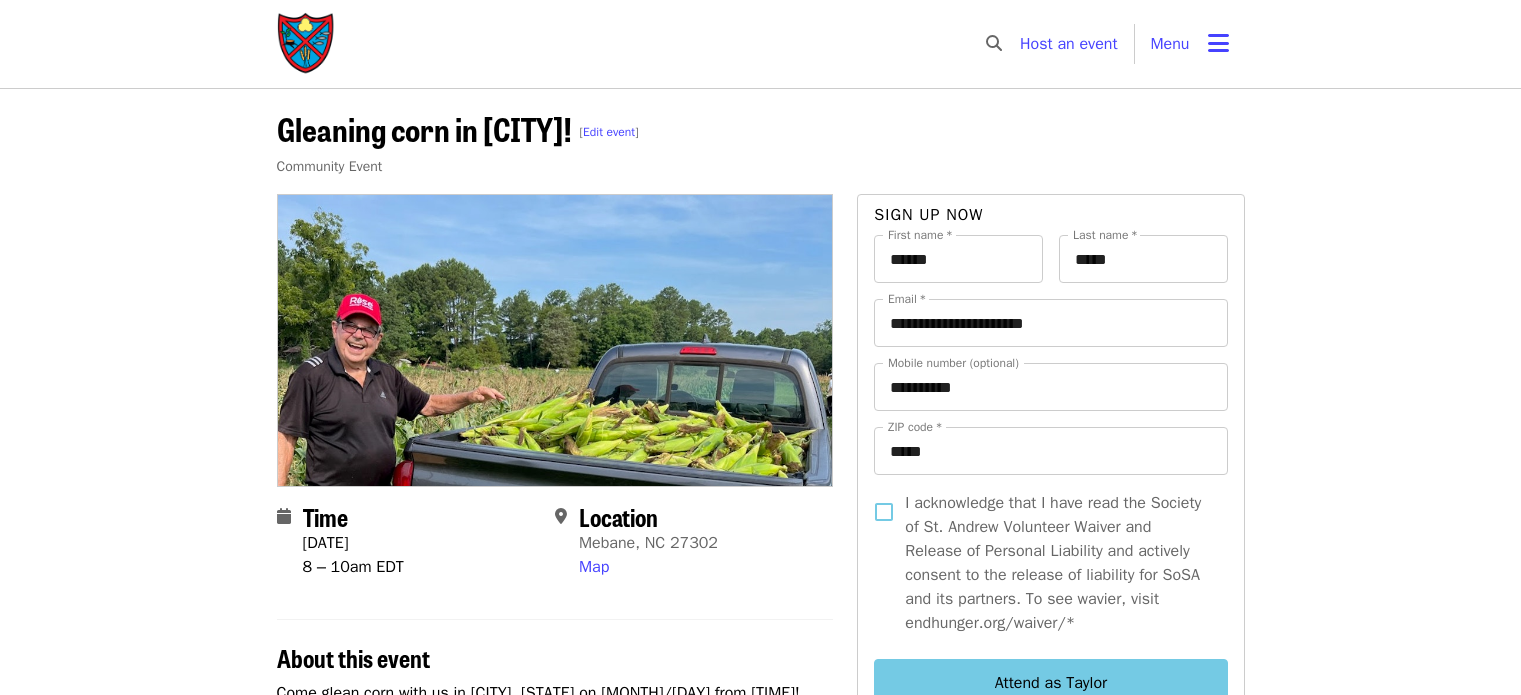 scroll, scrollTop: 0, scrollLeft: 0, axis: both 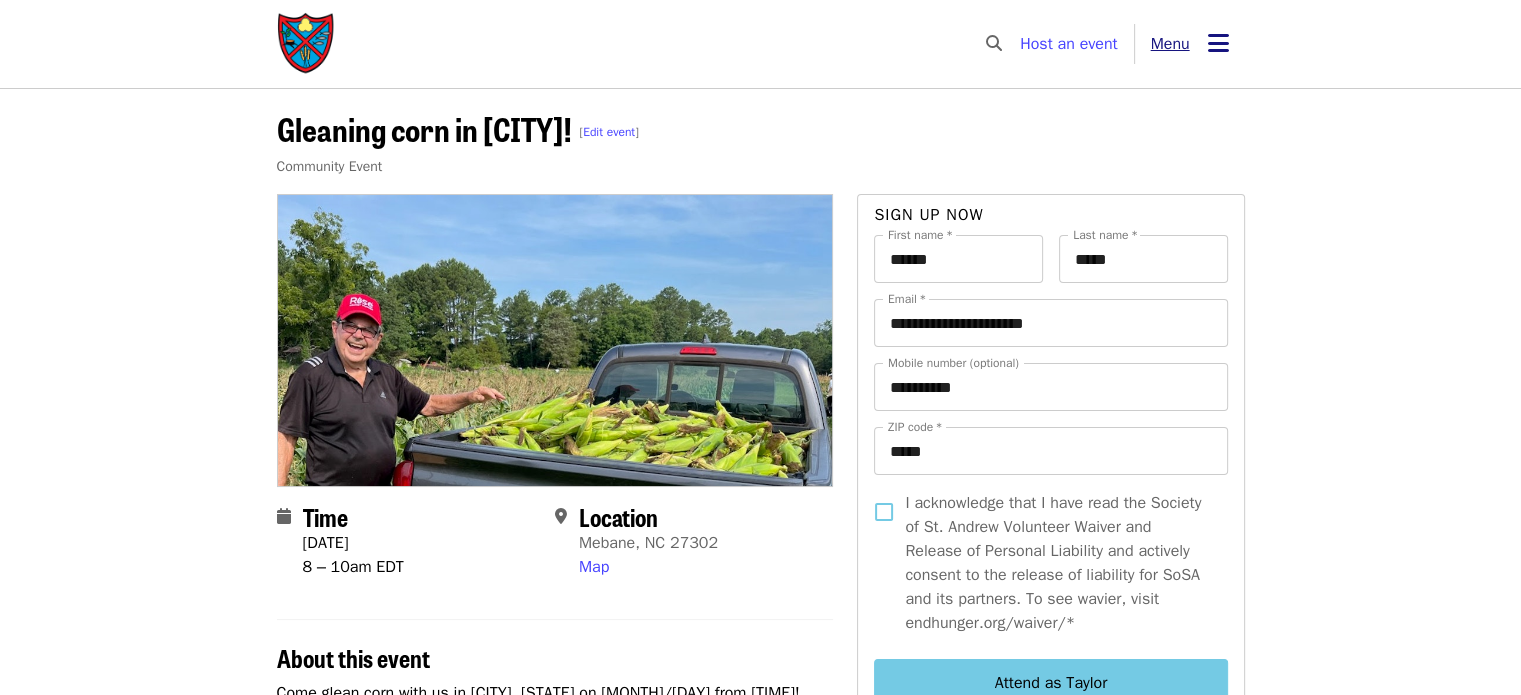 click on "Menu" at bounding box center (1190, 44) 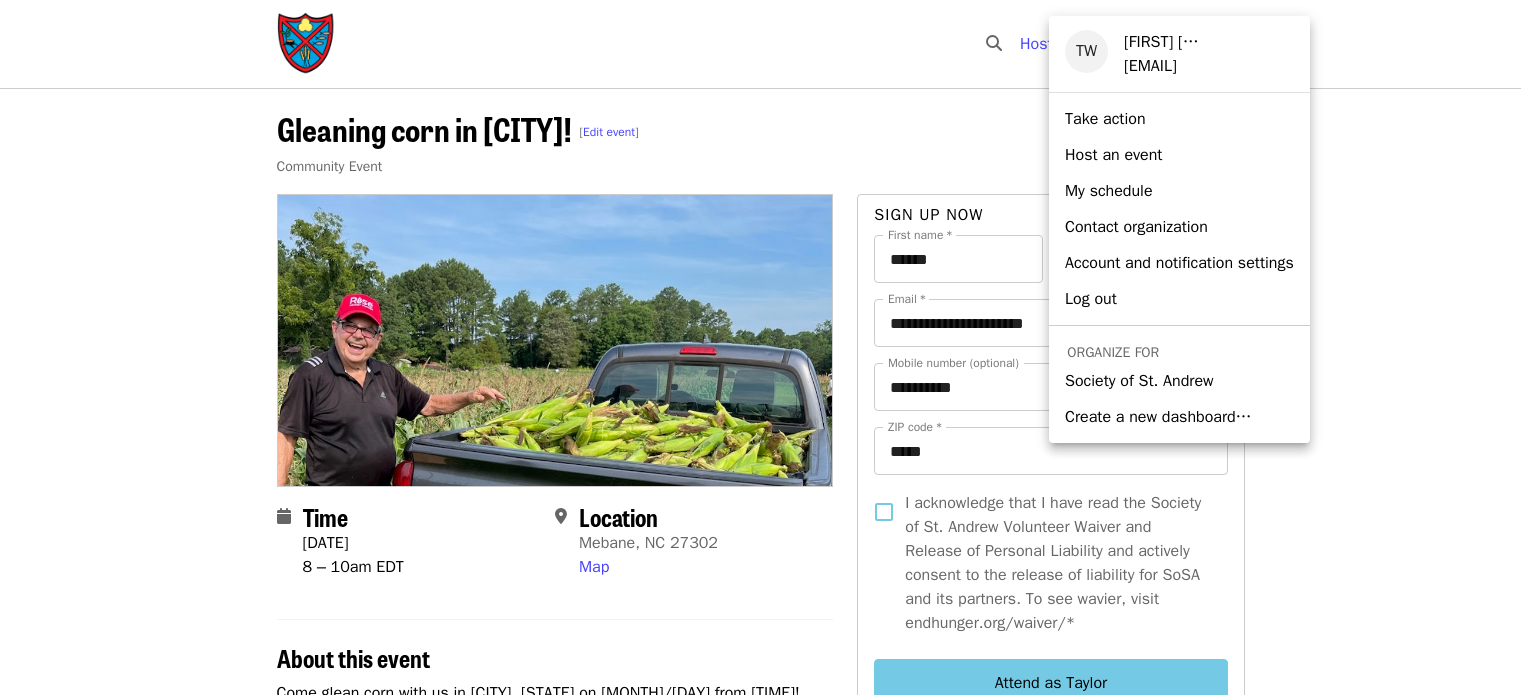click on "Society of St. Andrew" at bounding box center (1139, 381) 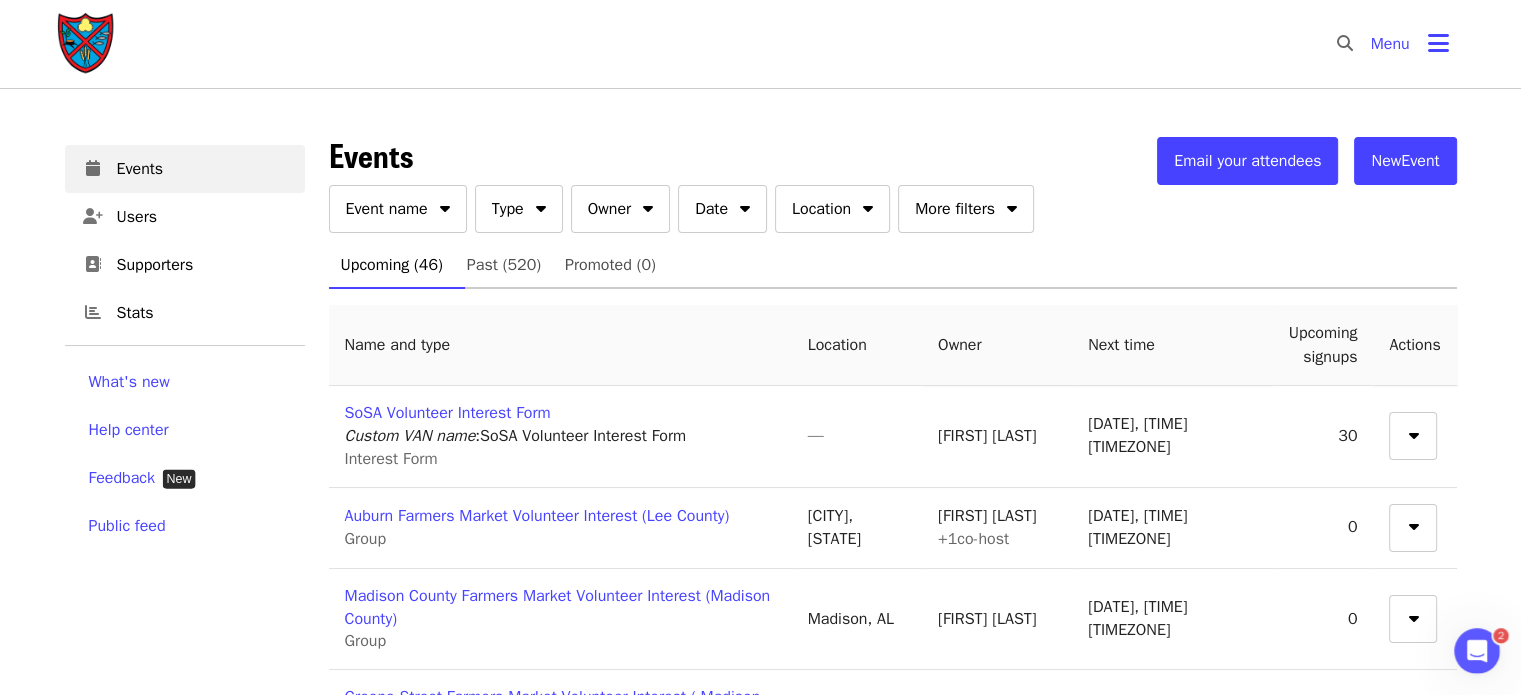 scroll, scrollTop: 0, scrollLeft: 0, axis: both 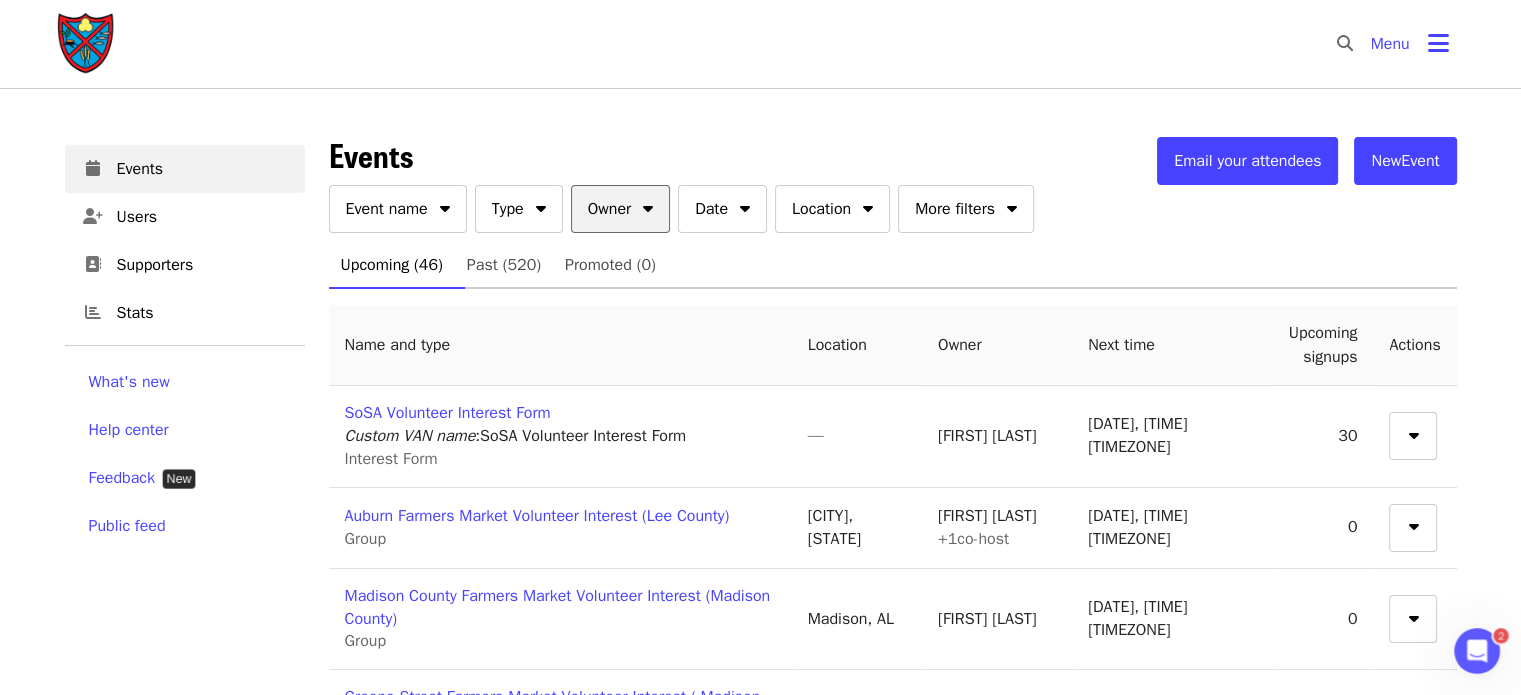 click on "Owner" at bounding box center [620, 209] 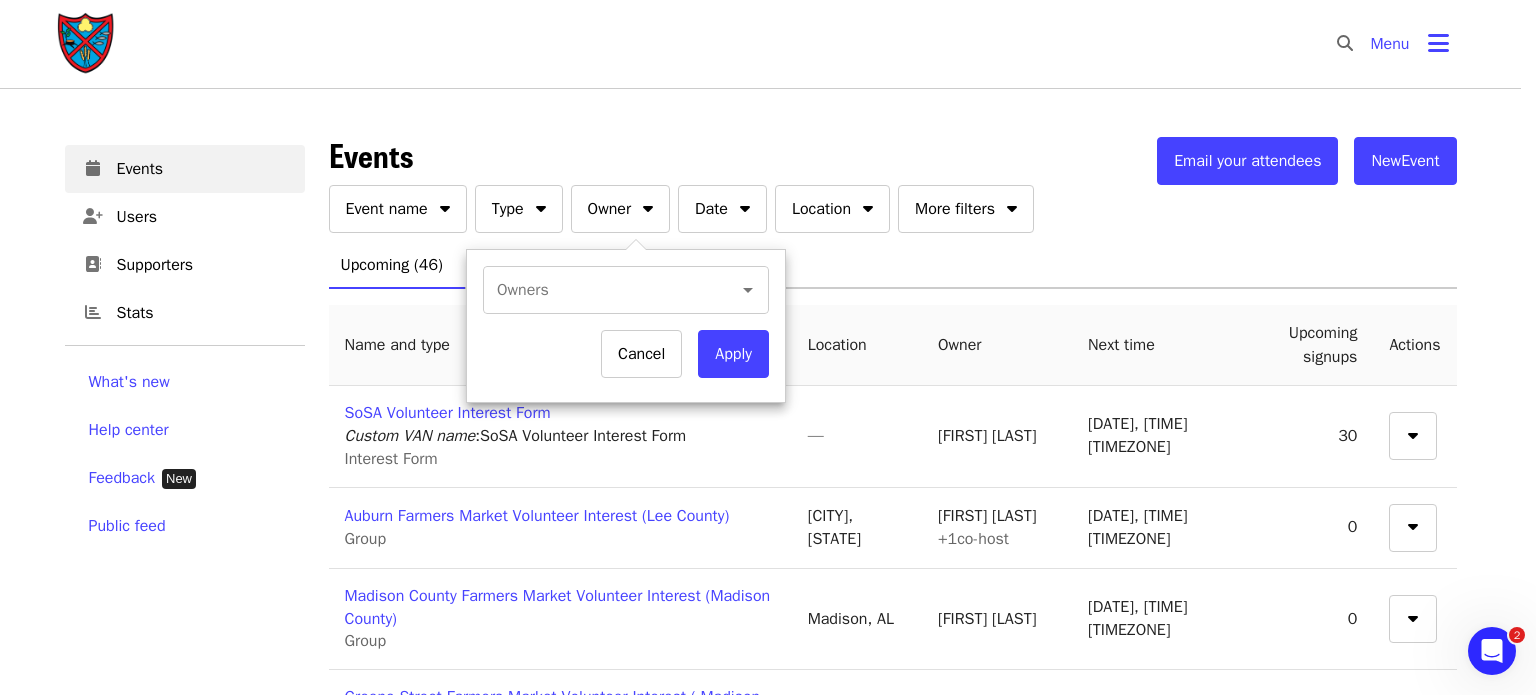 click at bounding box center (768, 347) 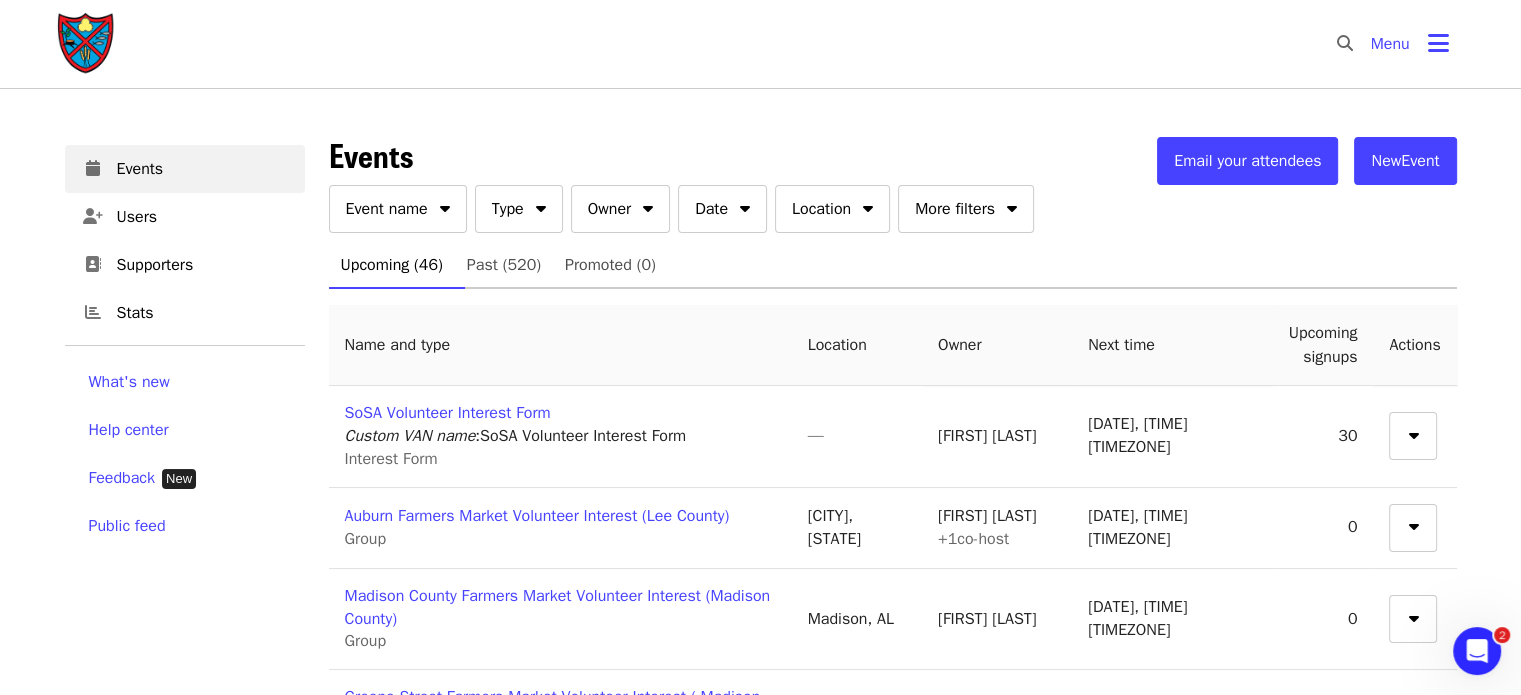 click on "Event name" at bounding box center [398, 209] 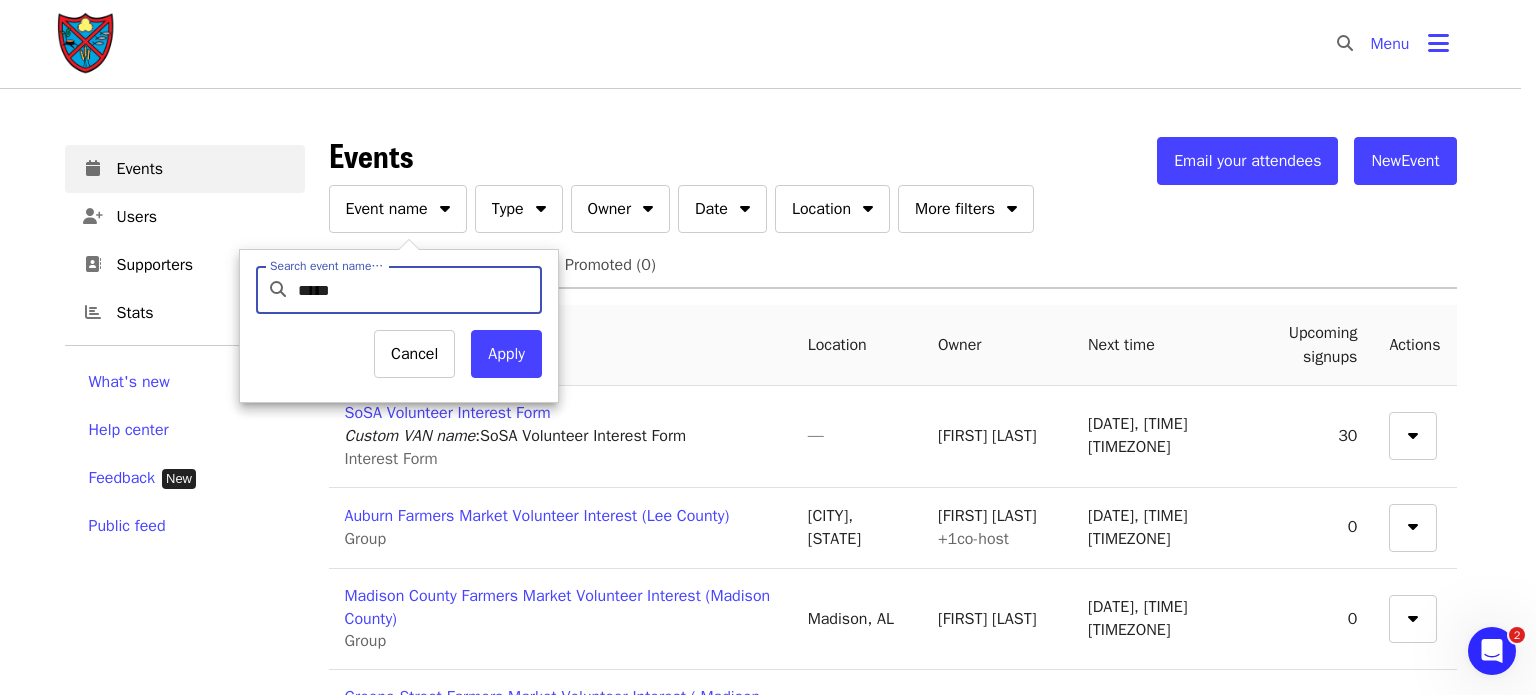 type on "*********" 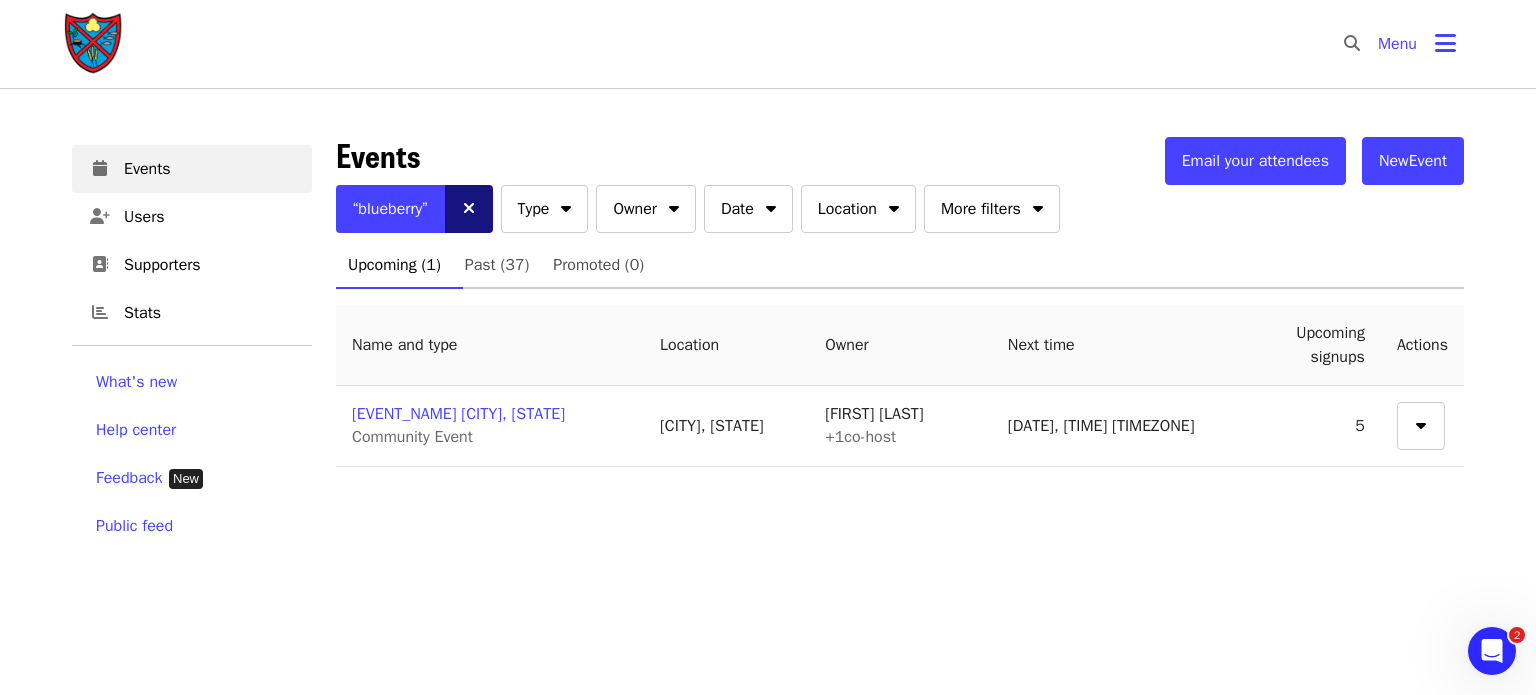 click at bounding box center [469, 209] 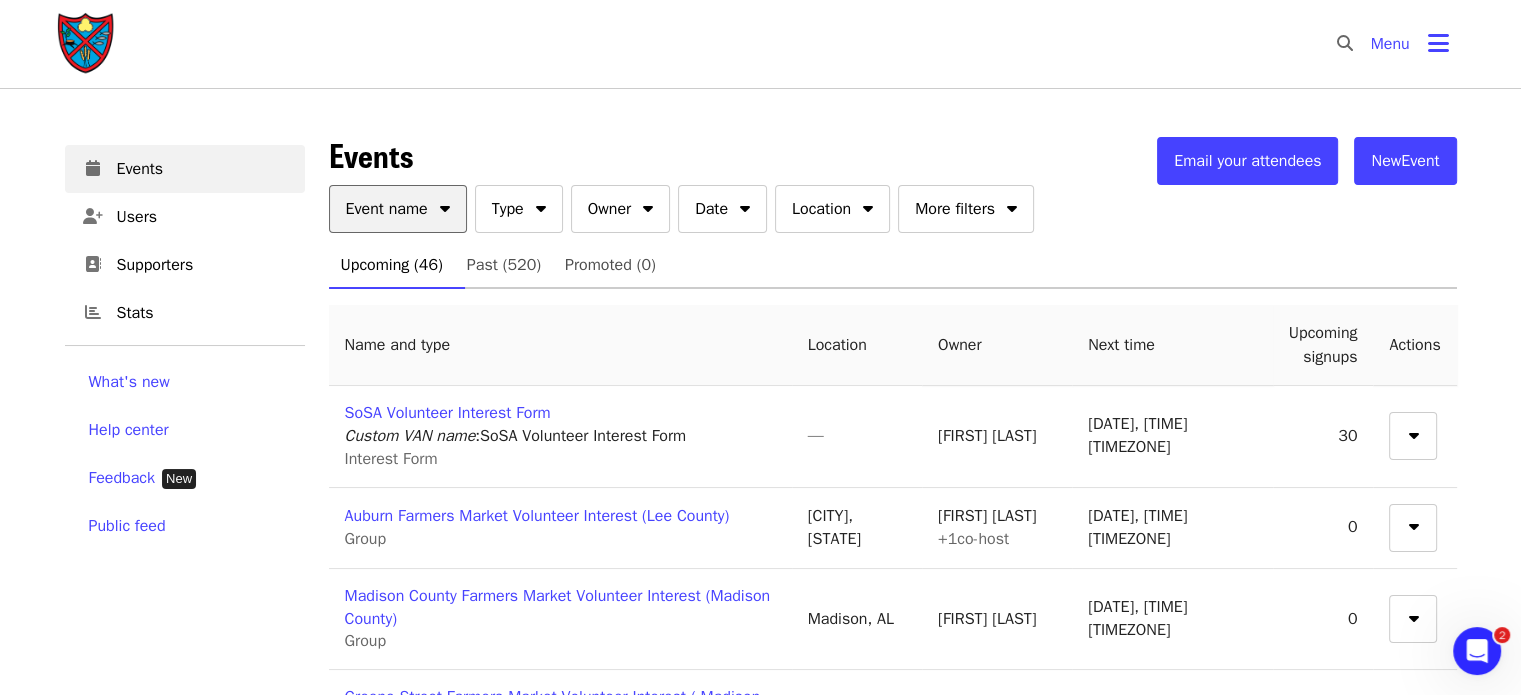 click on "Event name" at bounding box center (398, 209) 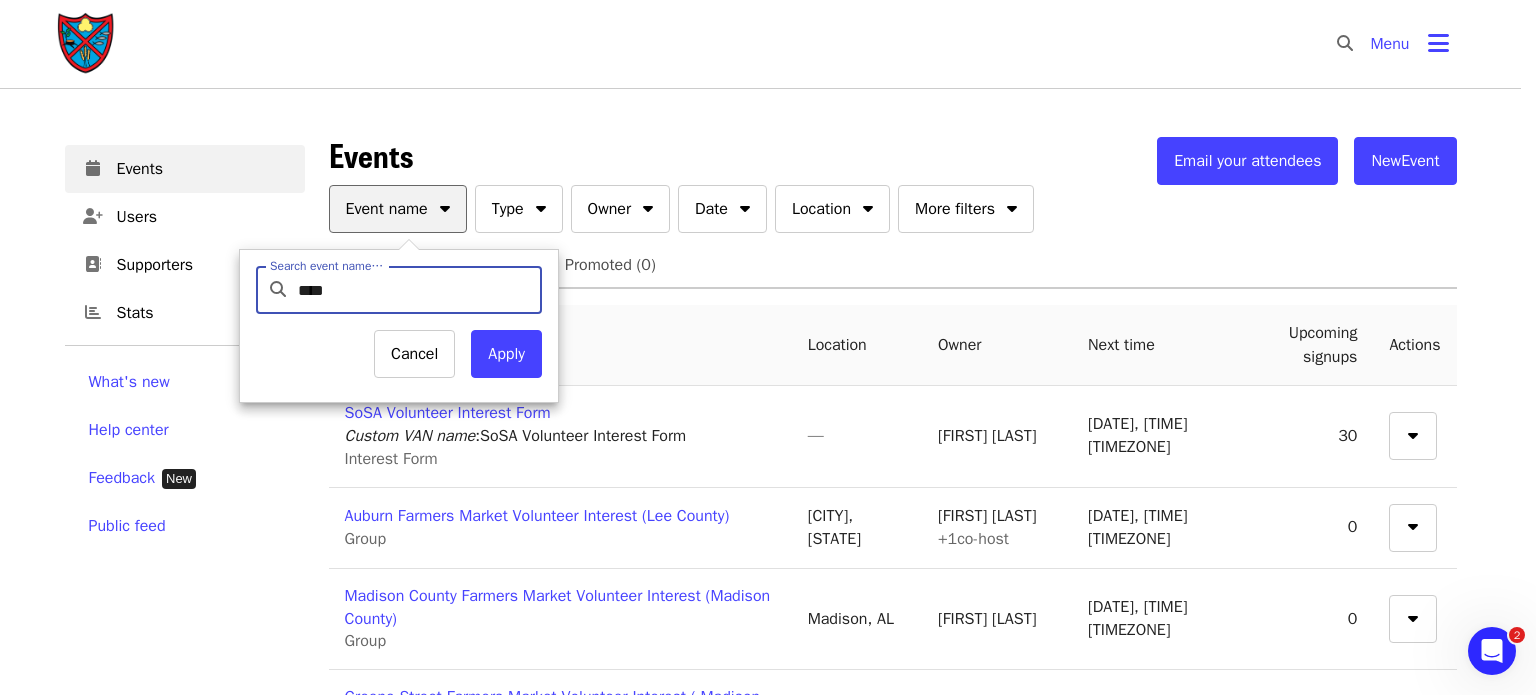 type on "**********" 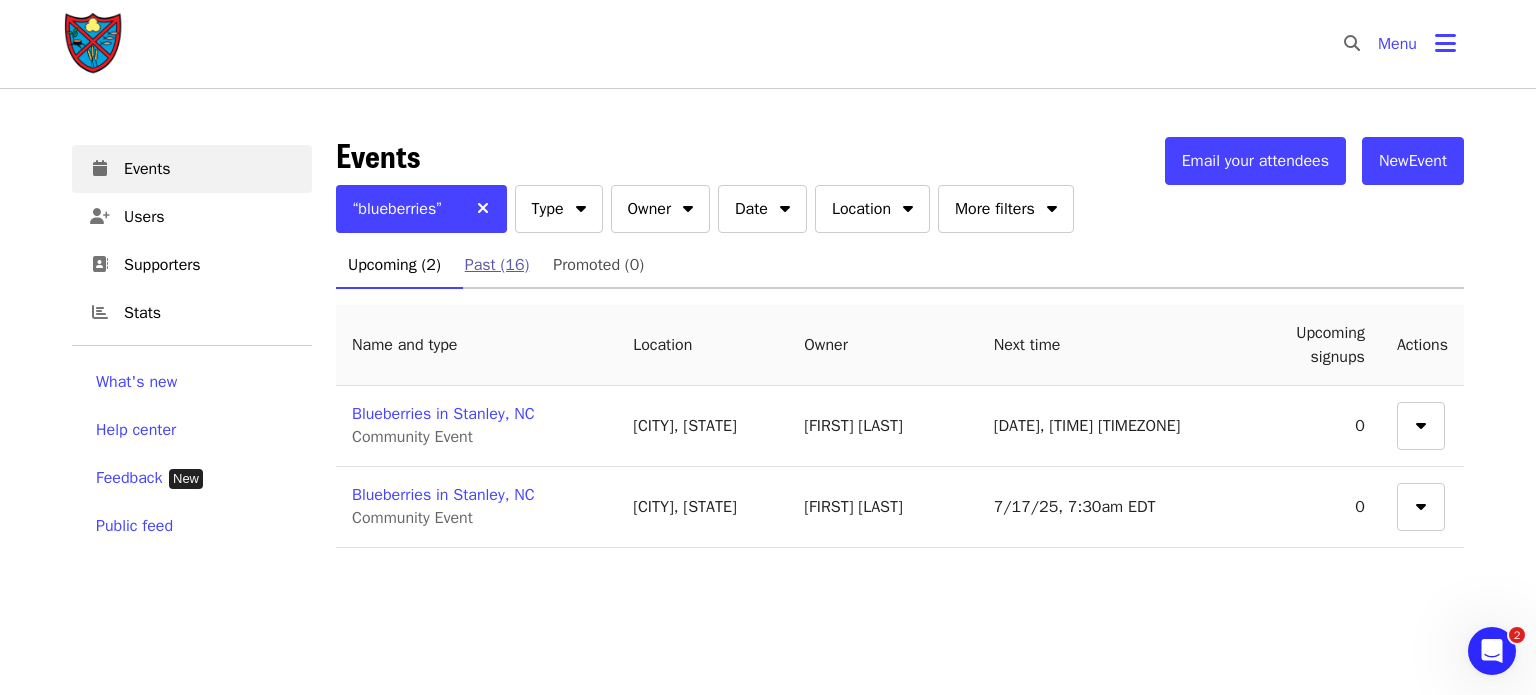click on "Past (16)" at bounding box center (497, 265) 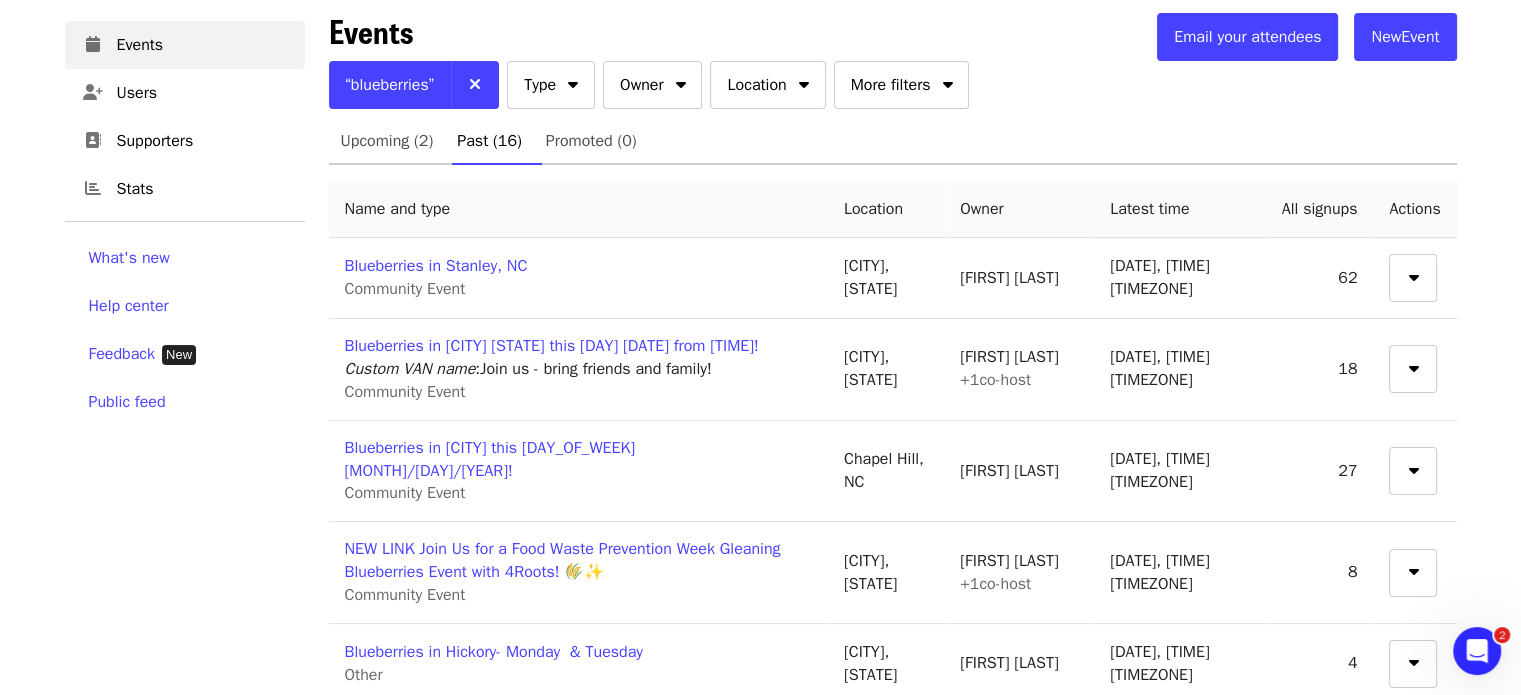 scroll, scrollTop: 0, scrollLeft: 0, axis: both 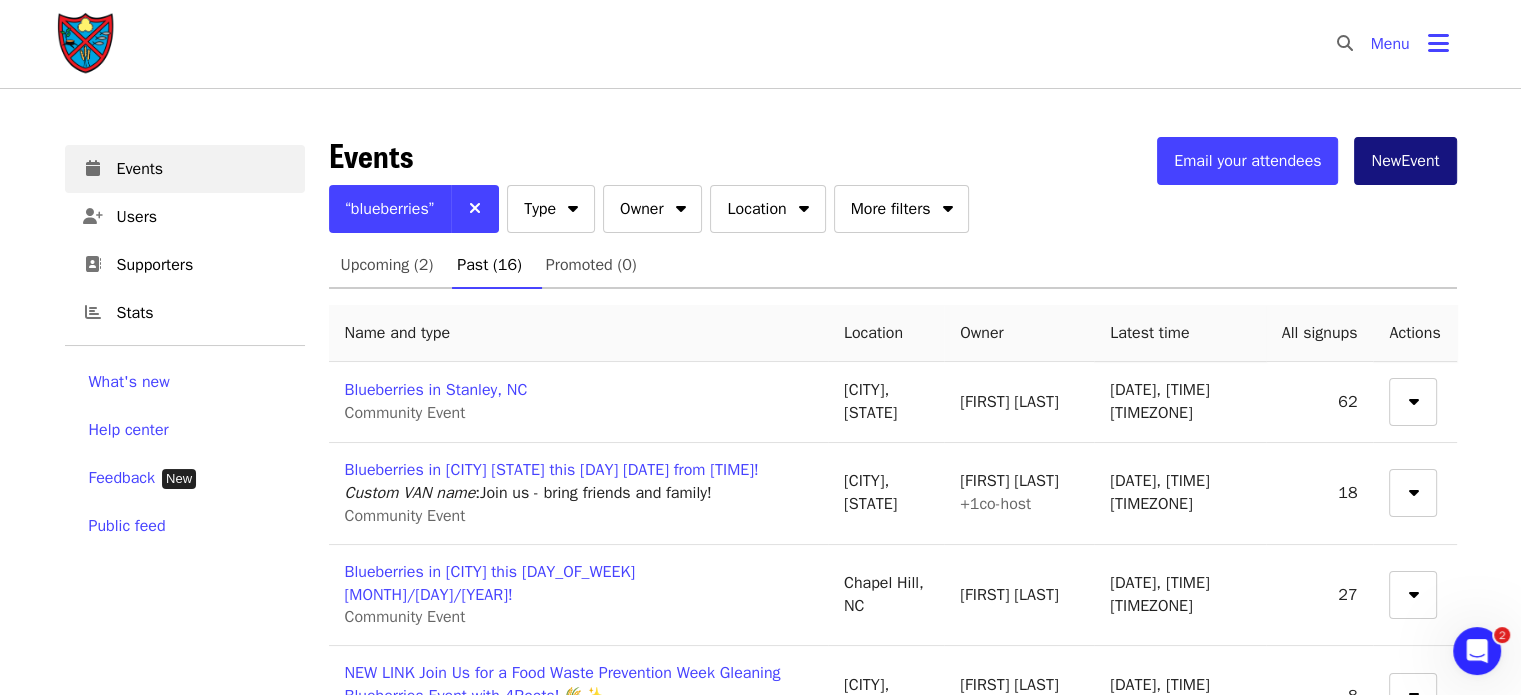 click on "New  Event" at bounding box center (1405, 161) 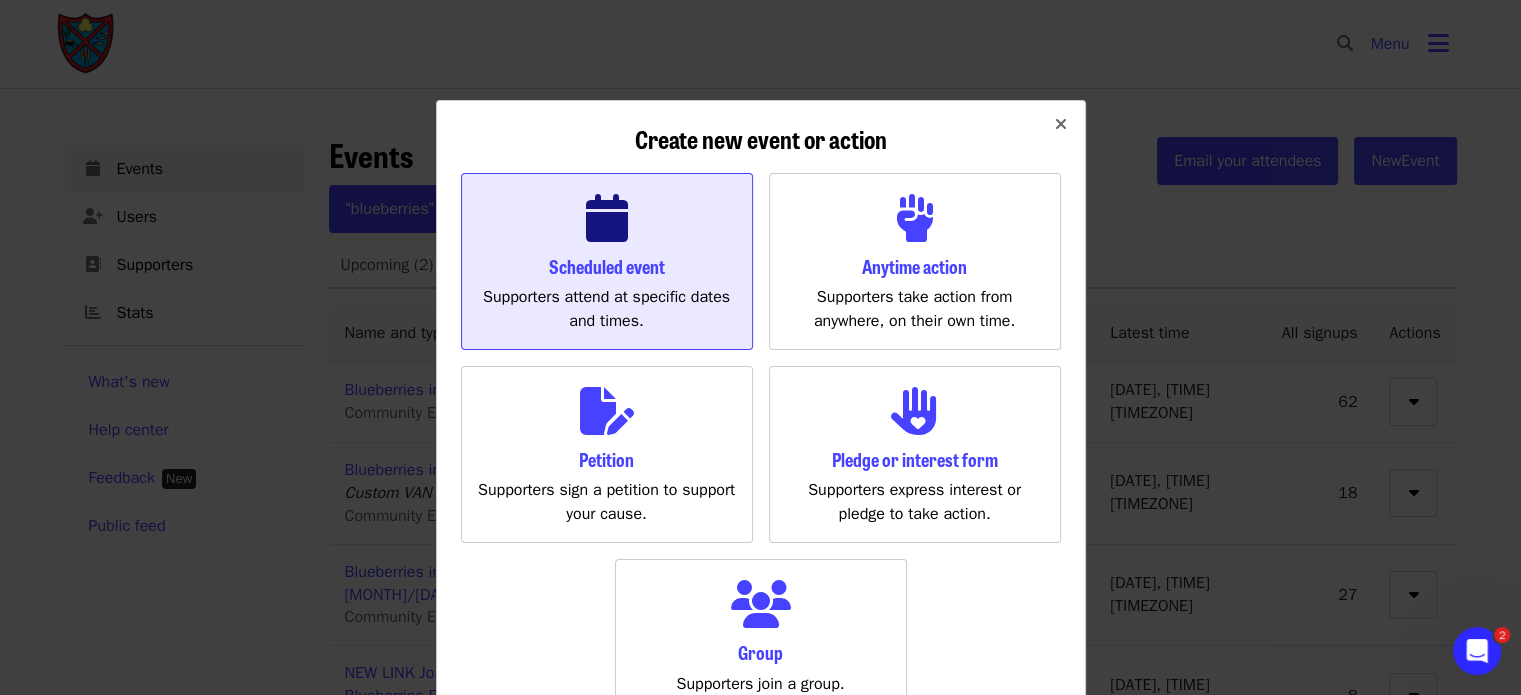 click on "Scheduled event" at bounding box center [607, 266] 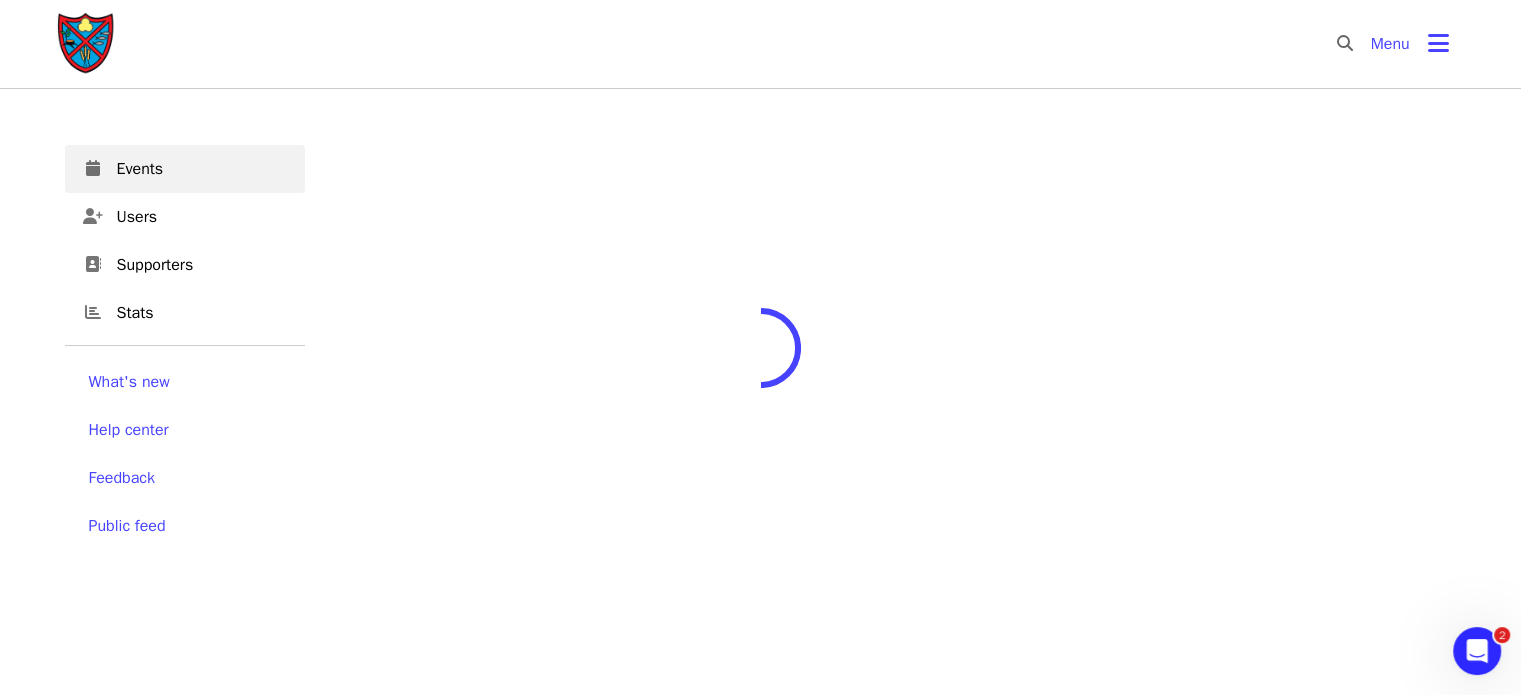 click at bounding box center [893, 508] 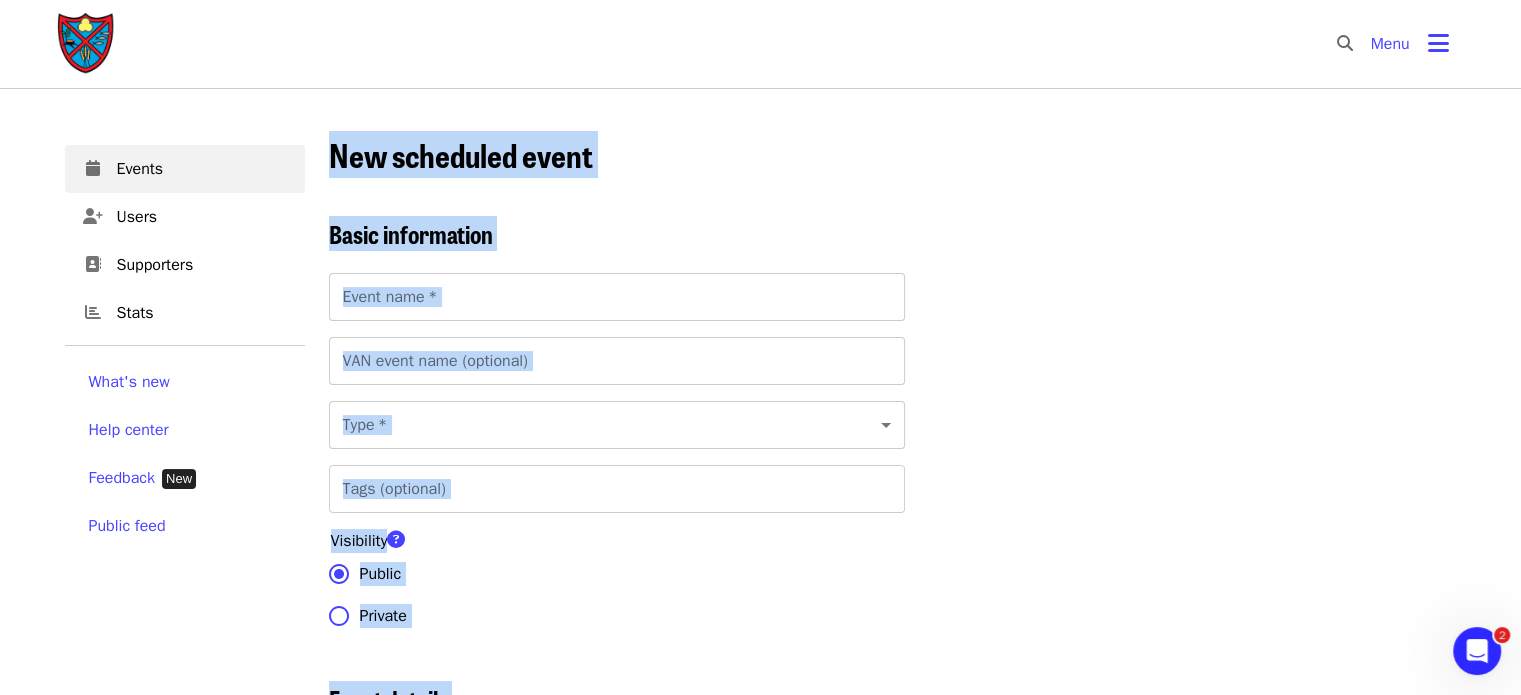 click on "New scheduled event Basic information Event name   * Event name  * VAN event name (optional) VAN event name (optional) Type   * ​ Type Tags (optional) Tags (optional) Visibility  Public Private Event details Event description   * Event description  * Shown on the signup page.   What will attendees be doing? Why is it important to sign up?  See examples.   Format this text using   Markdown . Private information sent to attendees (optional) Private information sent to attendees (optional) Sent to  attendees  after they sign up.   How can attendees get ready for this event? What other resources do they need?  See examples.   Format this text using   Markdown . Photo (recommended size 1200x630px) Upload a photo Location Type Virtual In-person How to join this virtual event Mobilize sends these instructions to people who sign up.  Virtual event link (optional) Virtual event link (optional) Where will this event be happening online? Additional instructions (optional) Additional instructions (optional)" at bounding box center (893, 2907) 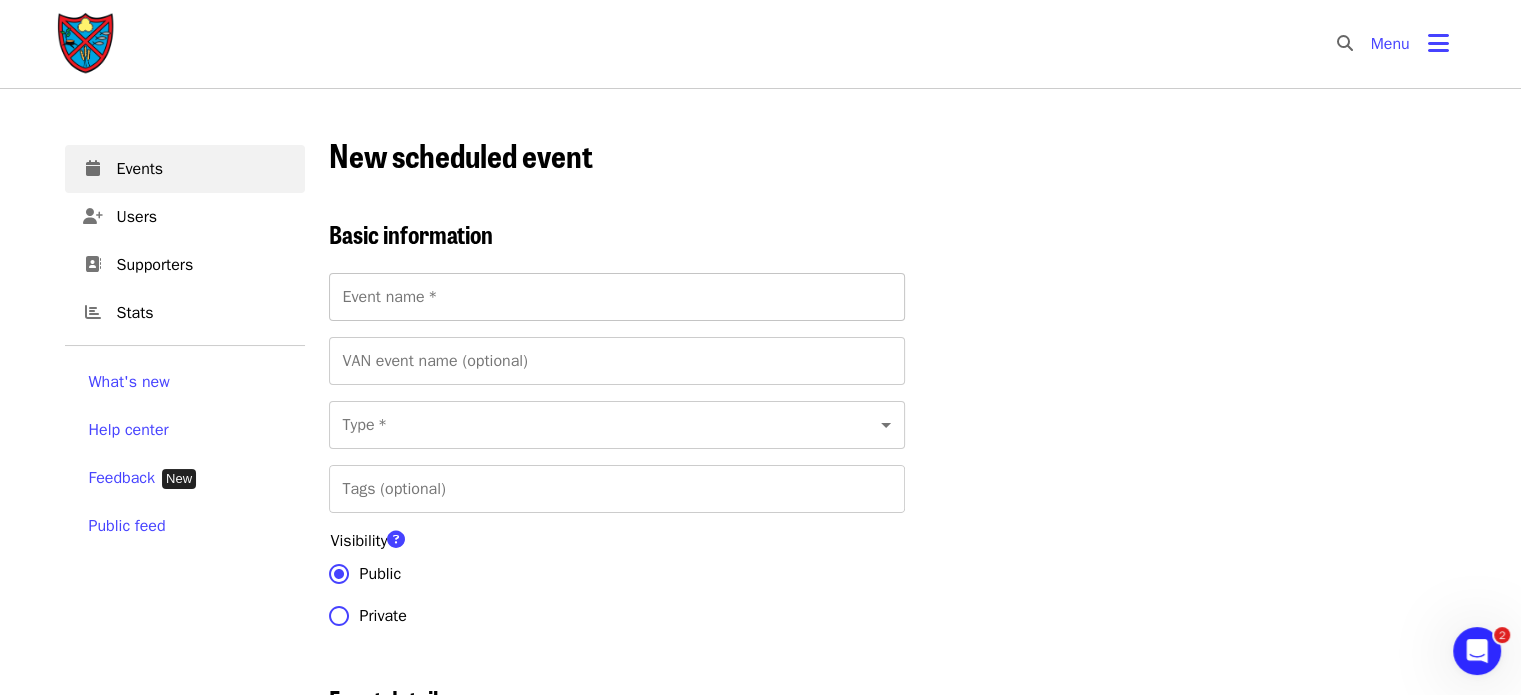 click on "Event name   *" at bounding box center (617, 297) 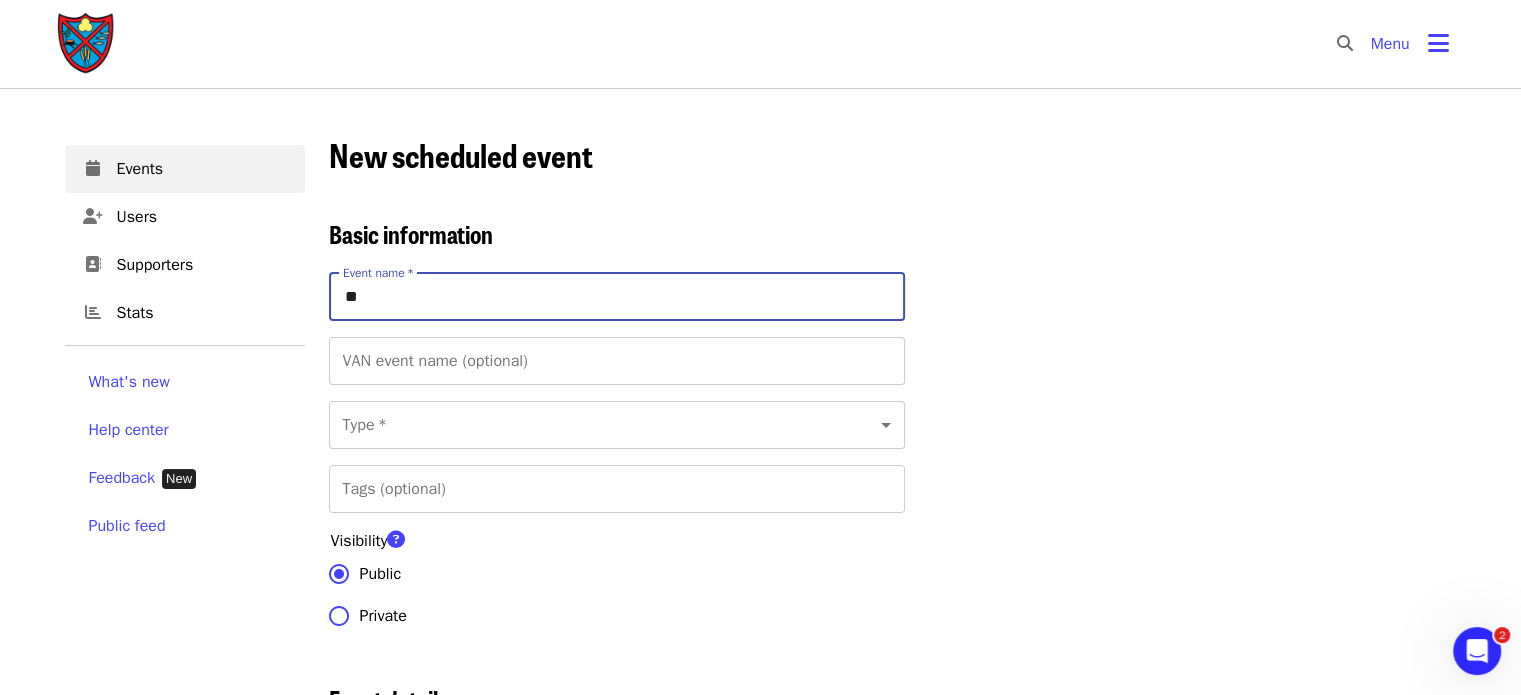 type on "*" 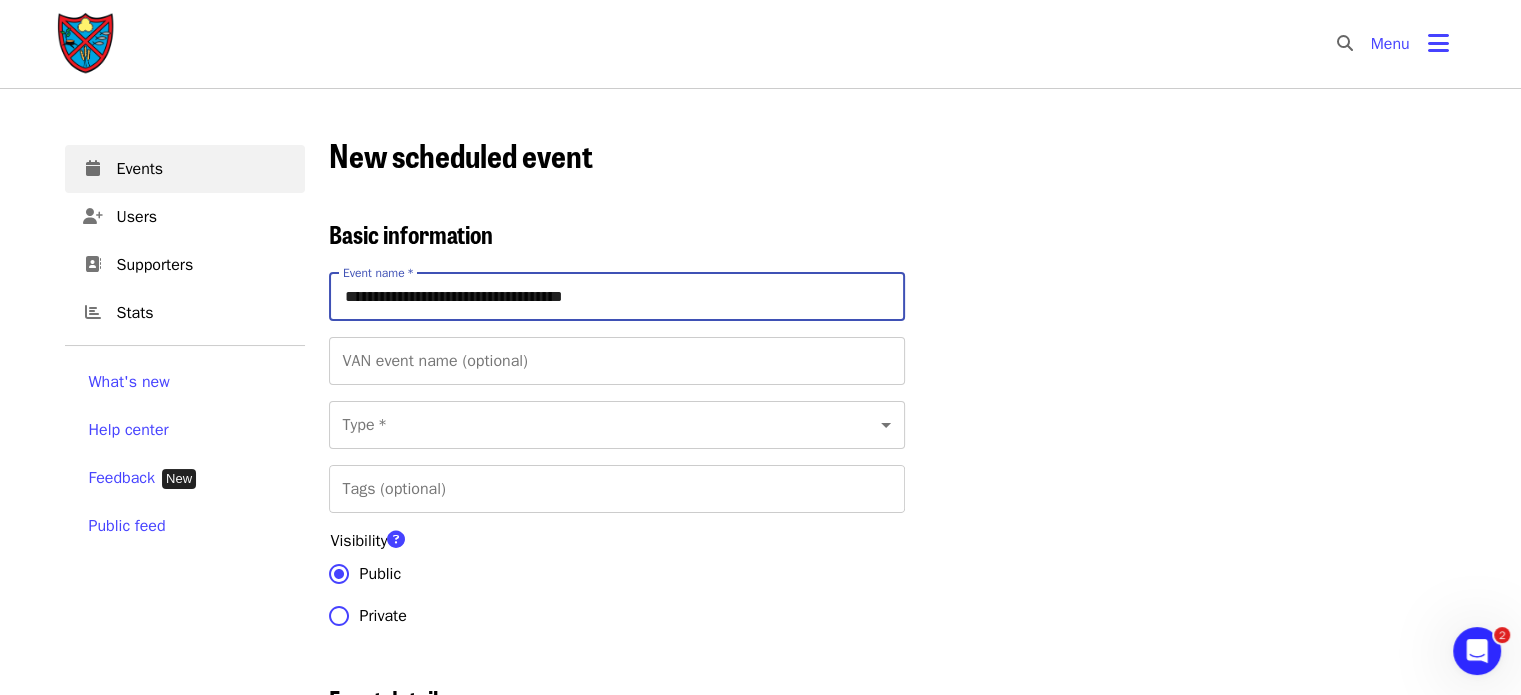 click on "**********" at bounding box center (617, 297) 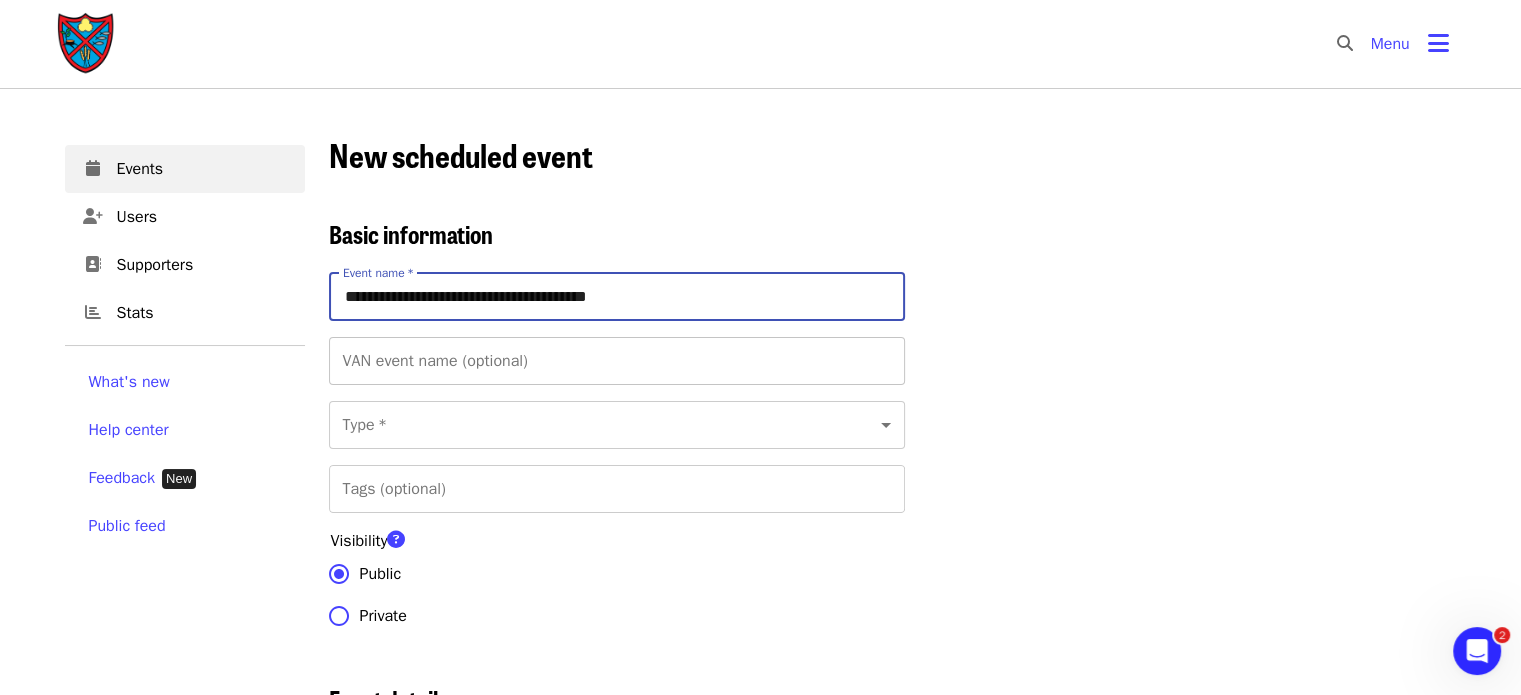 type on "**********" 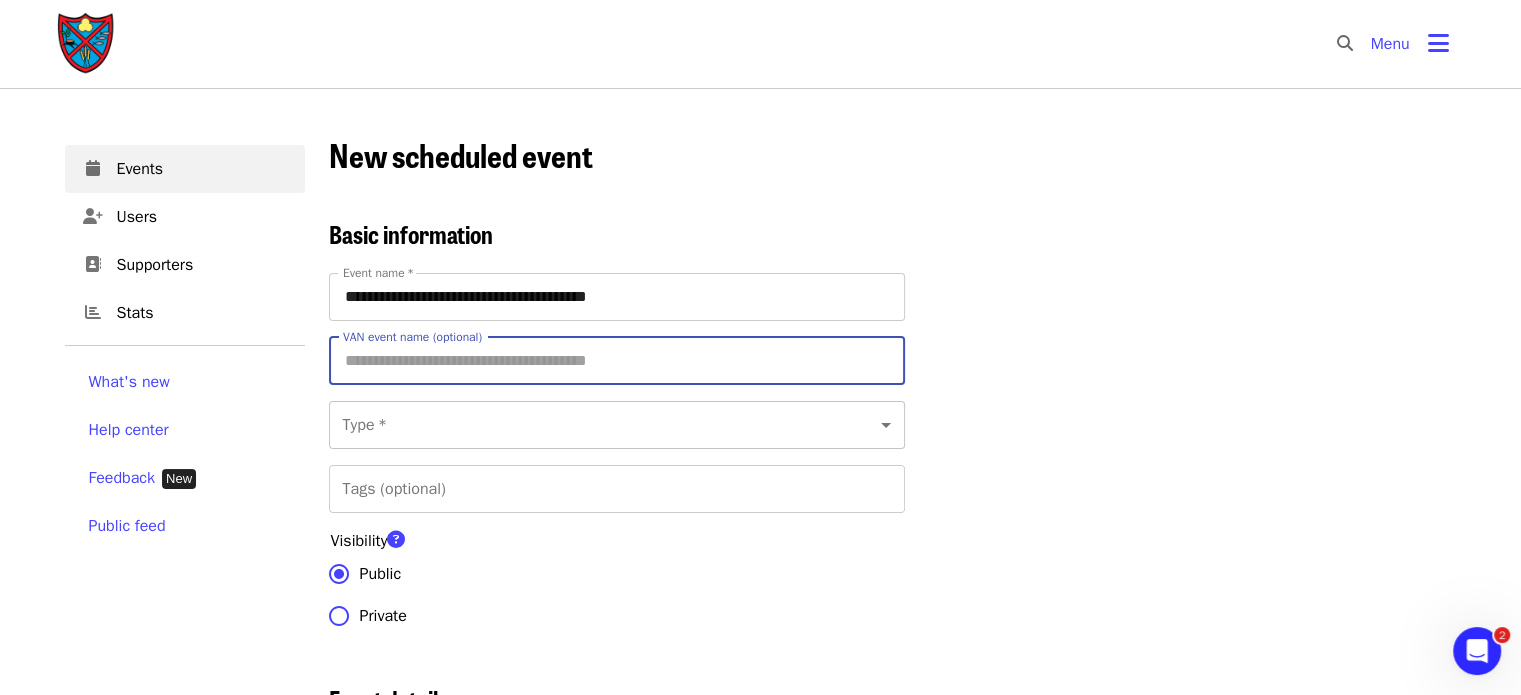 click on "**********" at bounding box center (760, 2844) 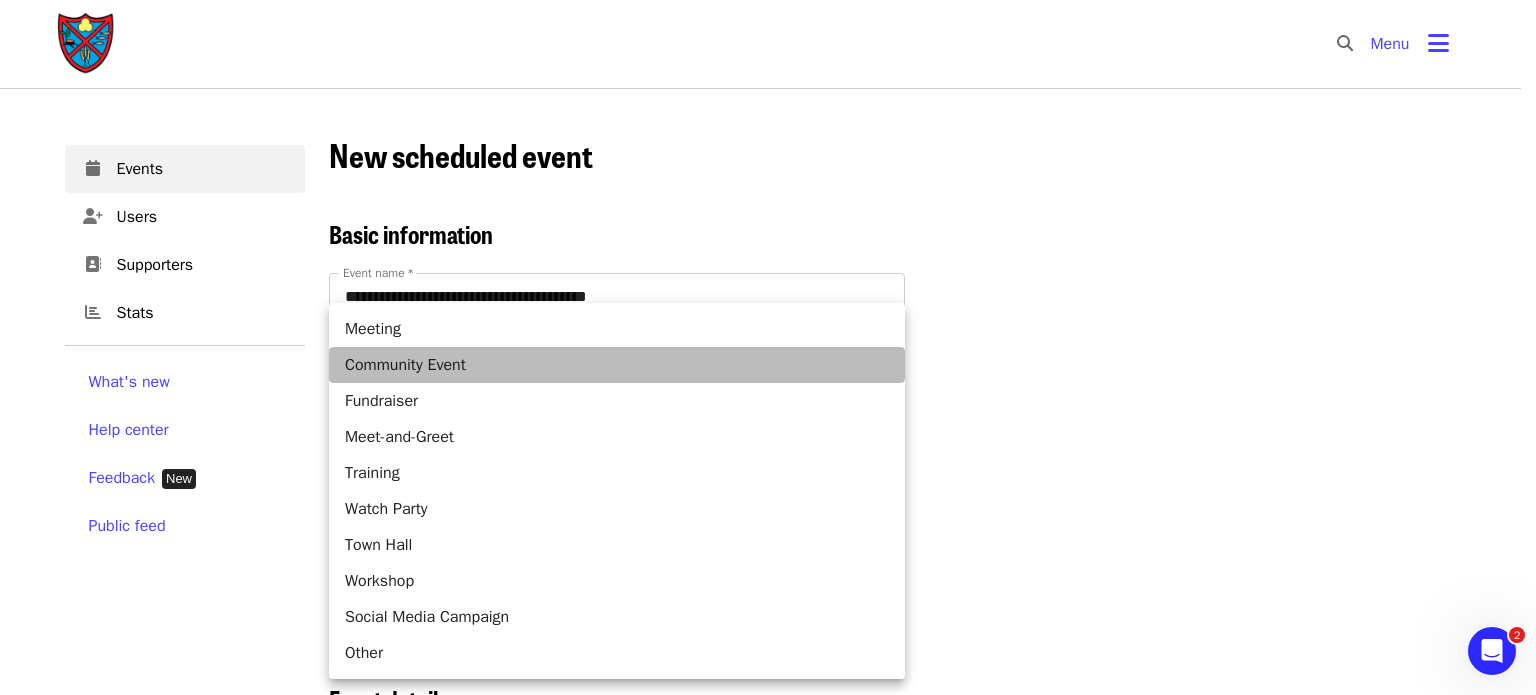 click on "Community Event" at bounding box center [617, 365] 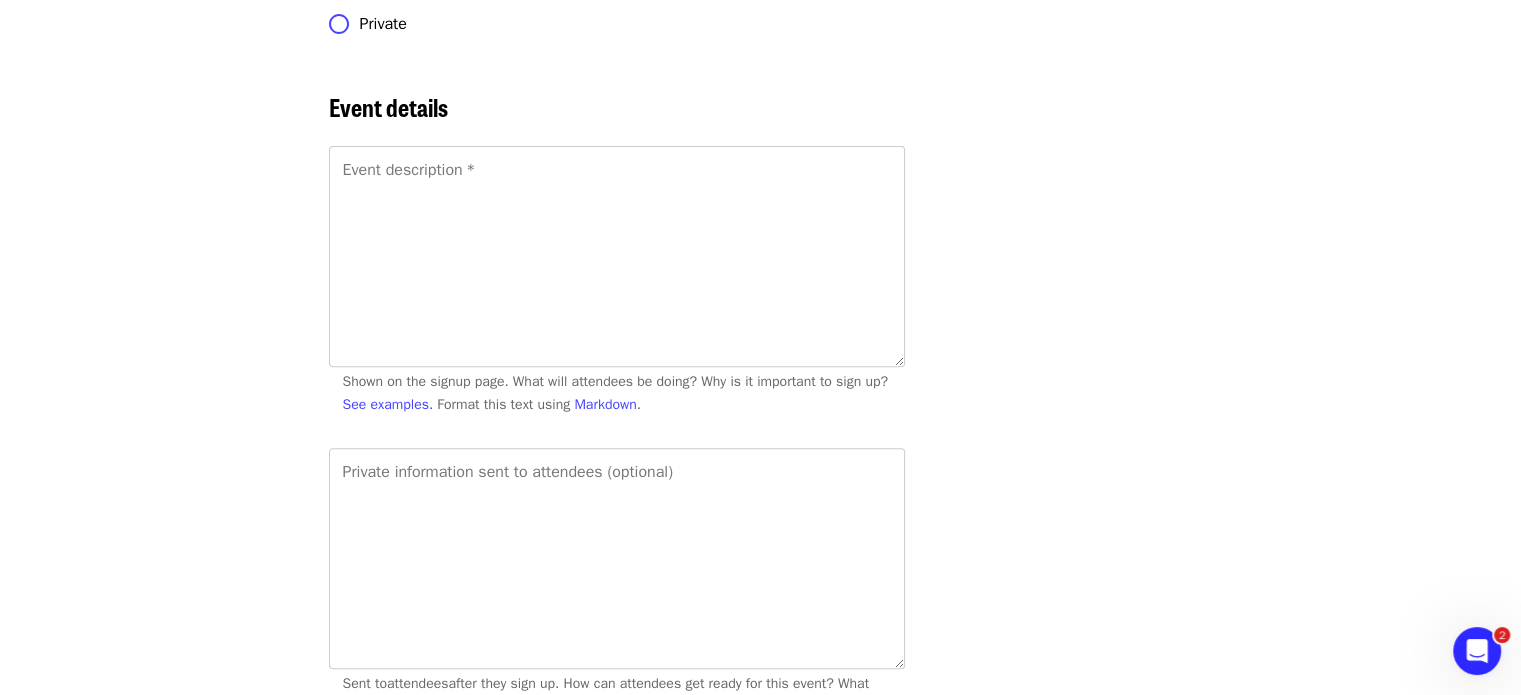 scroll, scrollTop: 640, scrollLeft: 0, axis: vertical 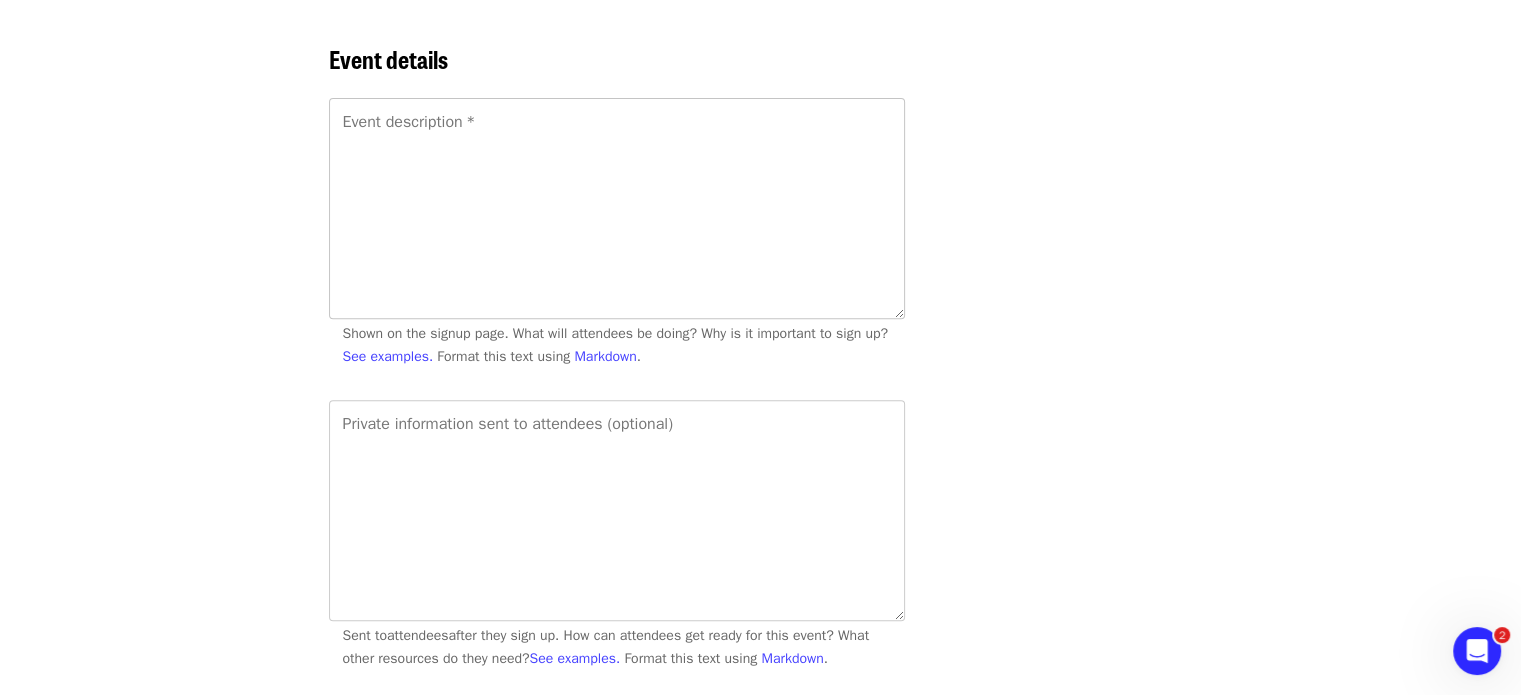 click on "Event description   *" at bounding box center (617, 208) 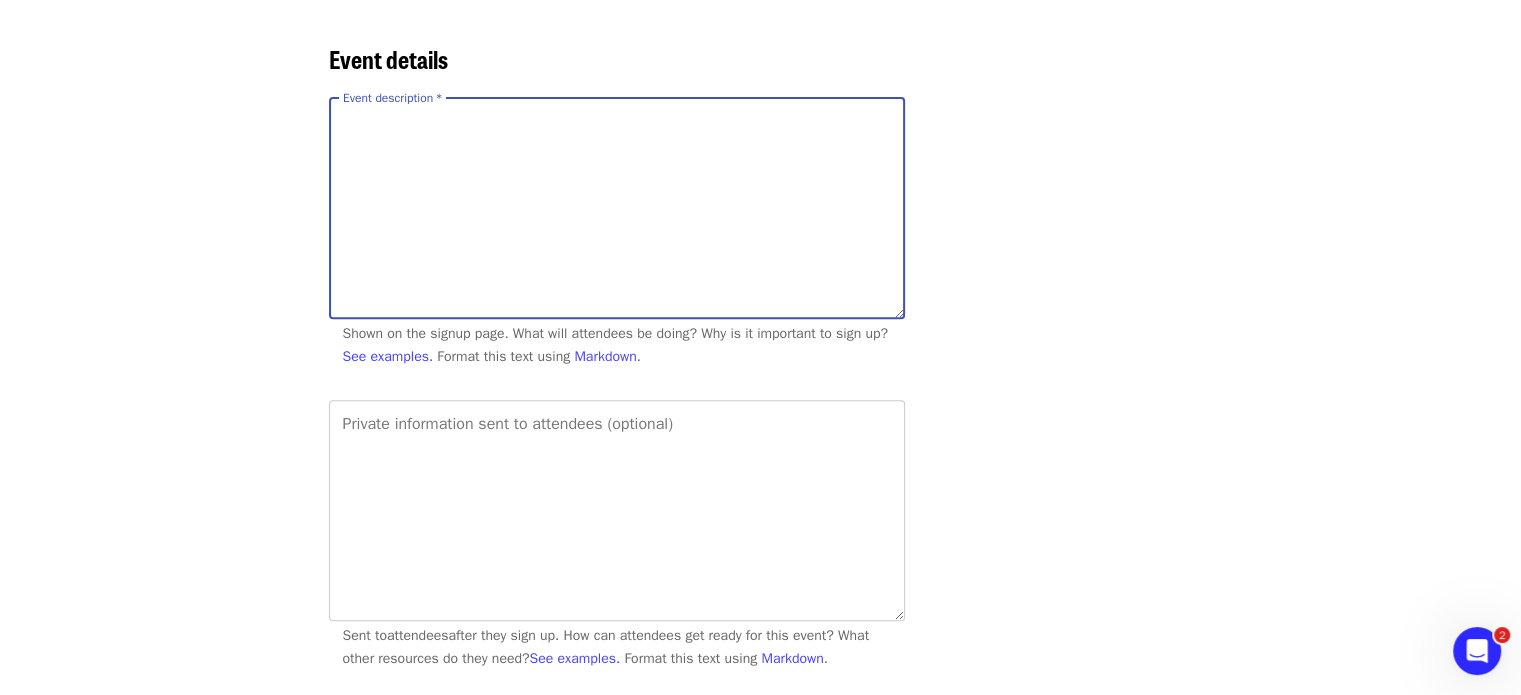 paste on "**********" 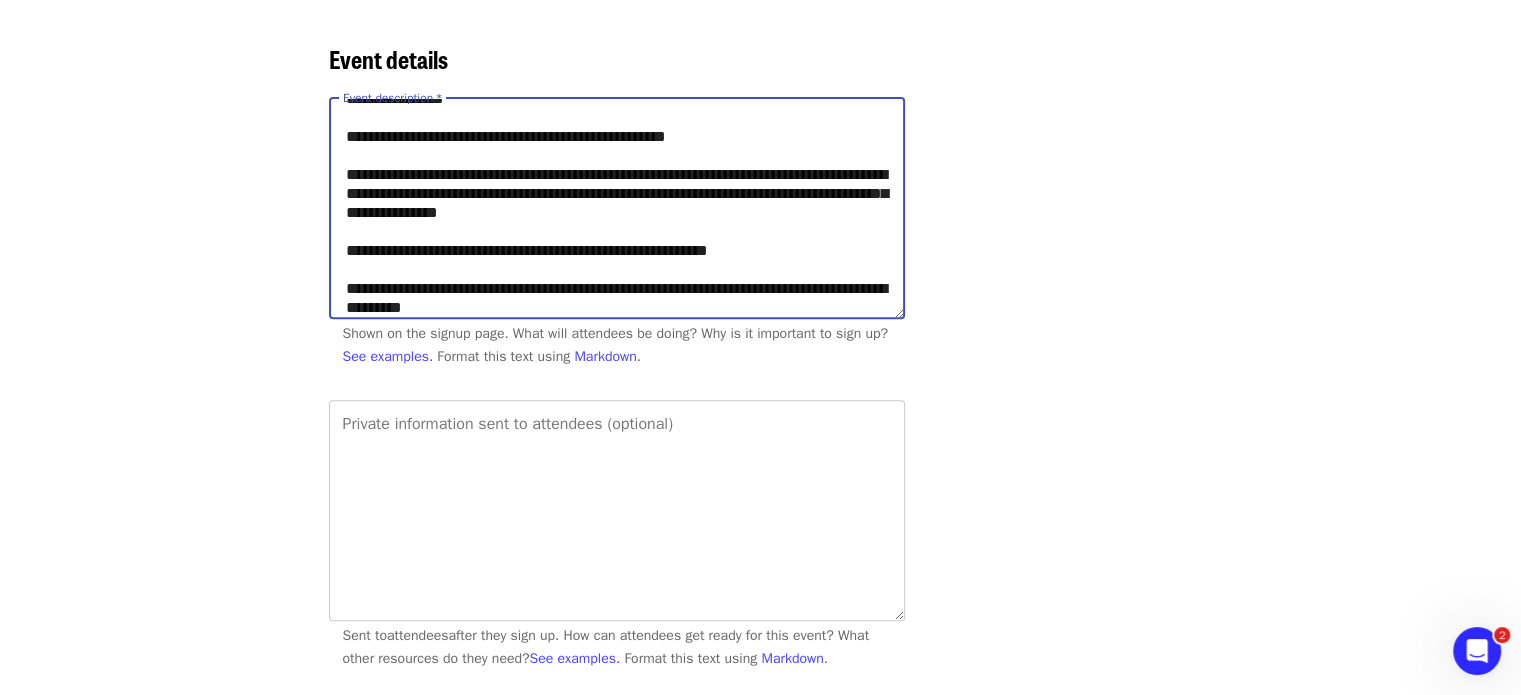 scroll, scrollTop: 0, scrollLeft: 0, axis: both 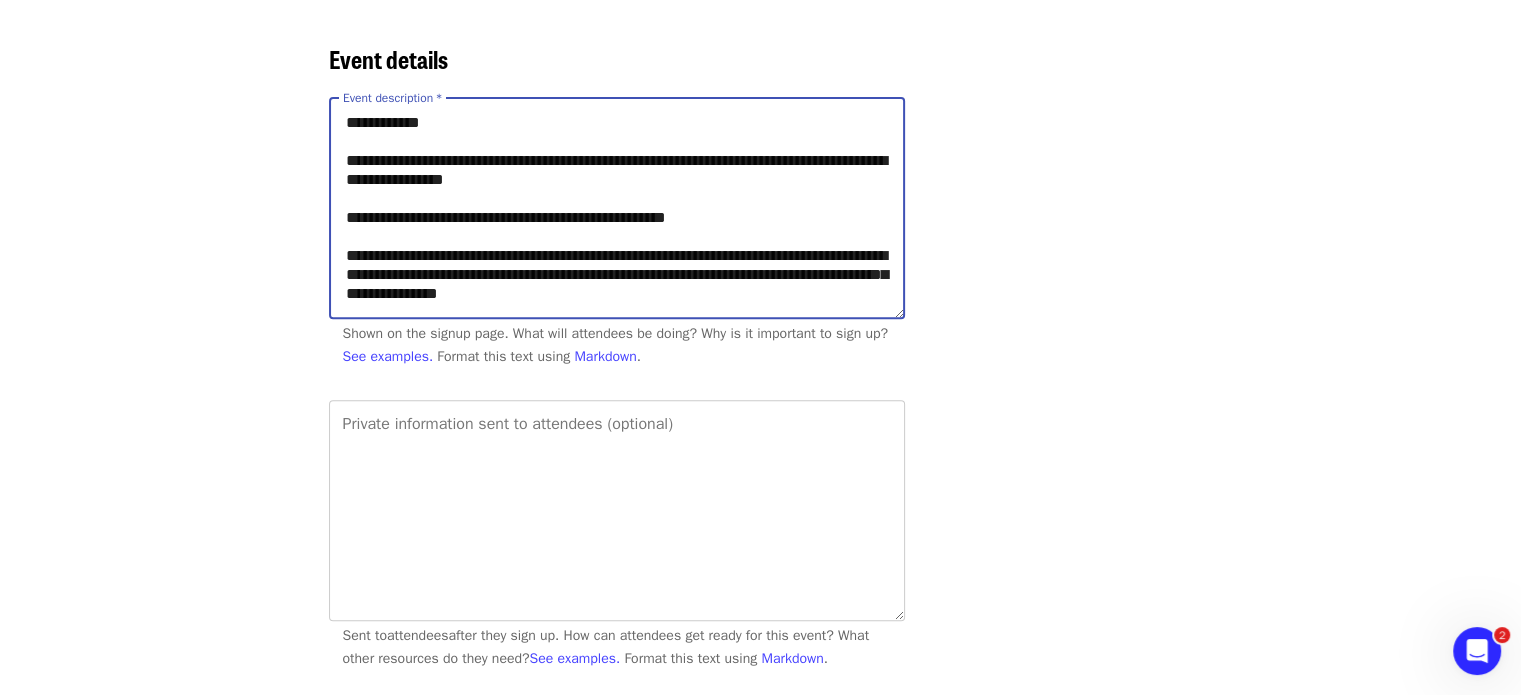 click on "**********" at bounding box center [617, 208] 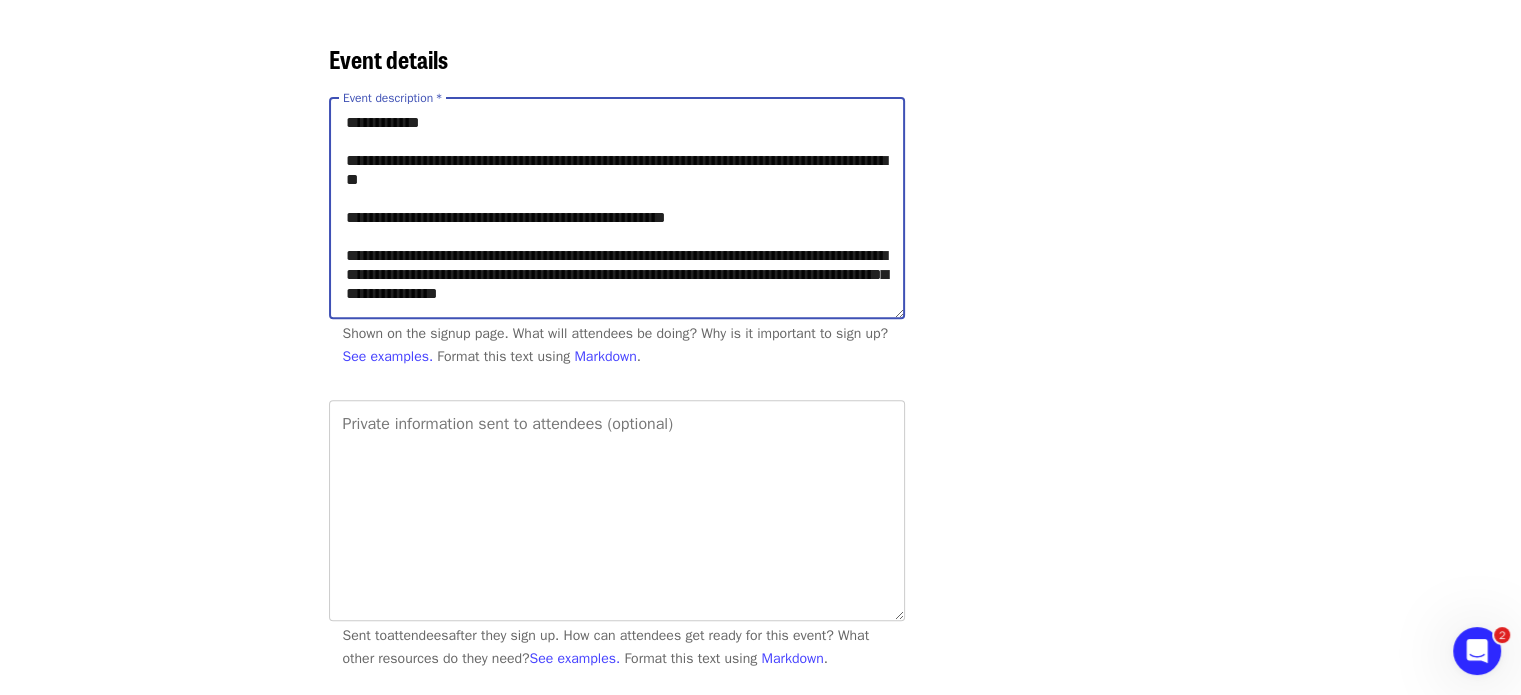 click on "**********" at bounding box center (617, 208) 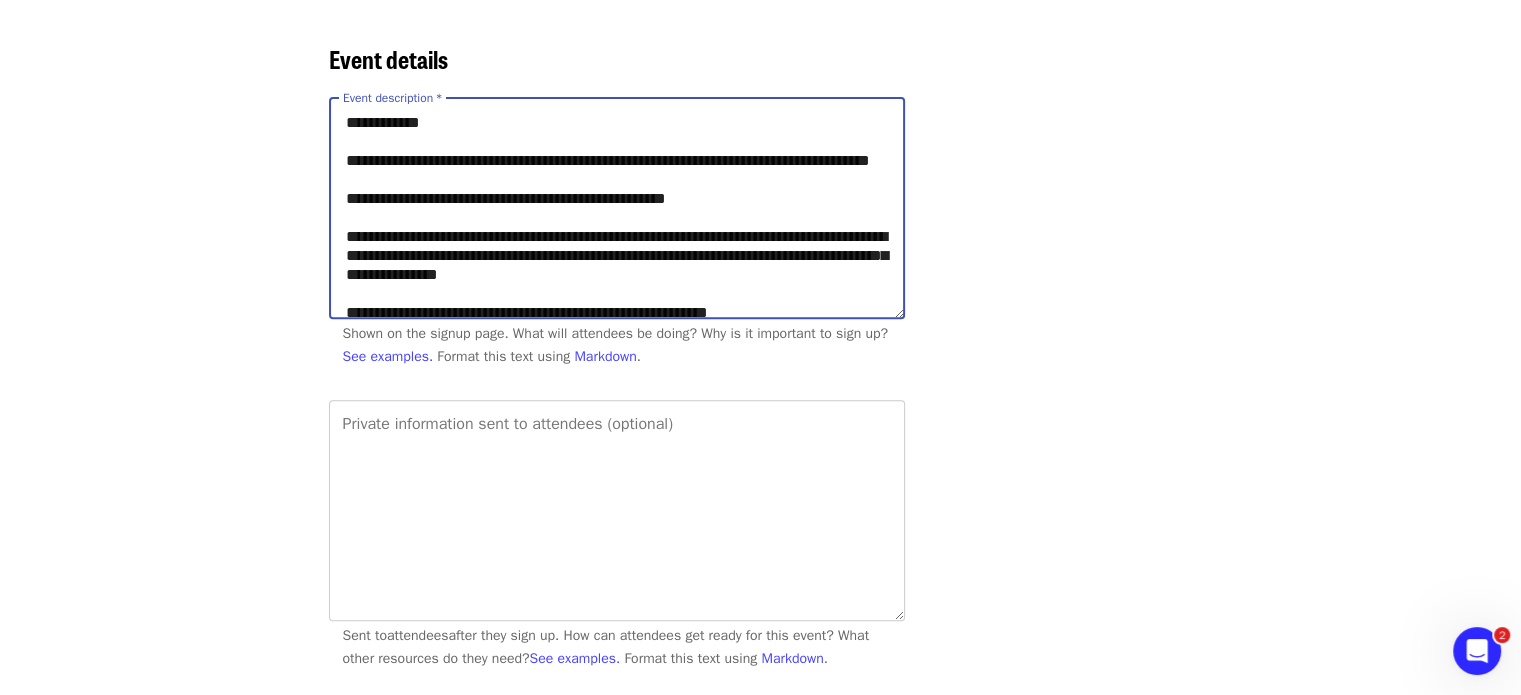 click on "**********" at bounding box center (617, 208) 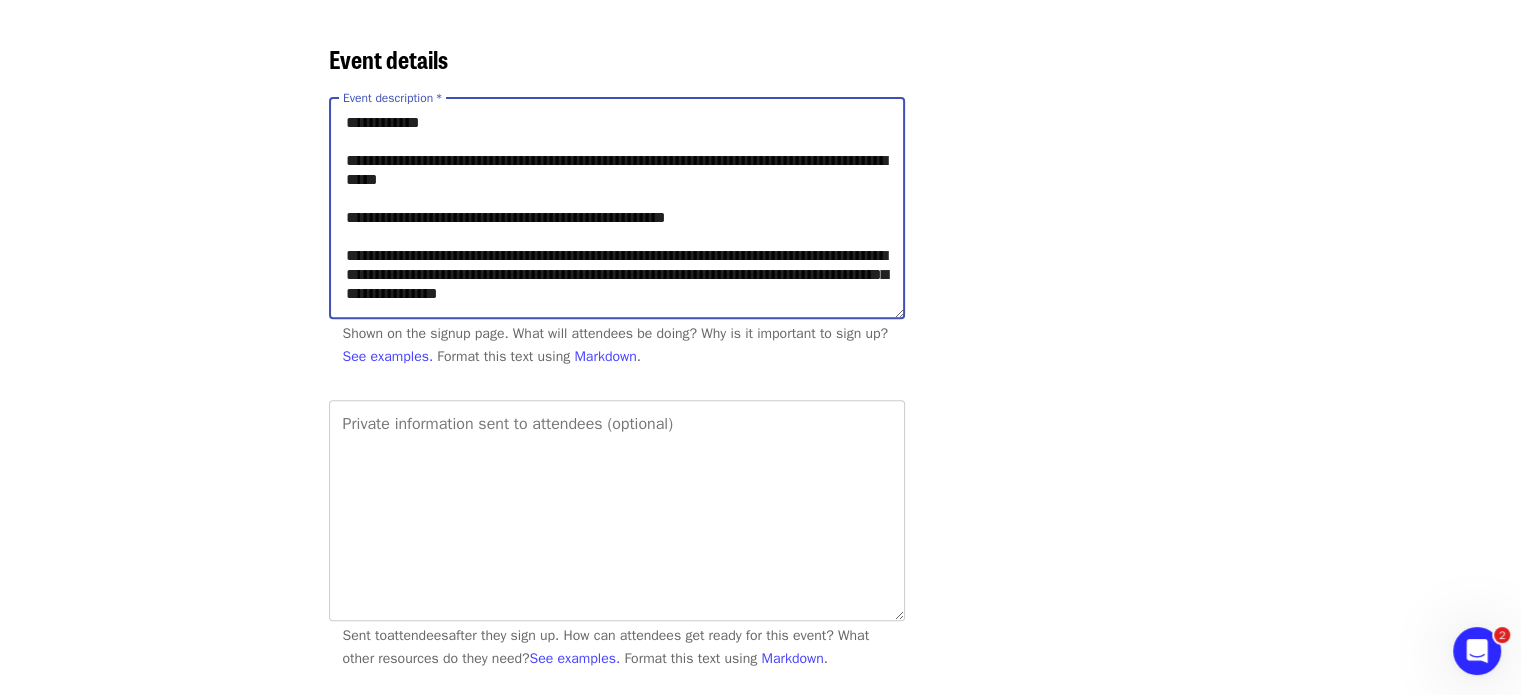 click on "**********" at bounding box center [617, 208] 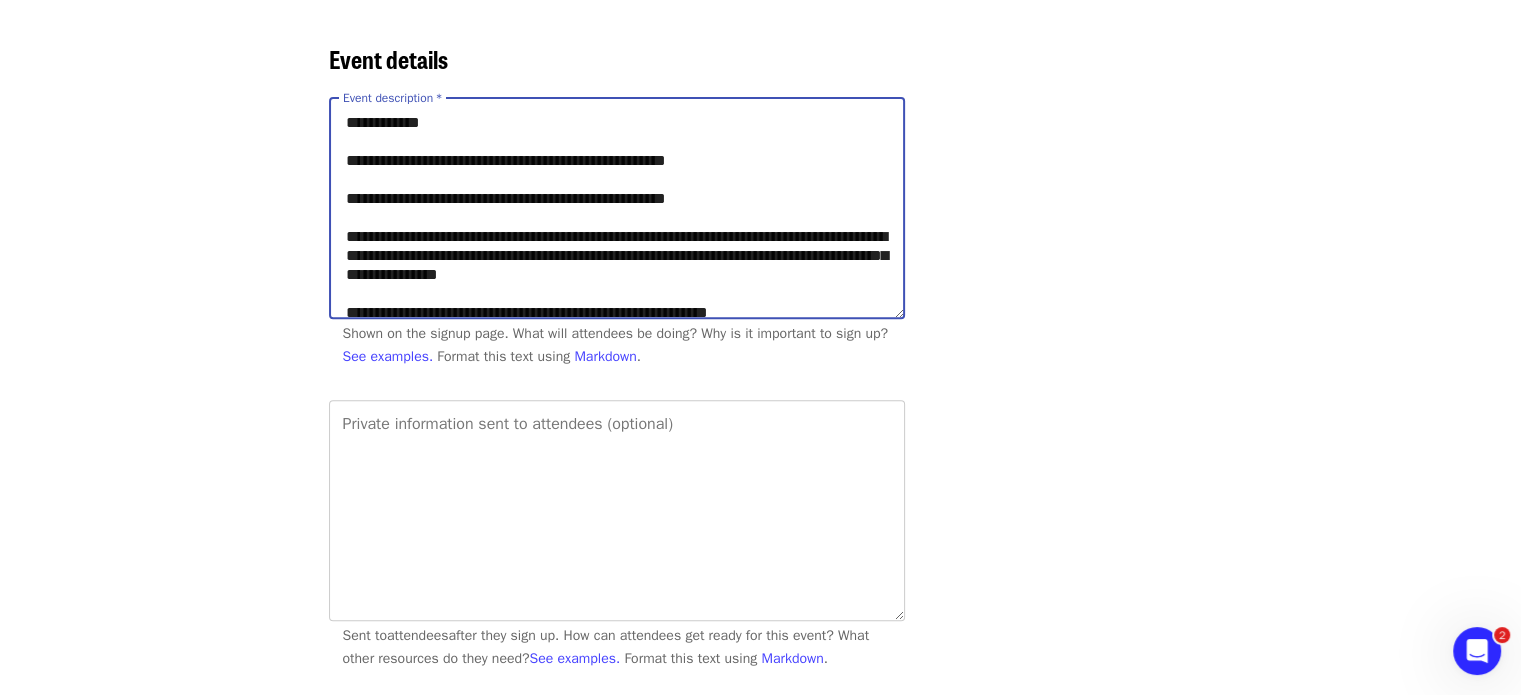 click on "**********" at bounding box center [617, 208] 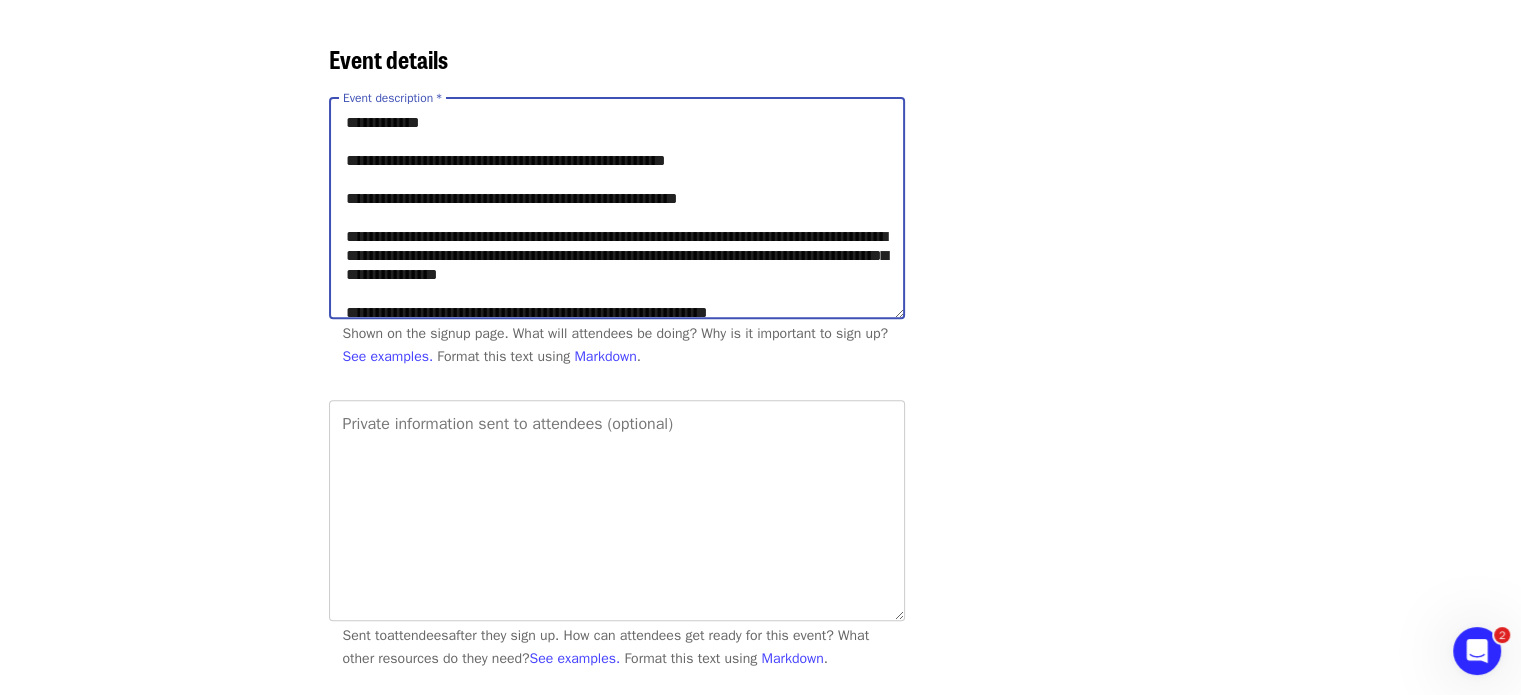 click on "**********" at bounding box center (617, 208) 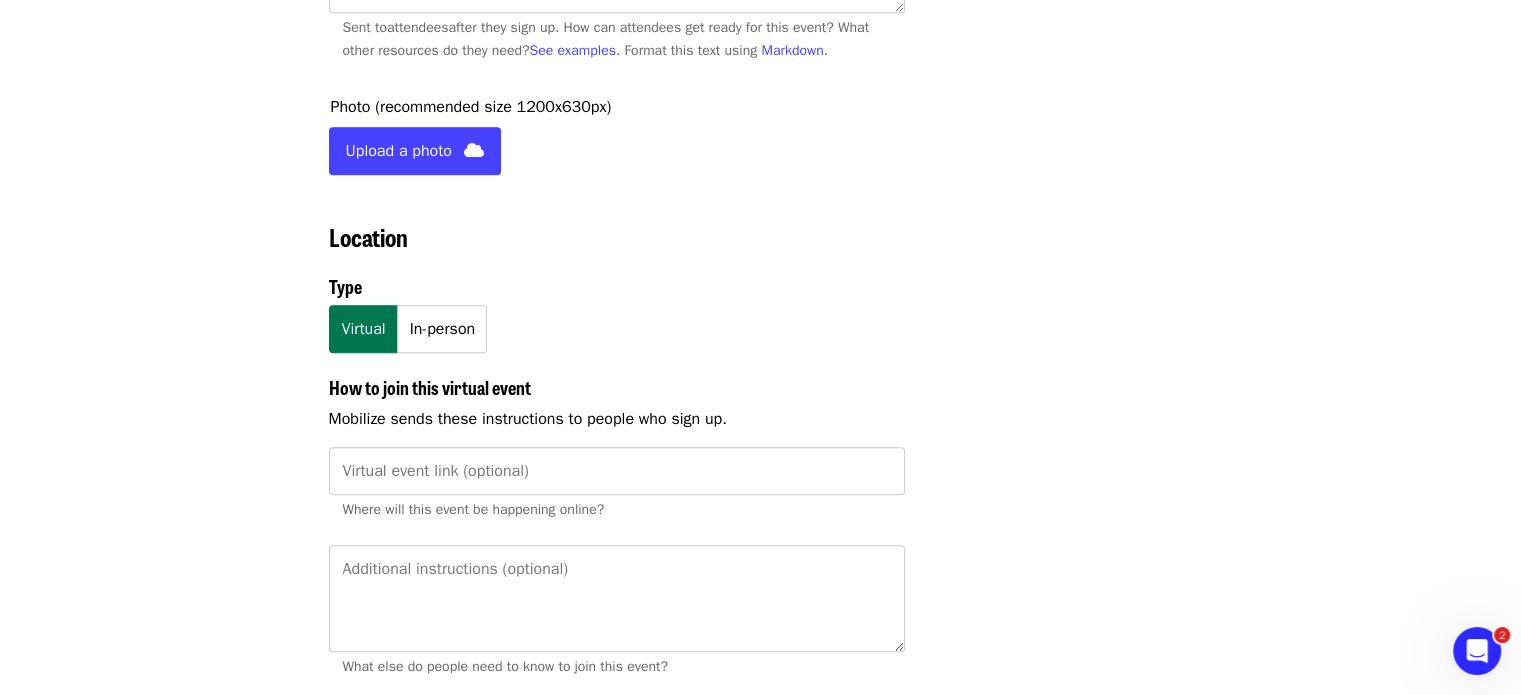 scroll, scrollTop: 640, scrollLeft: 0, axis: vertical 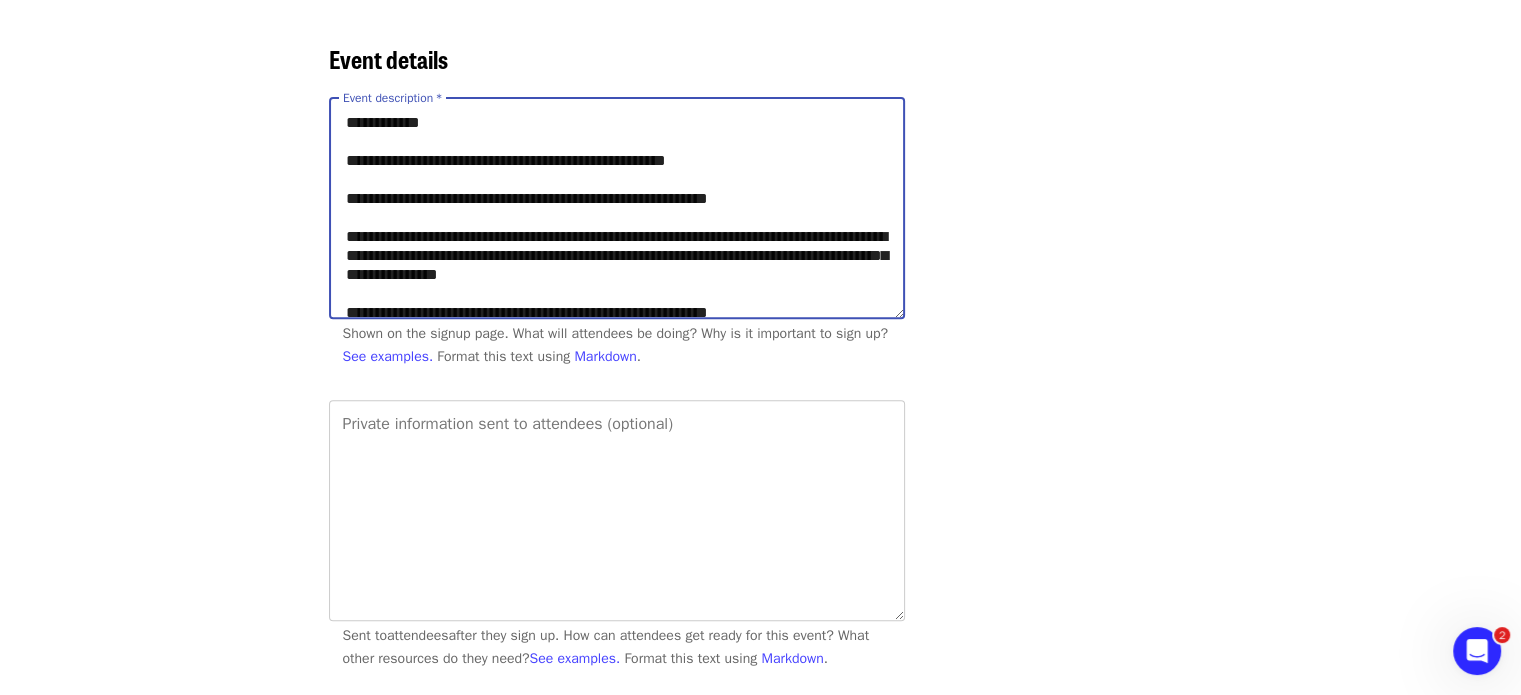 click on "**********" at bounding box center [617, 208] 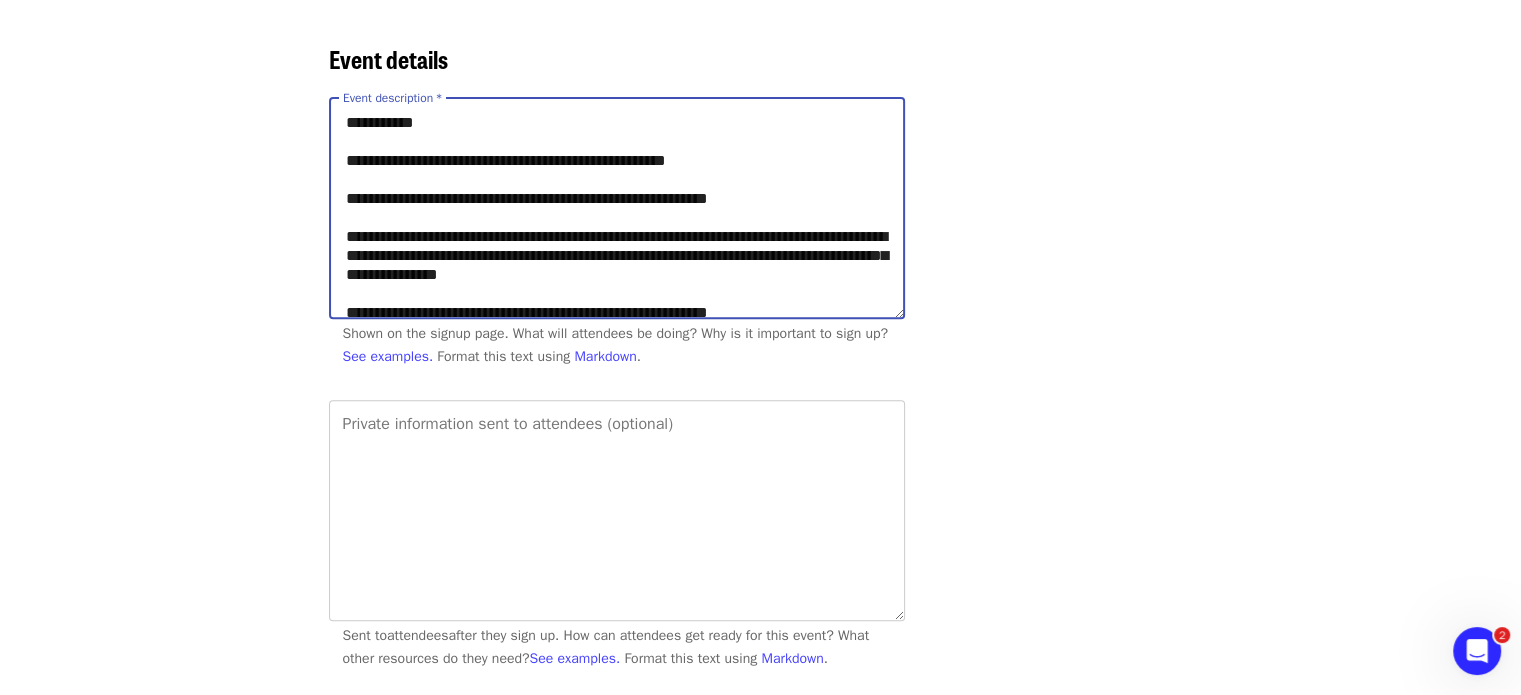 drag, startPoint x: 436, startPoint y: 214, endPoint x: 707, endPoint y: 175, distance: 273.7919 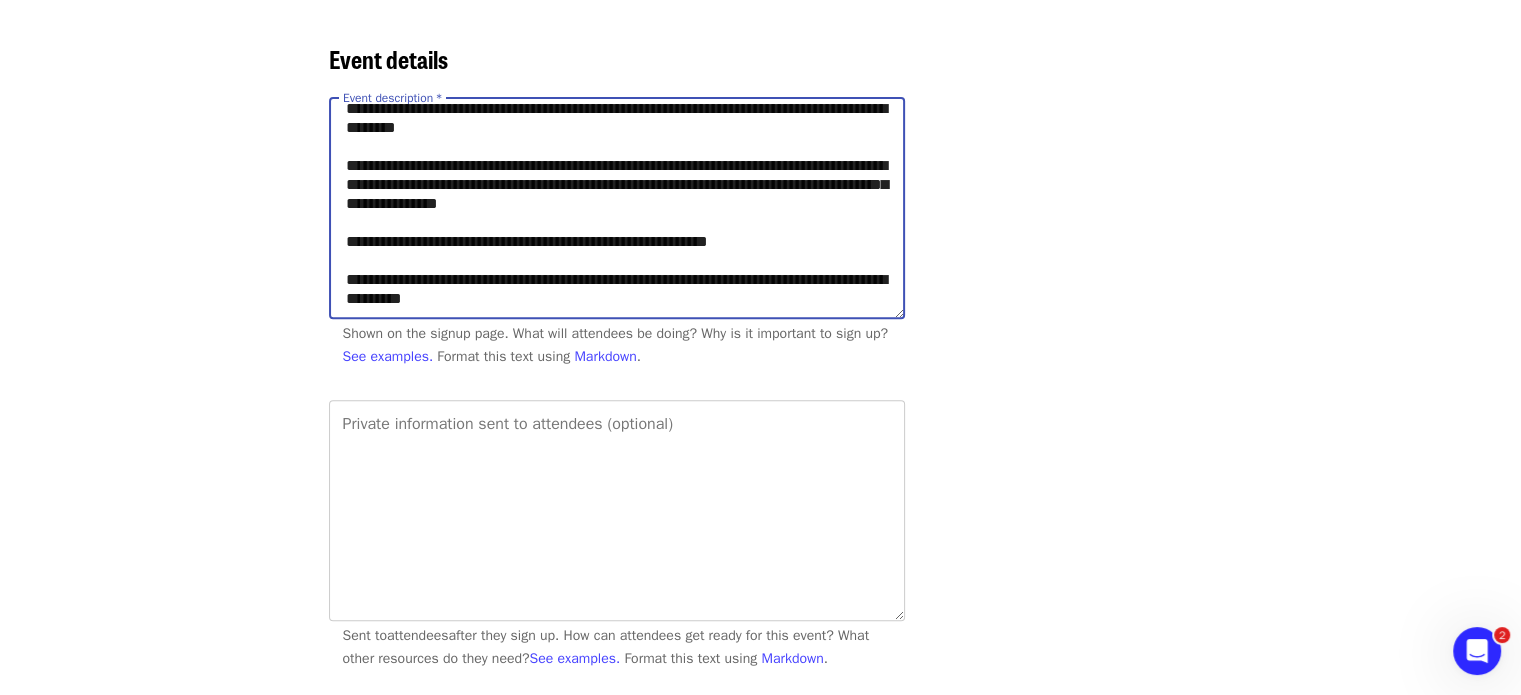 scroll, scrollTop: 56, scrollLeft: 0, axis: vertical 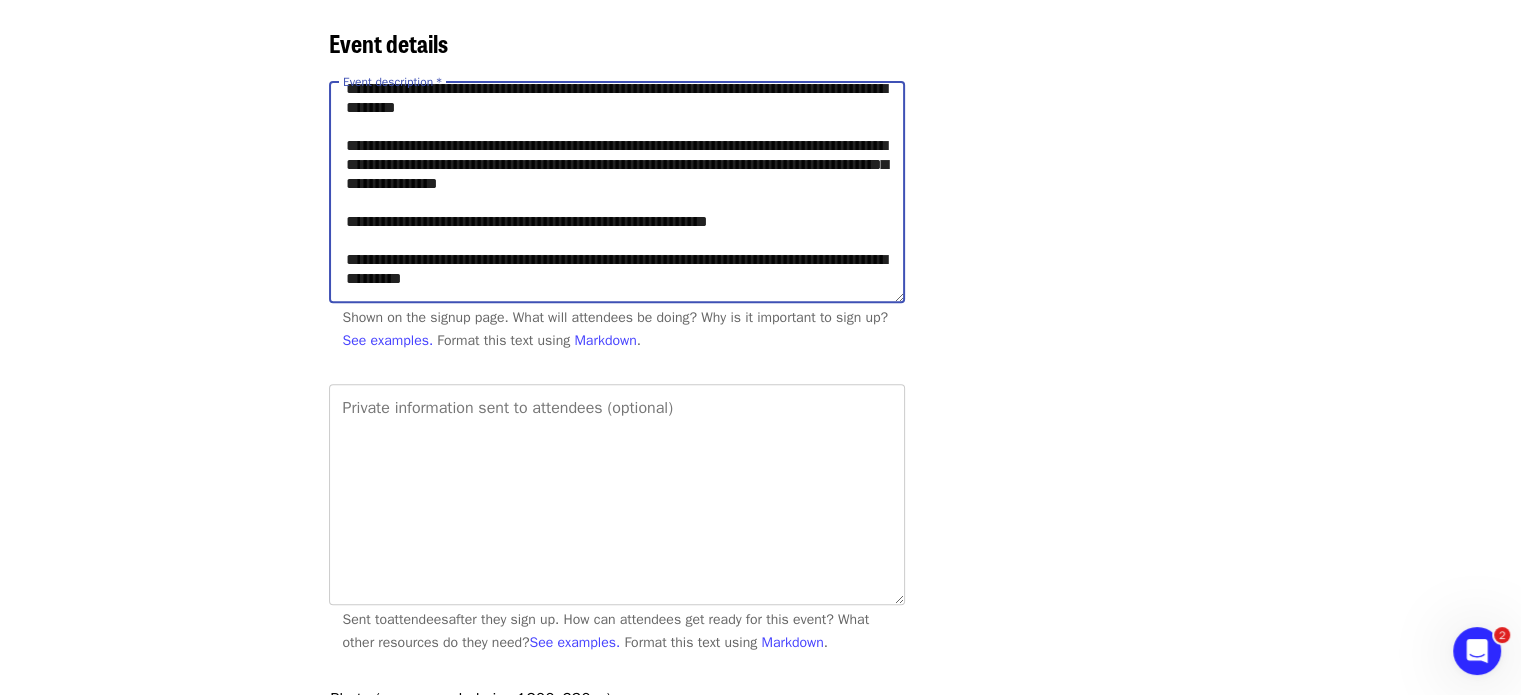drag, startPoint x: 769, startPoint y: 235, endPoint x: 584, endPoint y: 234, distance: 185.0027 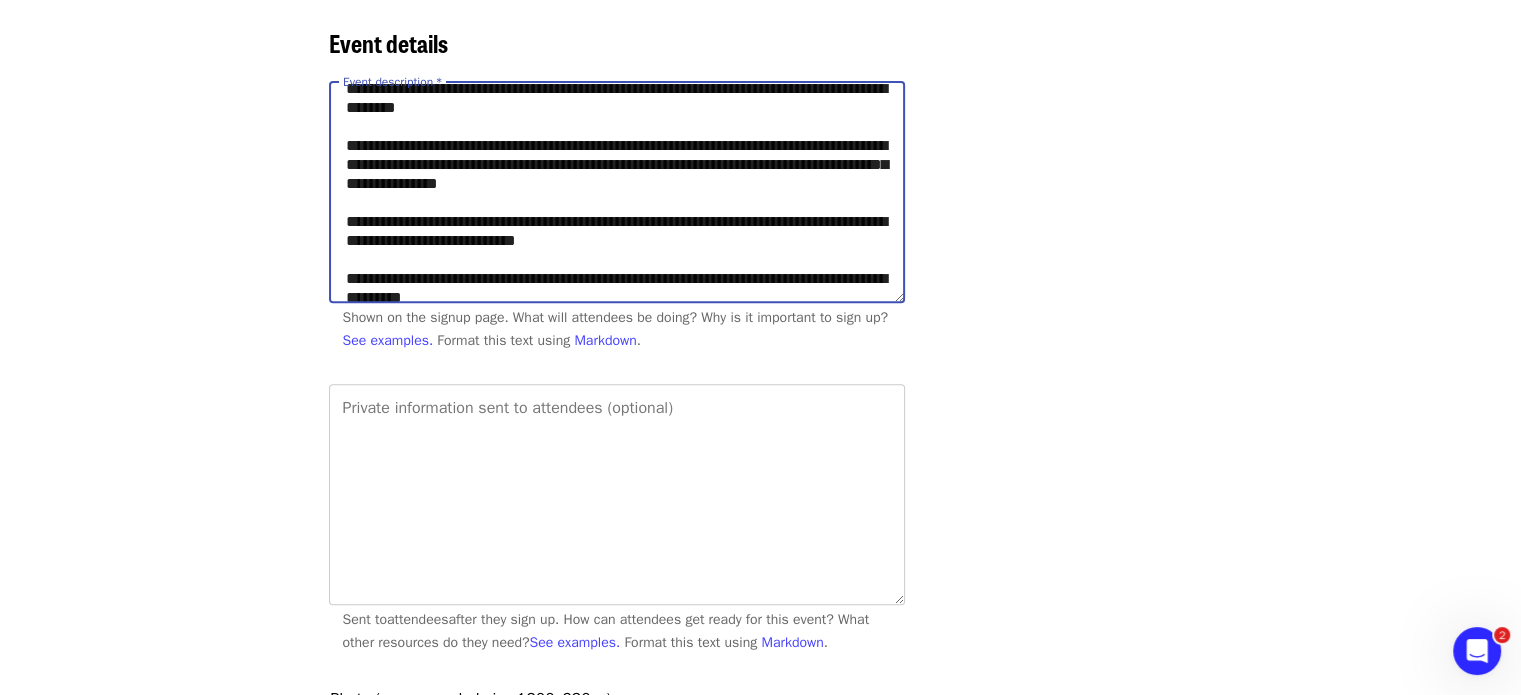 click on "**********" at bounding box center (617, 192) 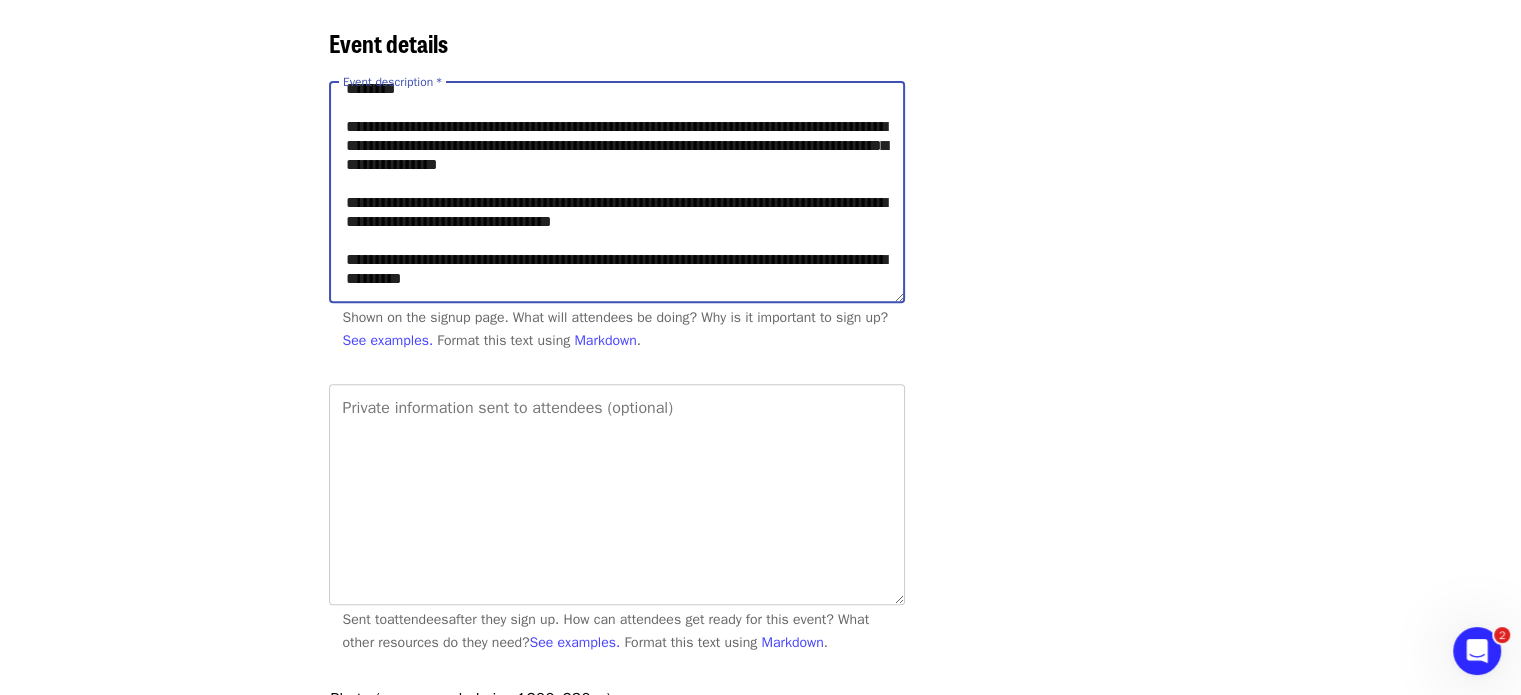 scroll, scrollTop: 76, scrollLeft: 0, axis: vertical 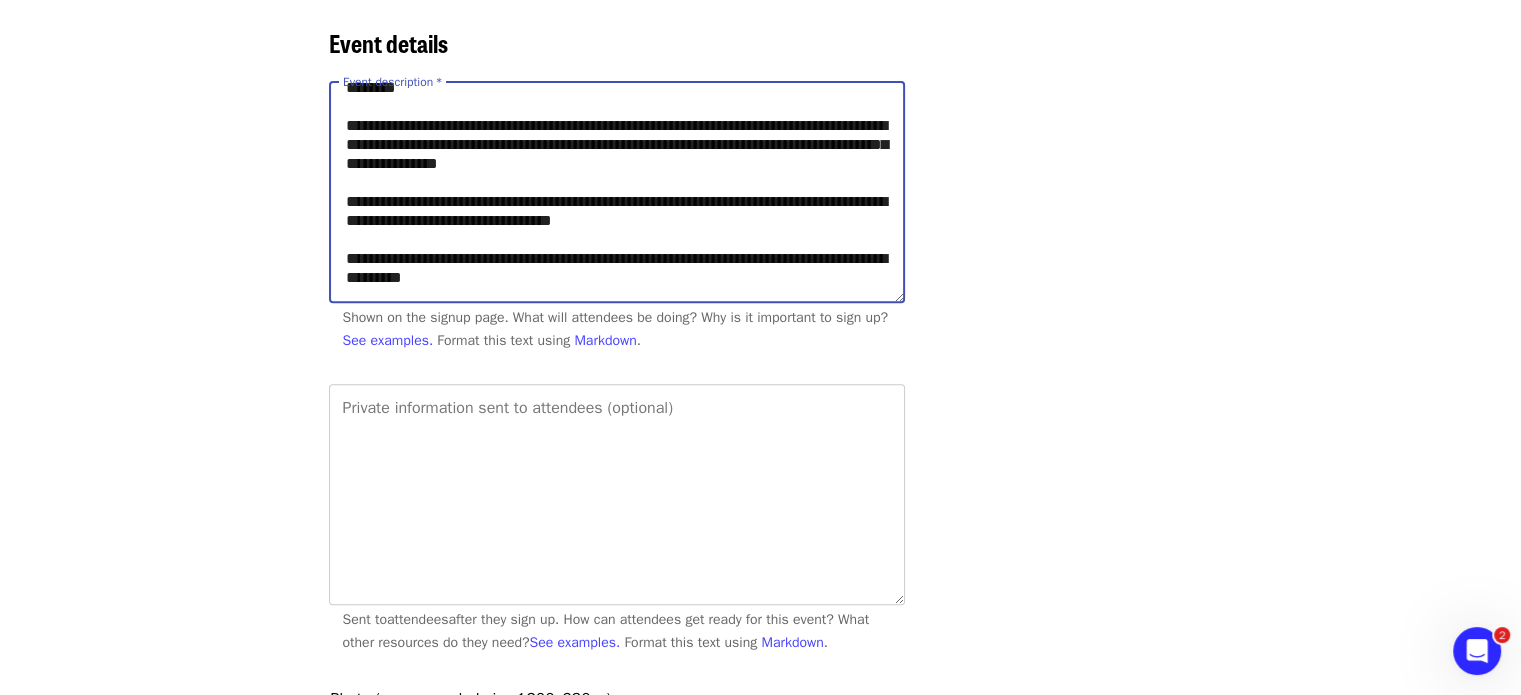 click on "**********" at bounding box center (617, 192) 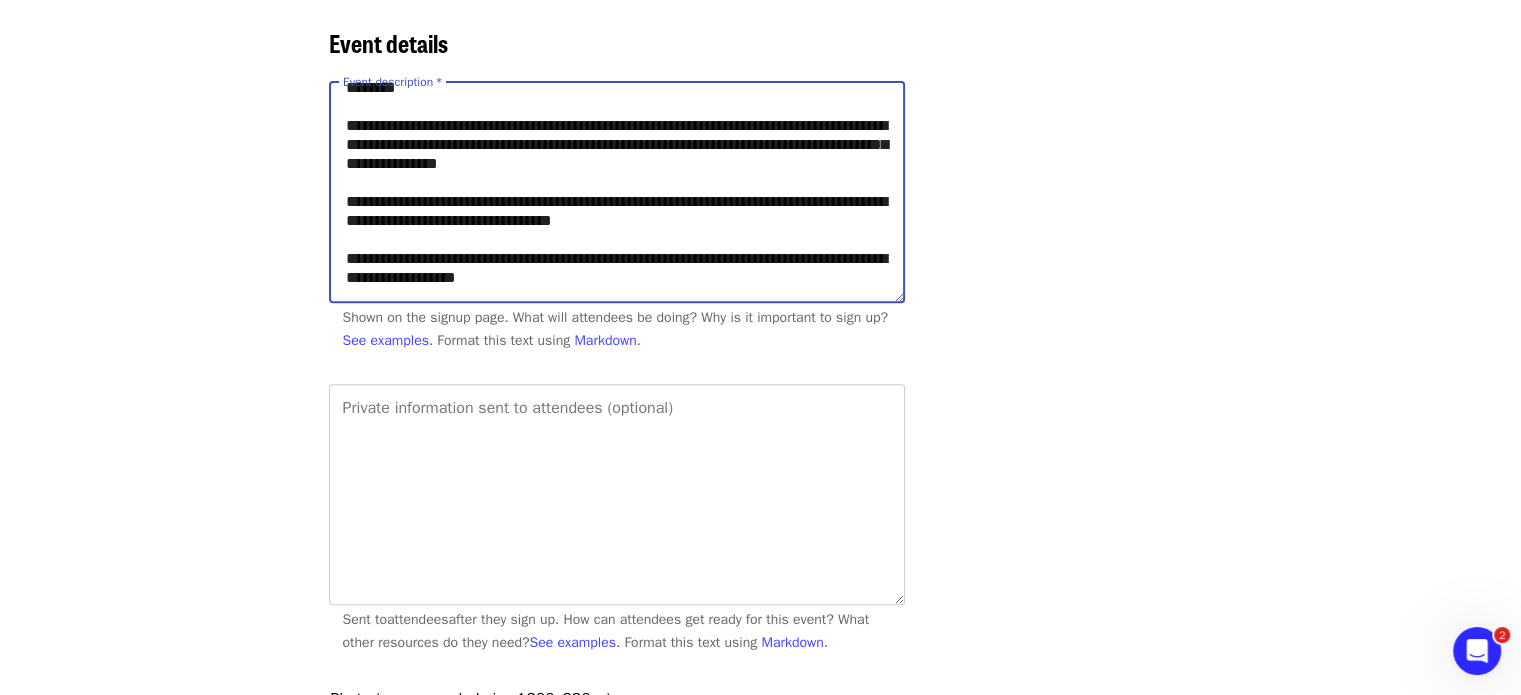 click on "**********" at bounding box center [617, 192] 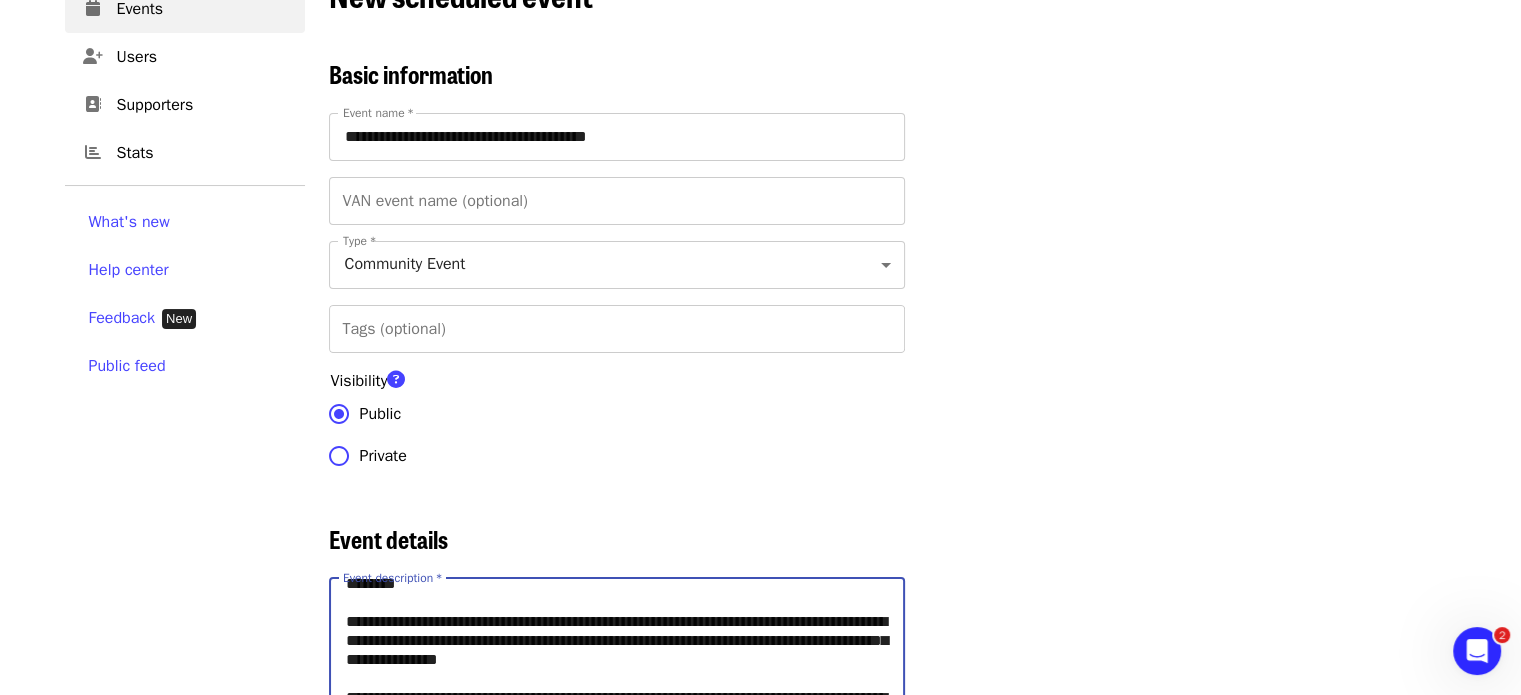 scroll, scrollTop: 166, scrollLeft: 0, axis: vertical 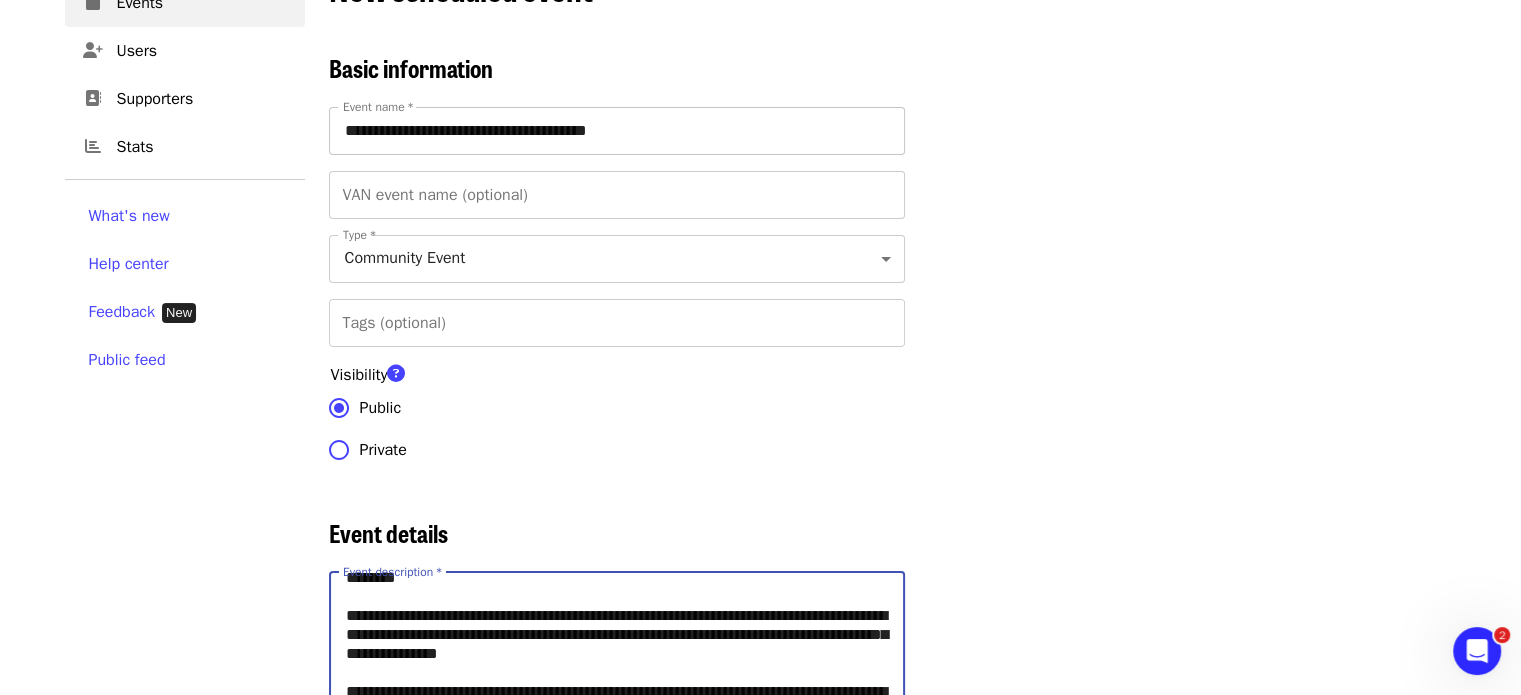 type on "**********" 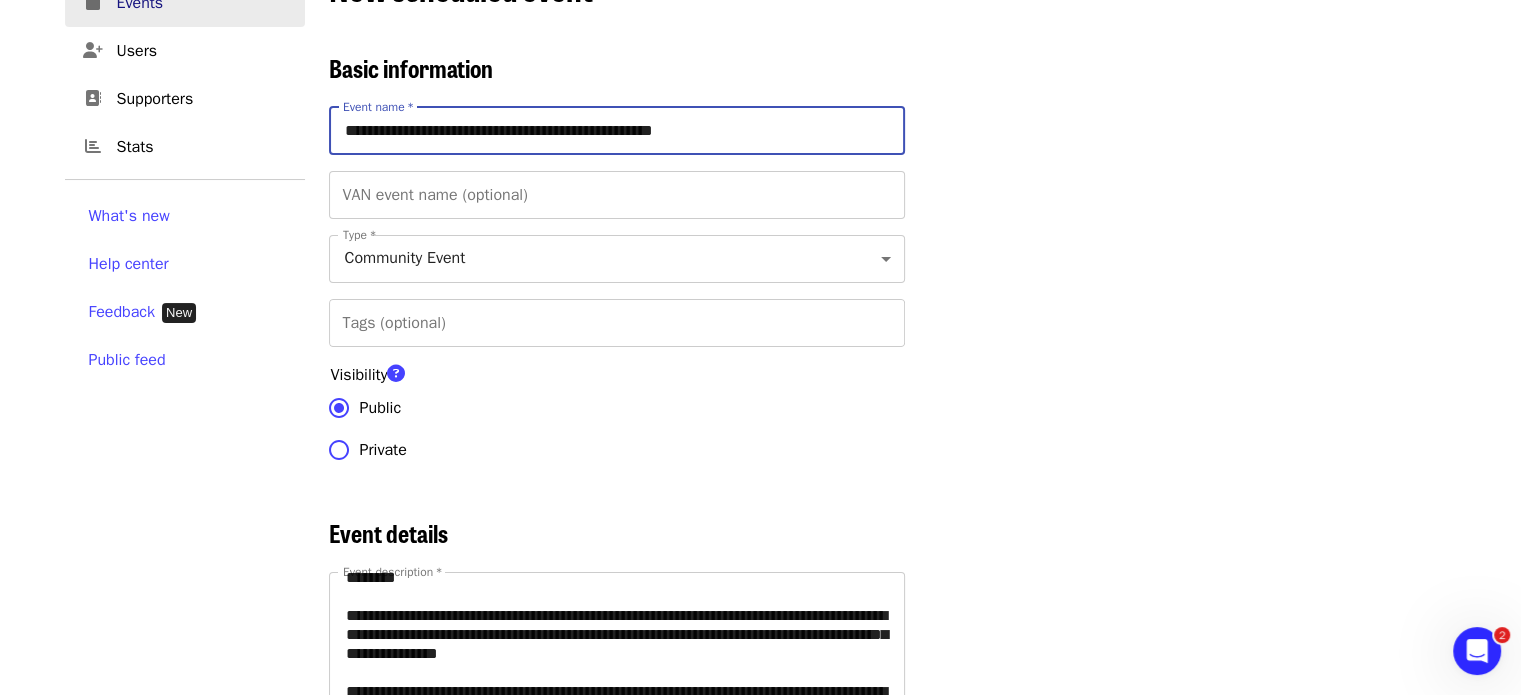 type on "**********" 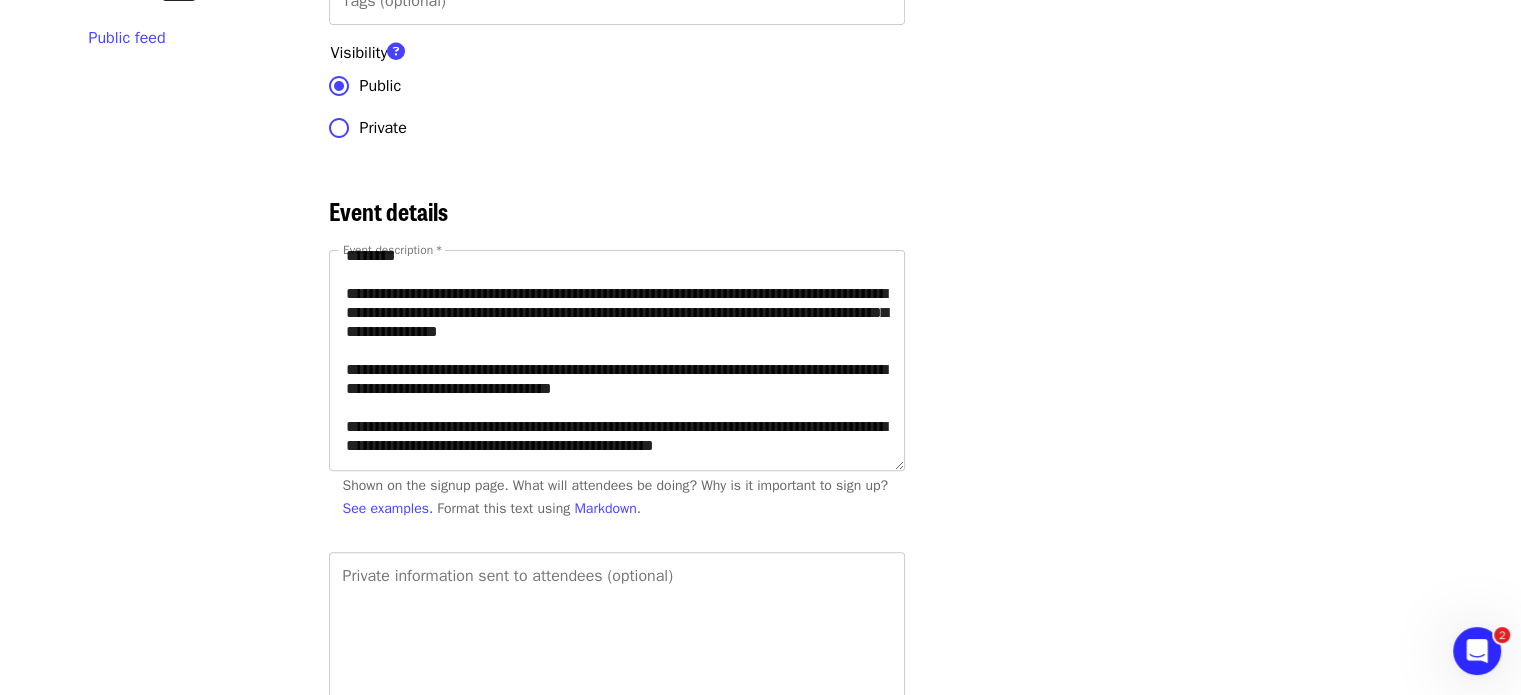 scroll, scrollTop: 495, scrollLeft: 0, axis: vertical 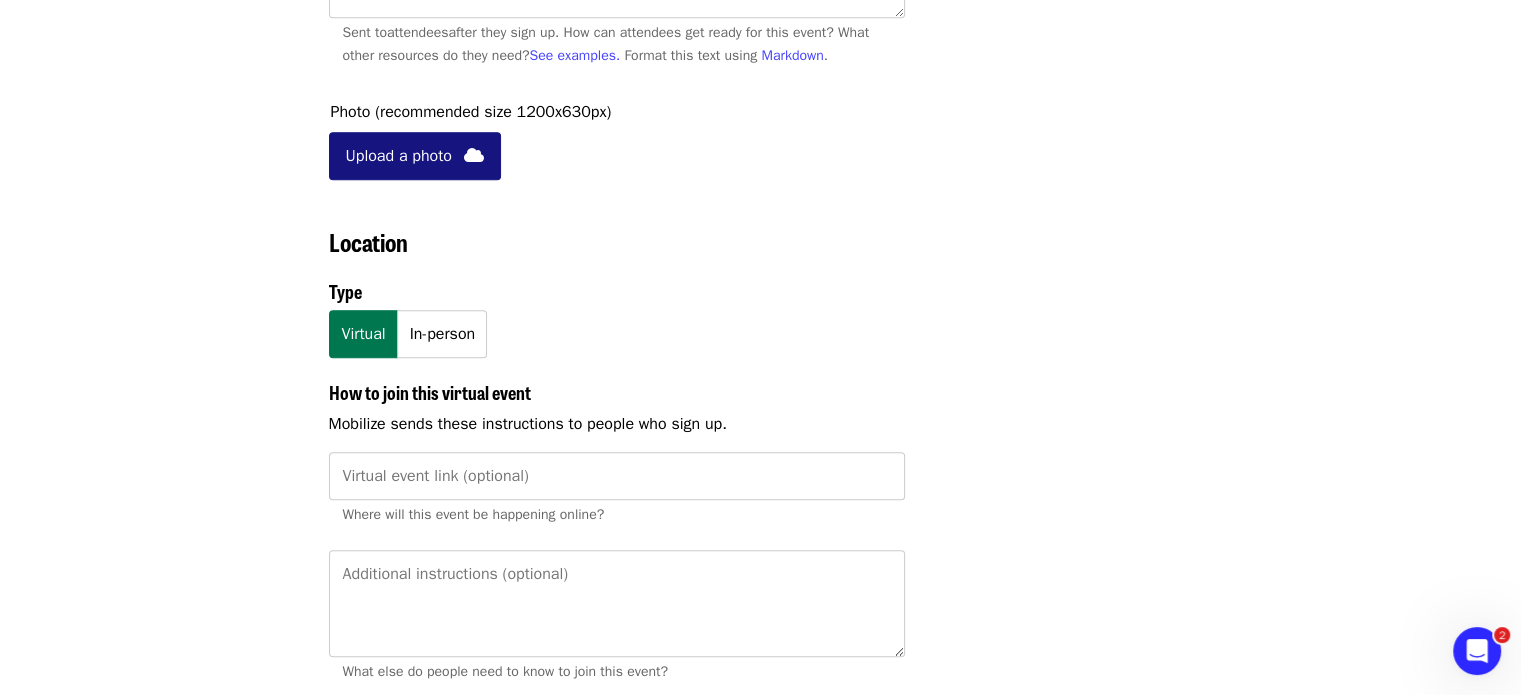 click on "Upload a photo" at bounding box center [399, 156] 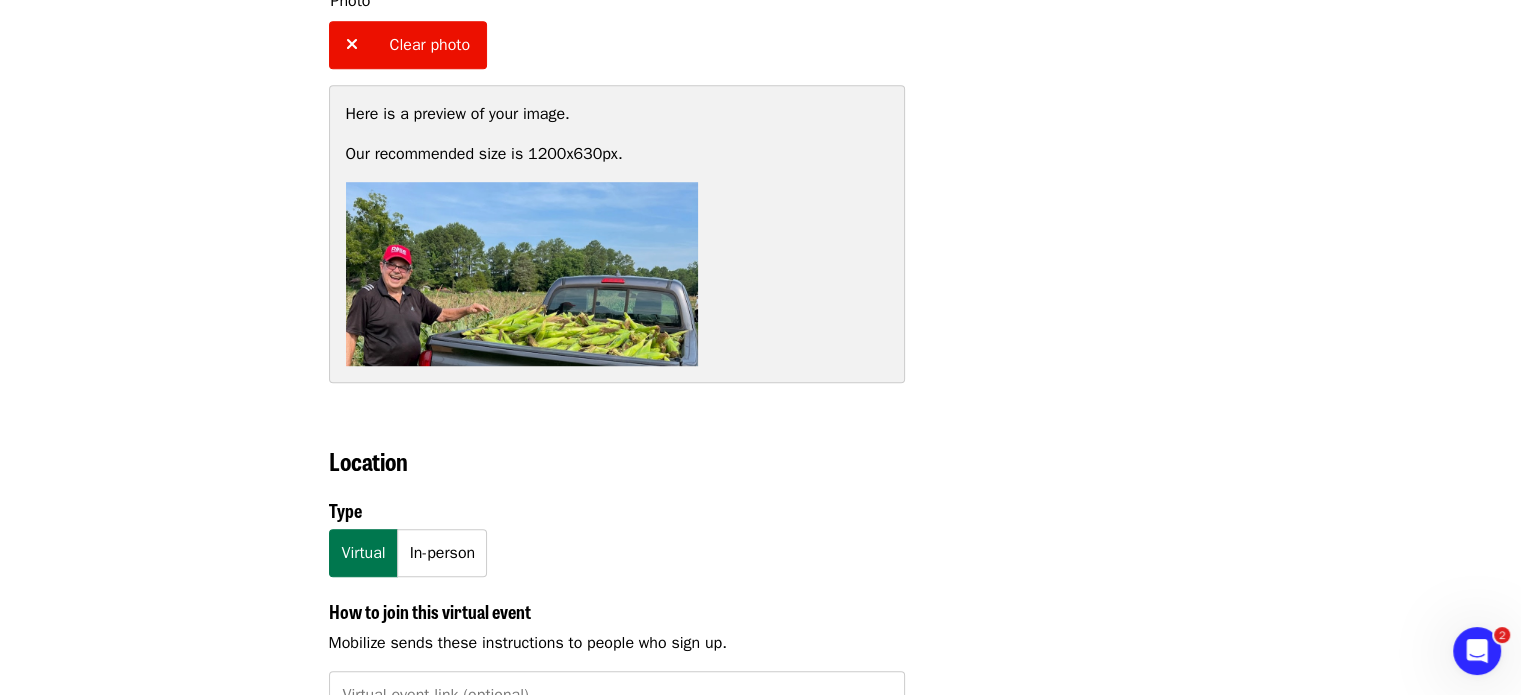 scroll, scrollTop: 1298, scrollLeft: 0, axis: vertical 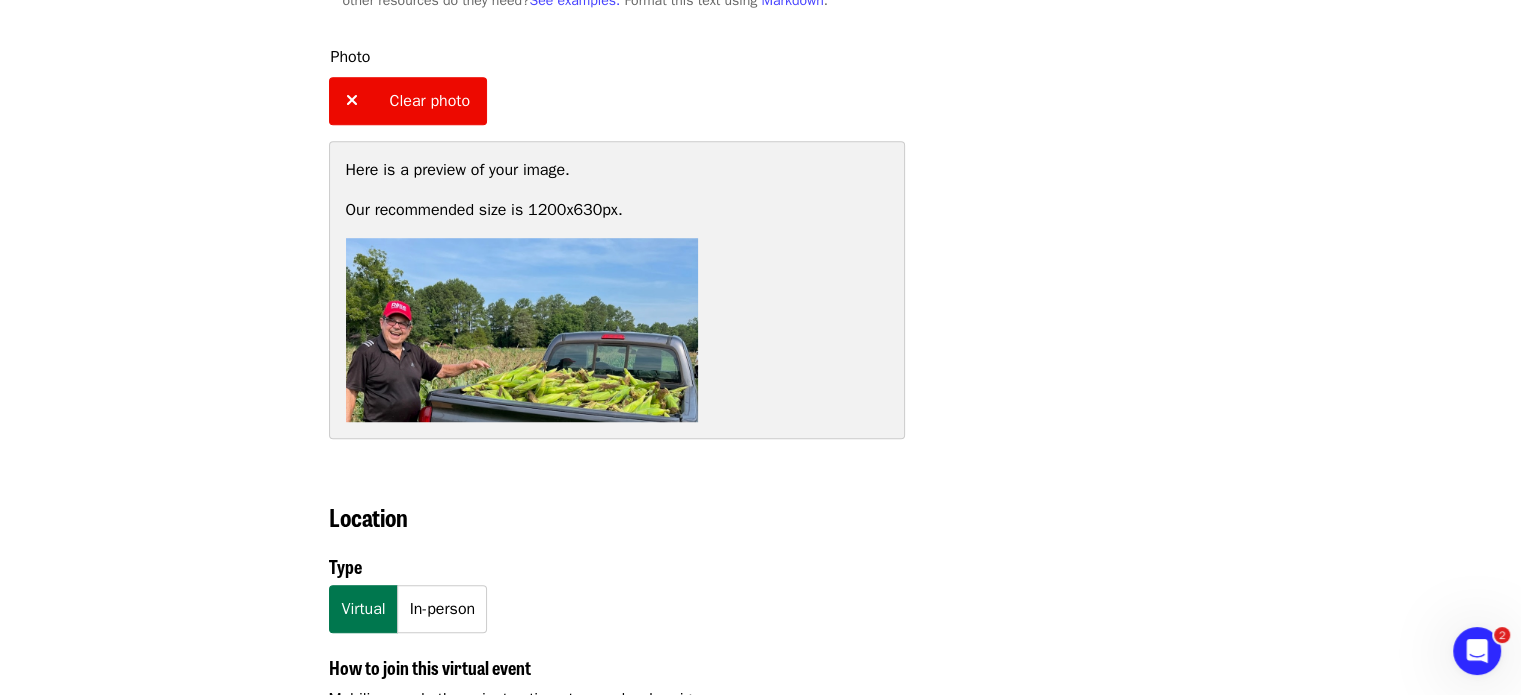 click on "Clear photo" at bounding box center [408, 101] 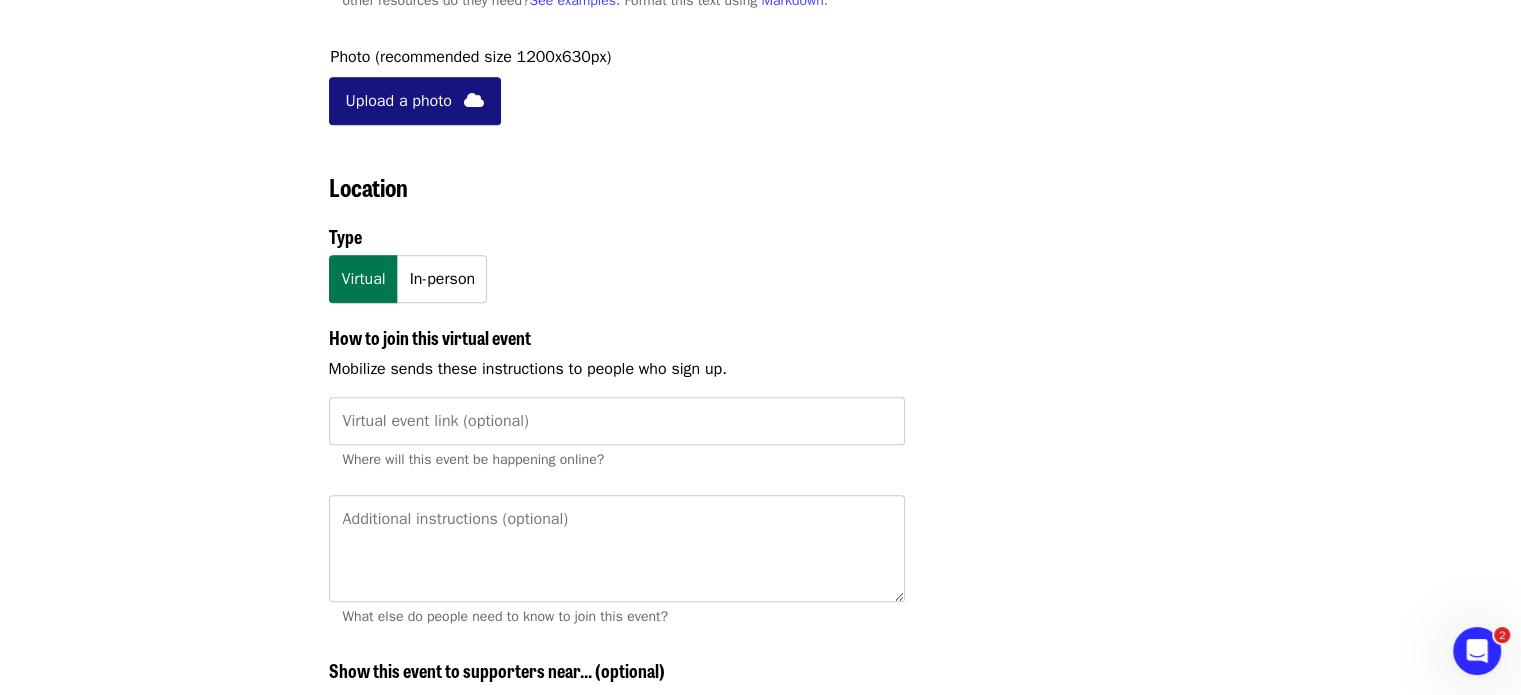 click on "Upload a photo" at bounding box center (399, 101) 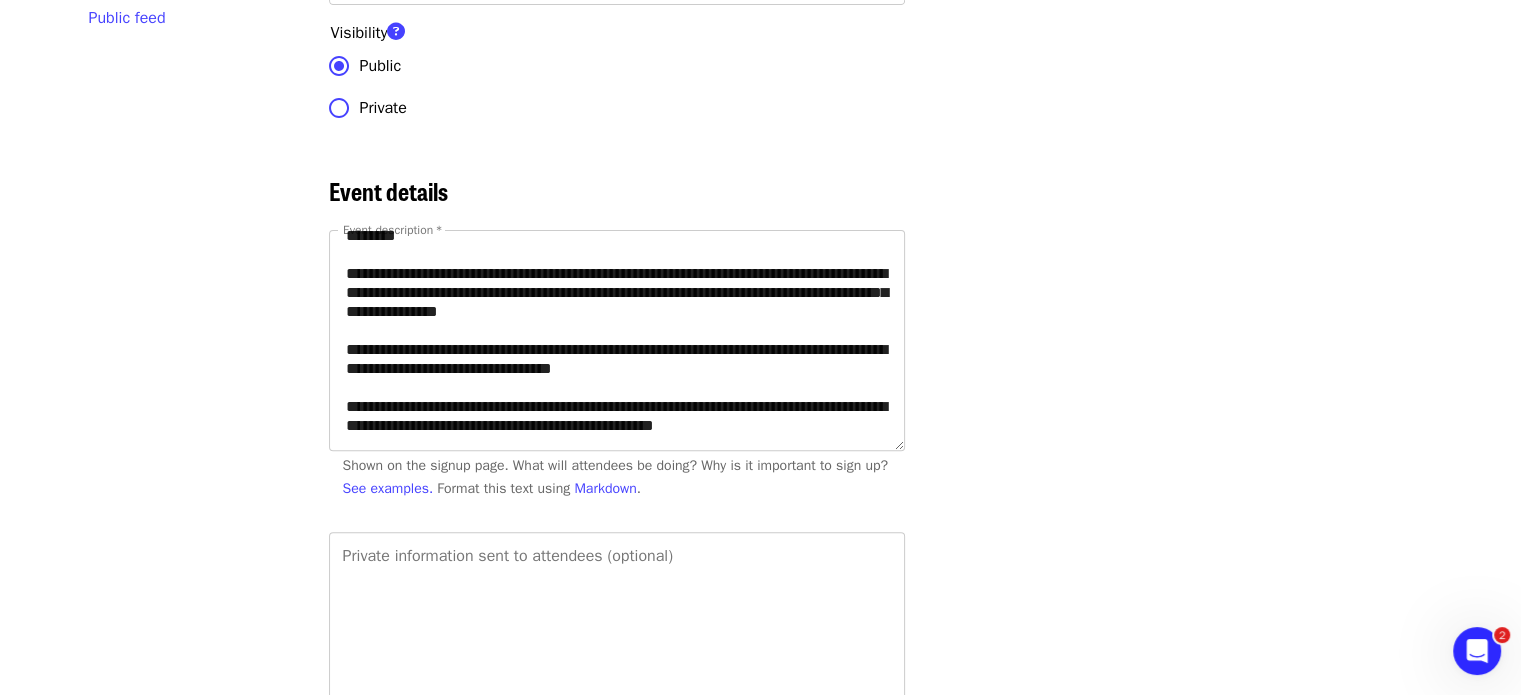 scroll, scrollTop: 538, scrollLeft: 0, axis: vertical 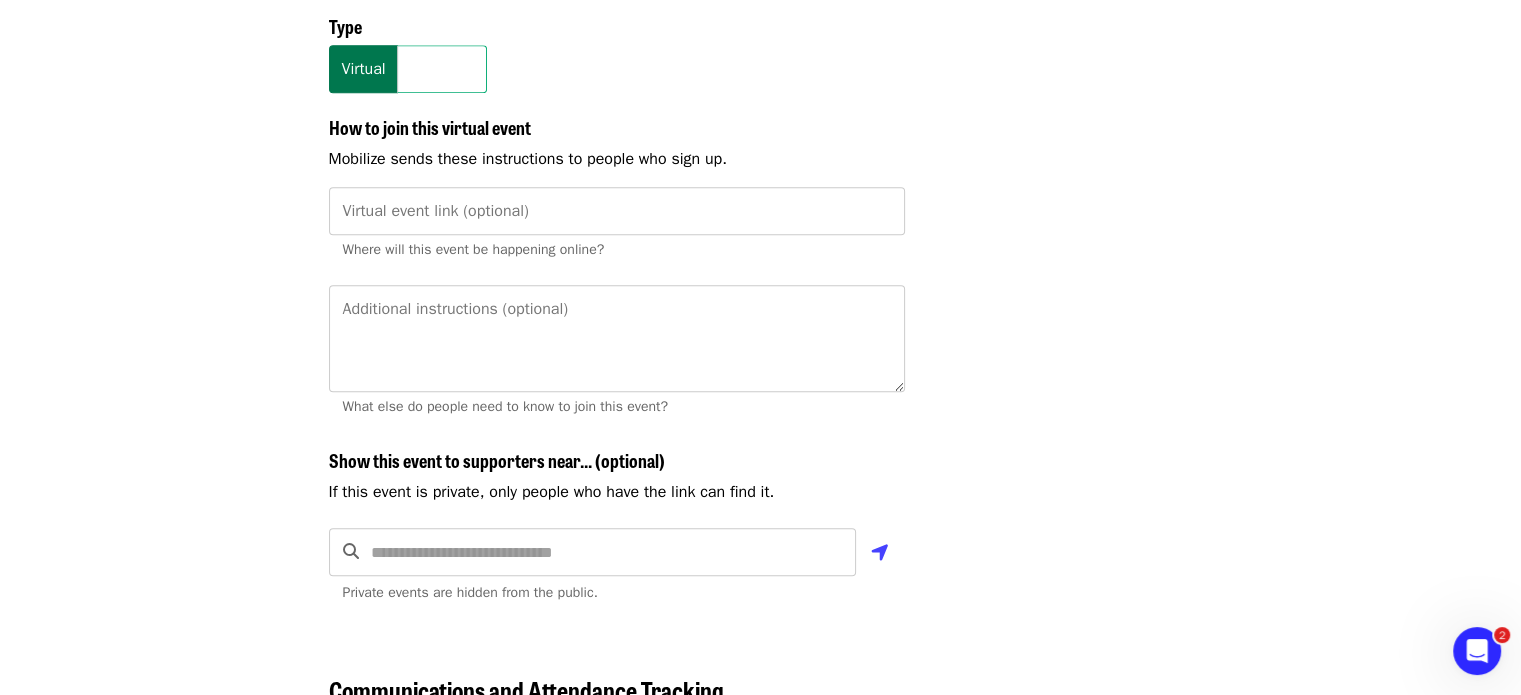 click on "In-person" at bounding box center (443, 69) 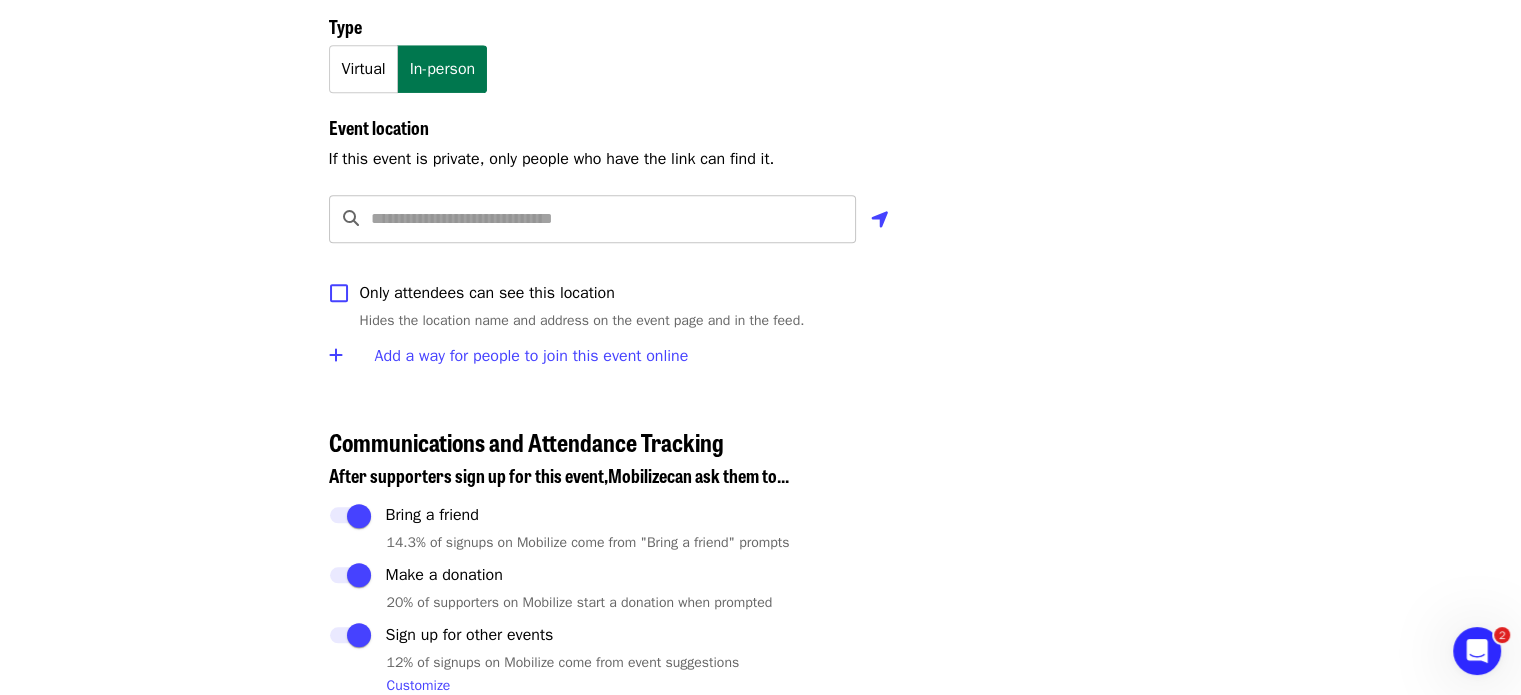 click at bounding box center (614, 219) 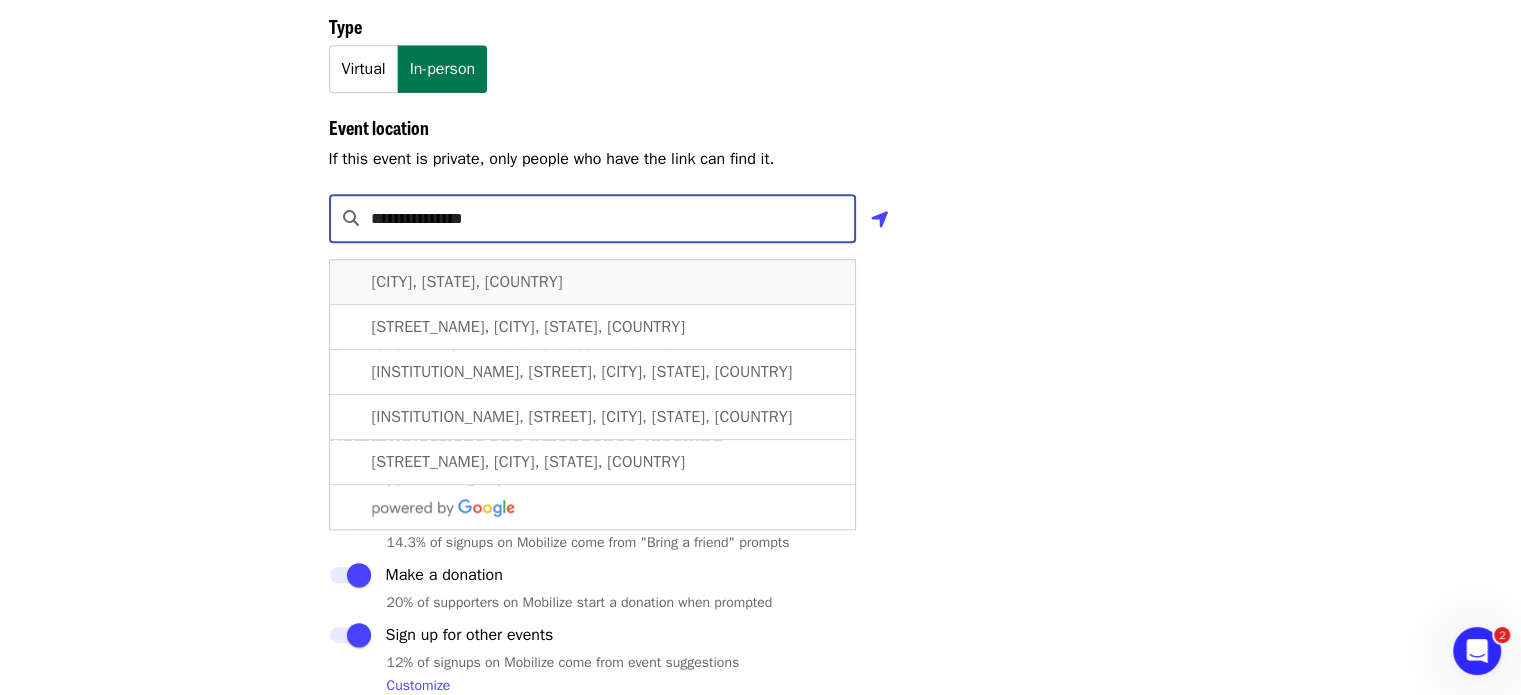 click on "Chapel Hill, NC, USA" at bounding box center [467, 282] 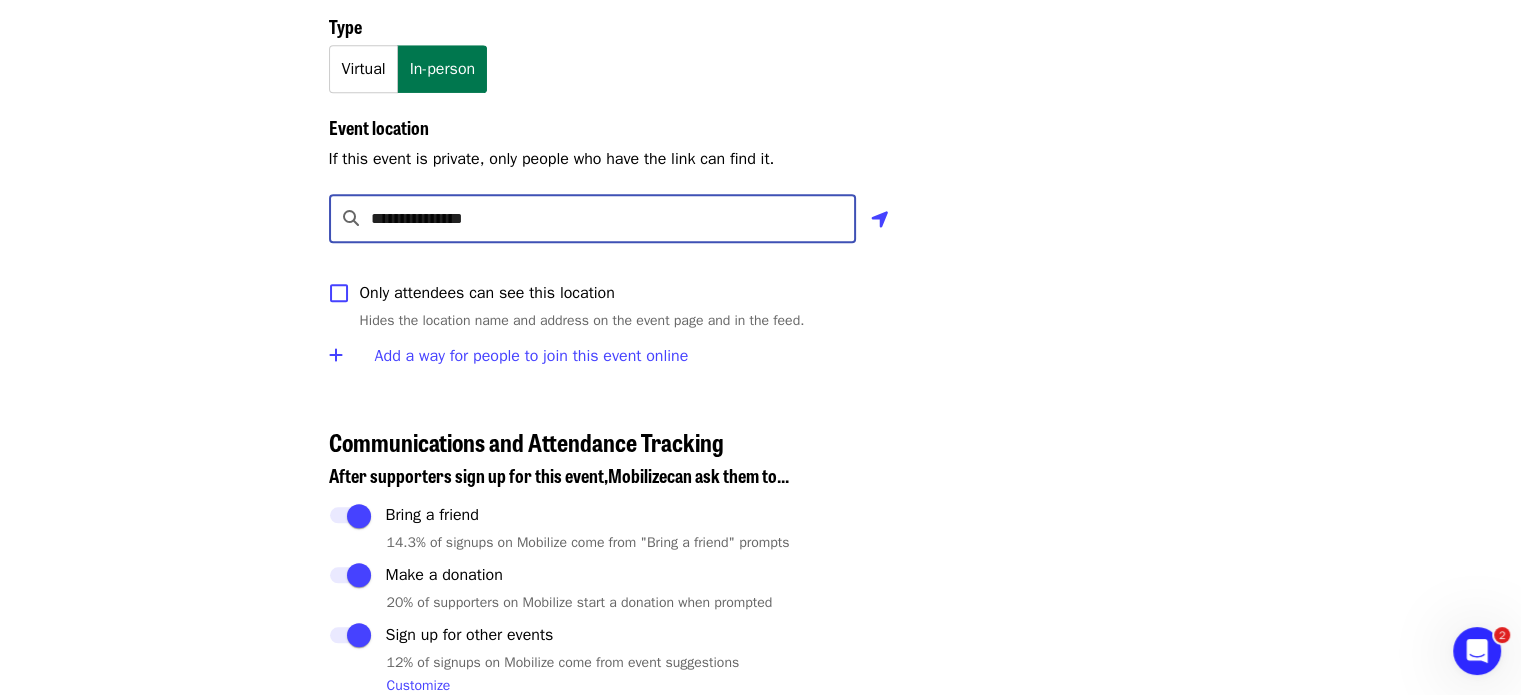 type on "**********" 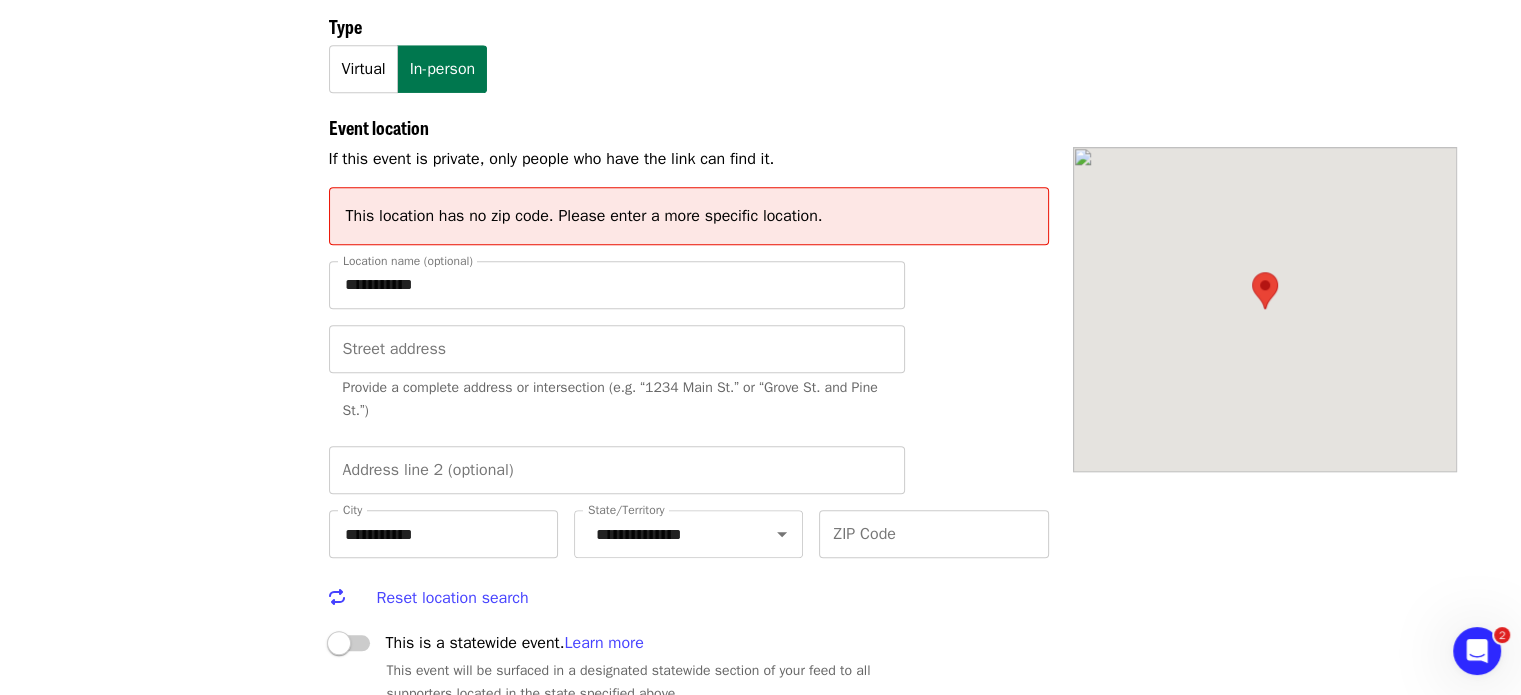 click on "Events Users Supporters Stats What's new Help center Feedback New Public feed Organize for  Society of St. Andrew" at bounding box center [185, 1388] 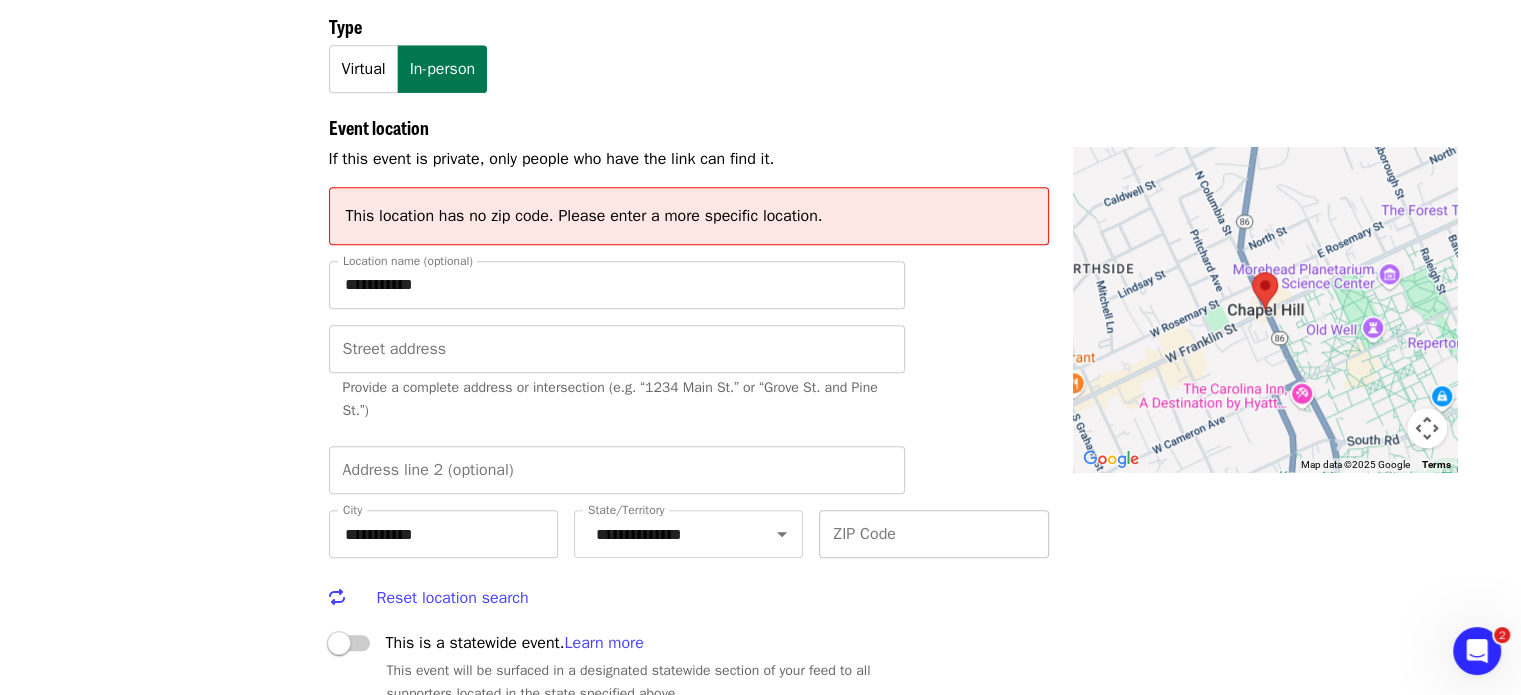 click on "ZIP Code" at bounding box center (933, 534) 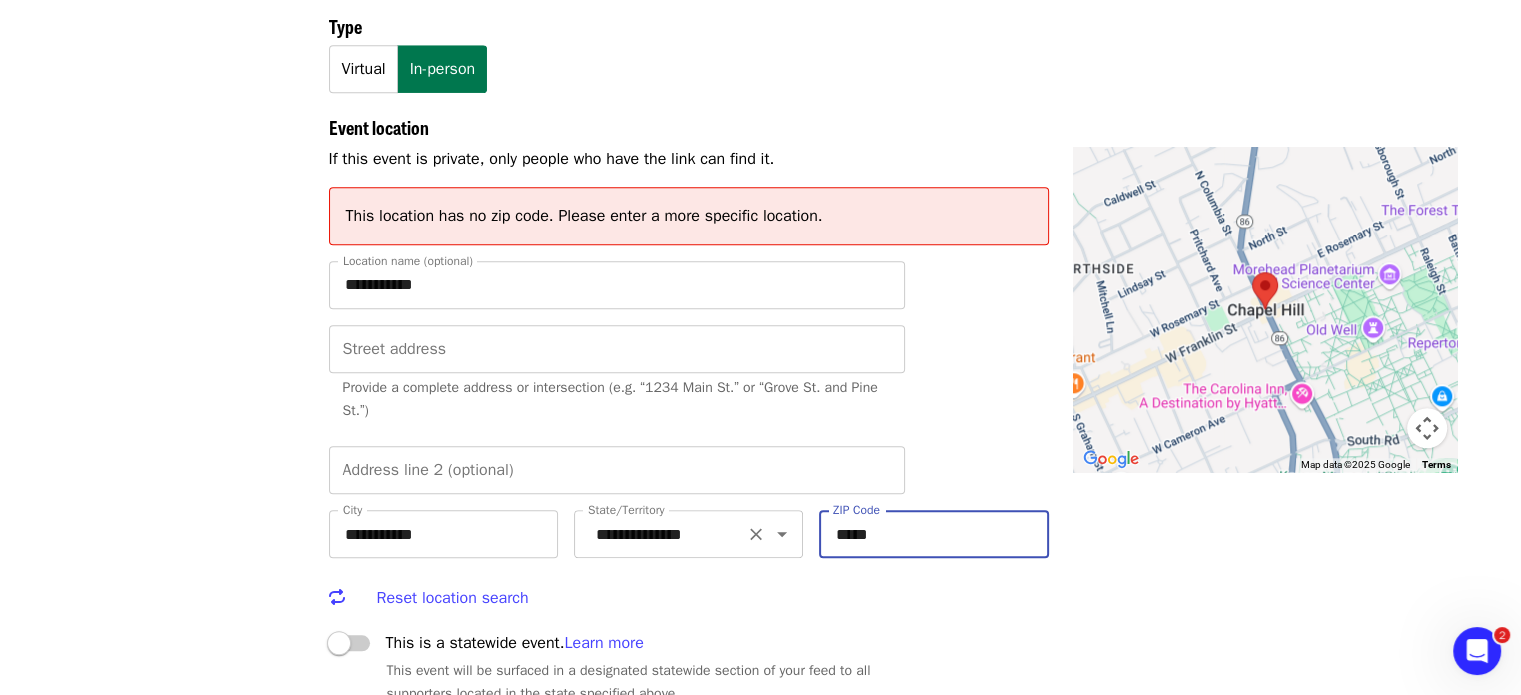 click at bounding box center (768, 534) 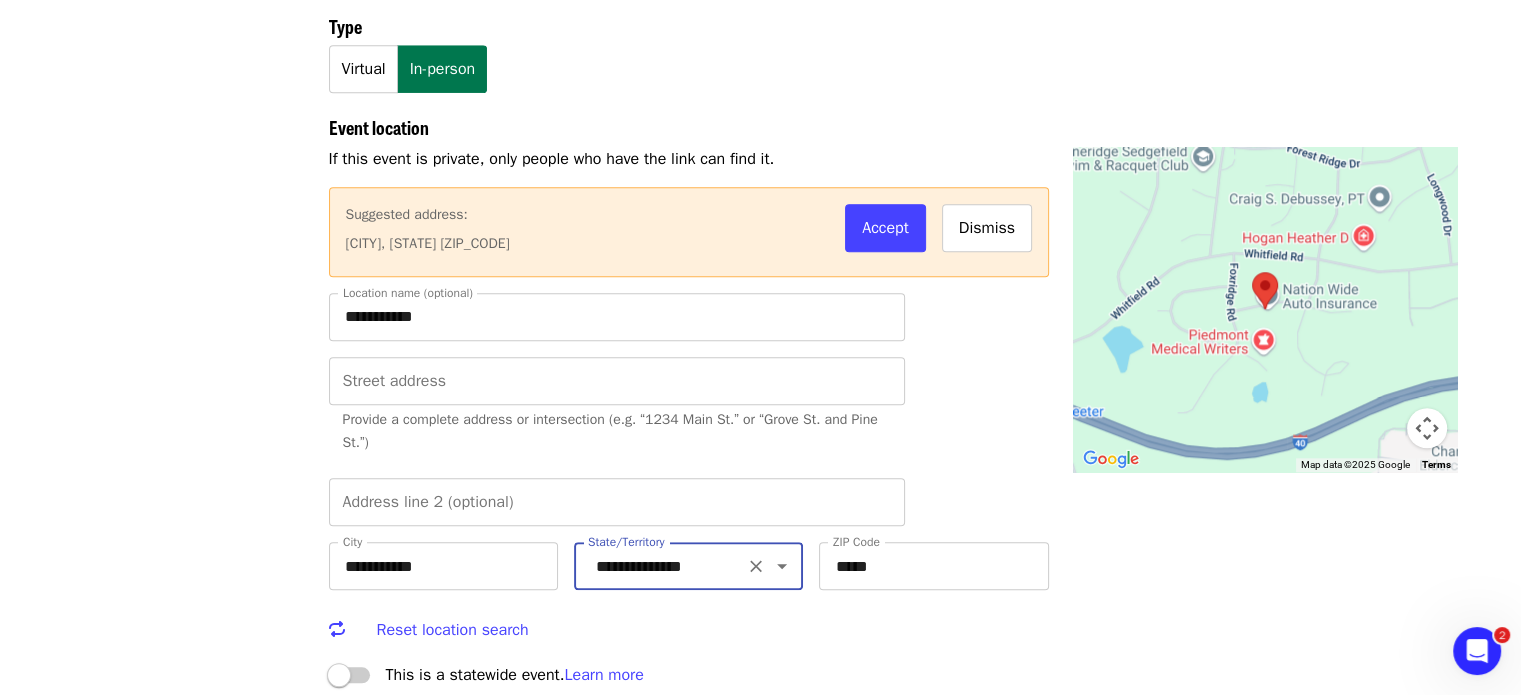 click on "**********" at bounding box center [701, 500] 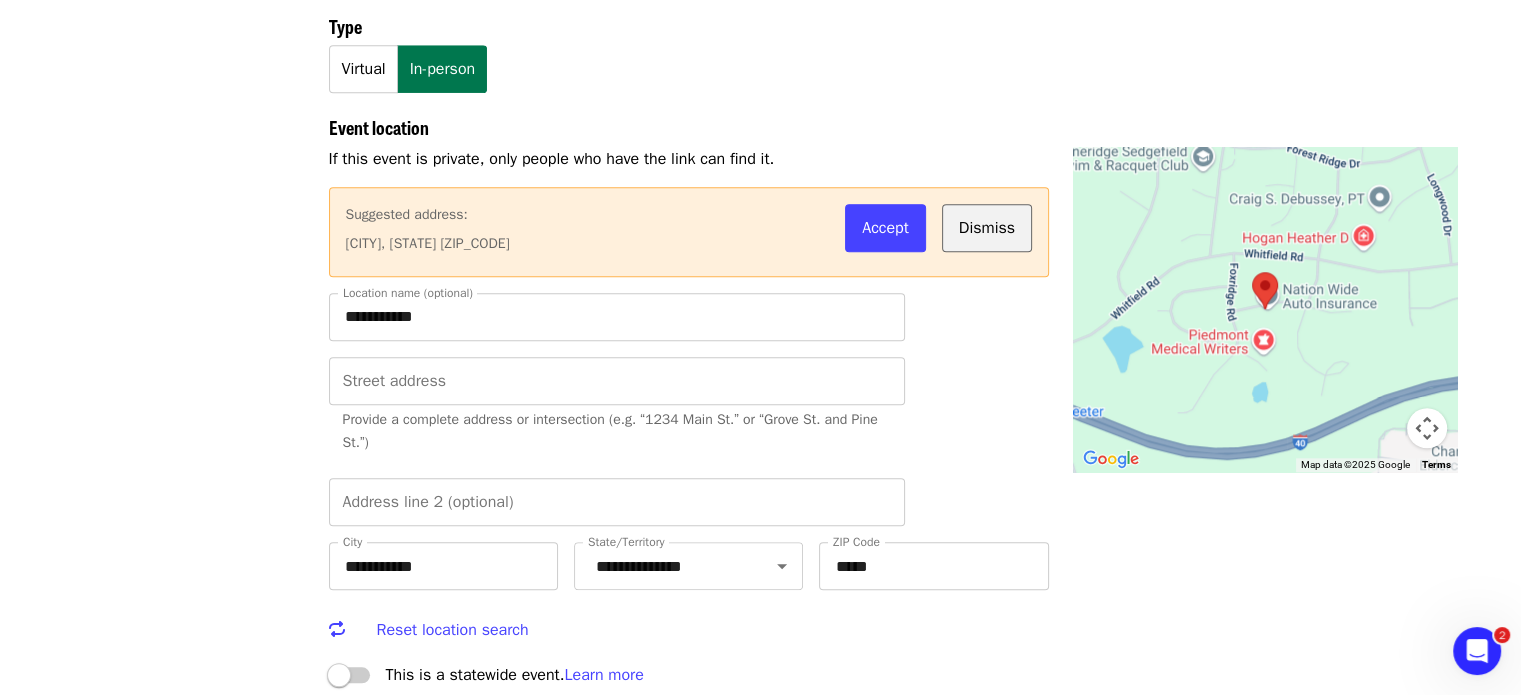 click on "Dismiss" at bounding box center (987, 228) 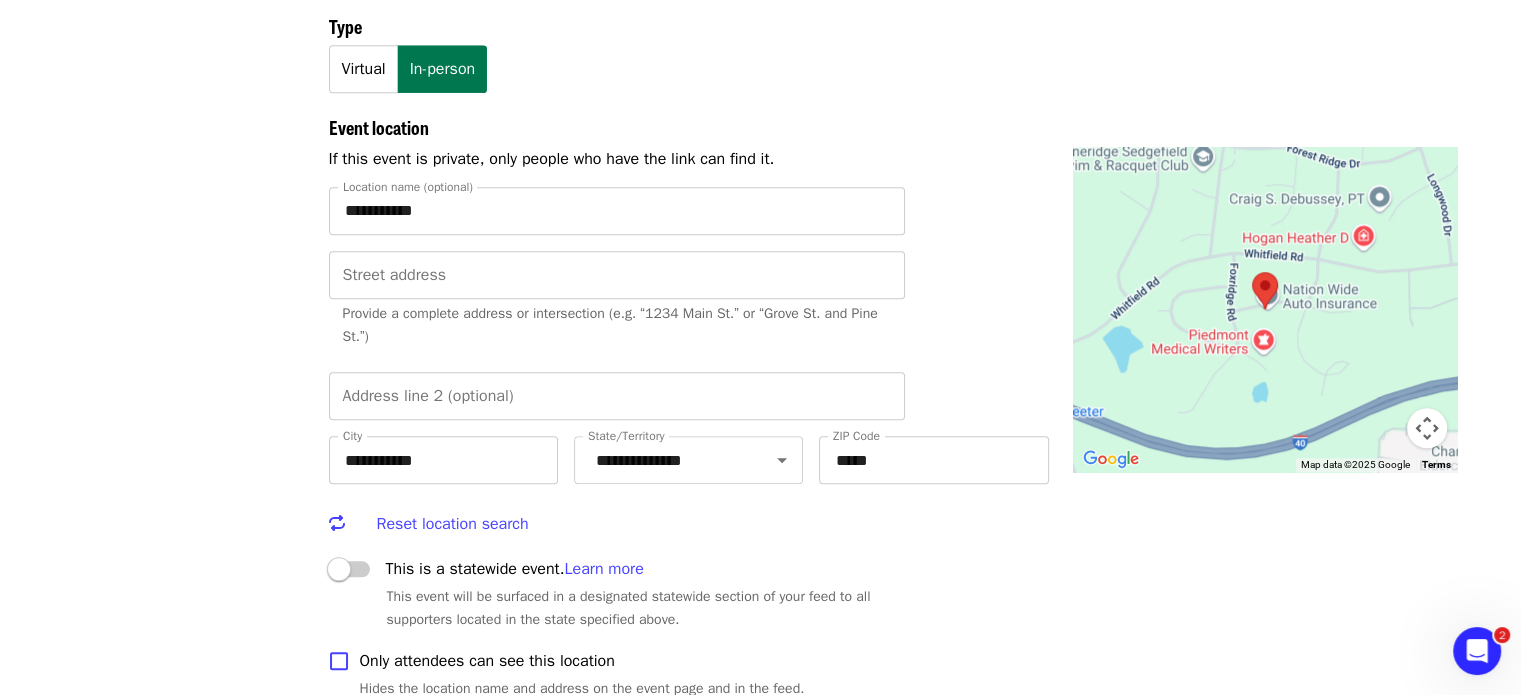 click on "Events Users Supporters Stats What's new Help center Feedback New Public feed Organize for  Society of St. Andrew" at bounding box center (185, 1351) 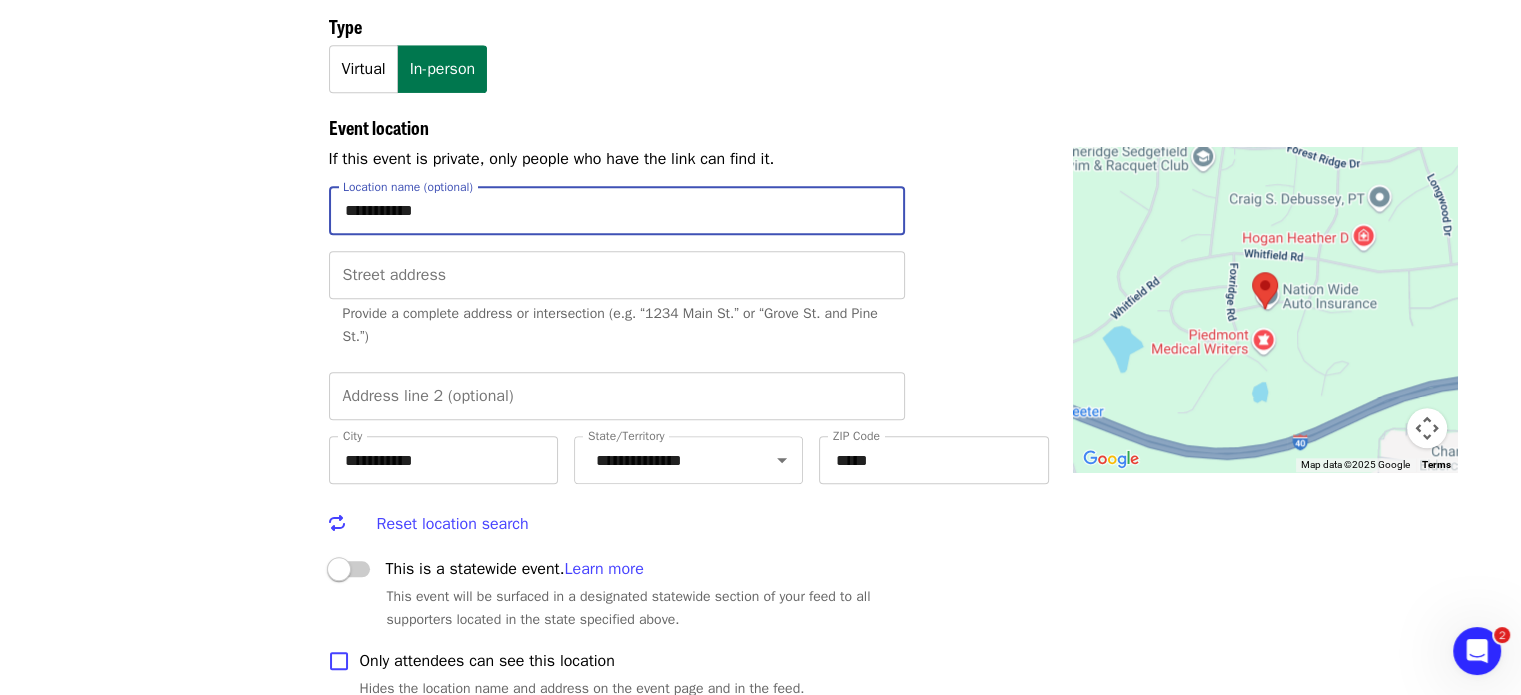 drag, startPoint x: 445, startPoint y: 220, endPoint x: 336, endPoint y: 221, distance: 109.004585 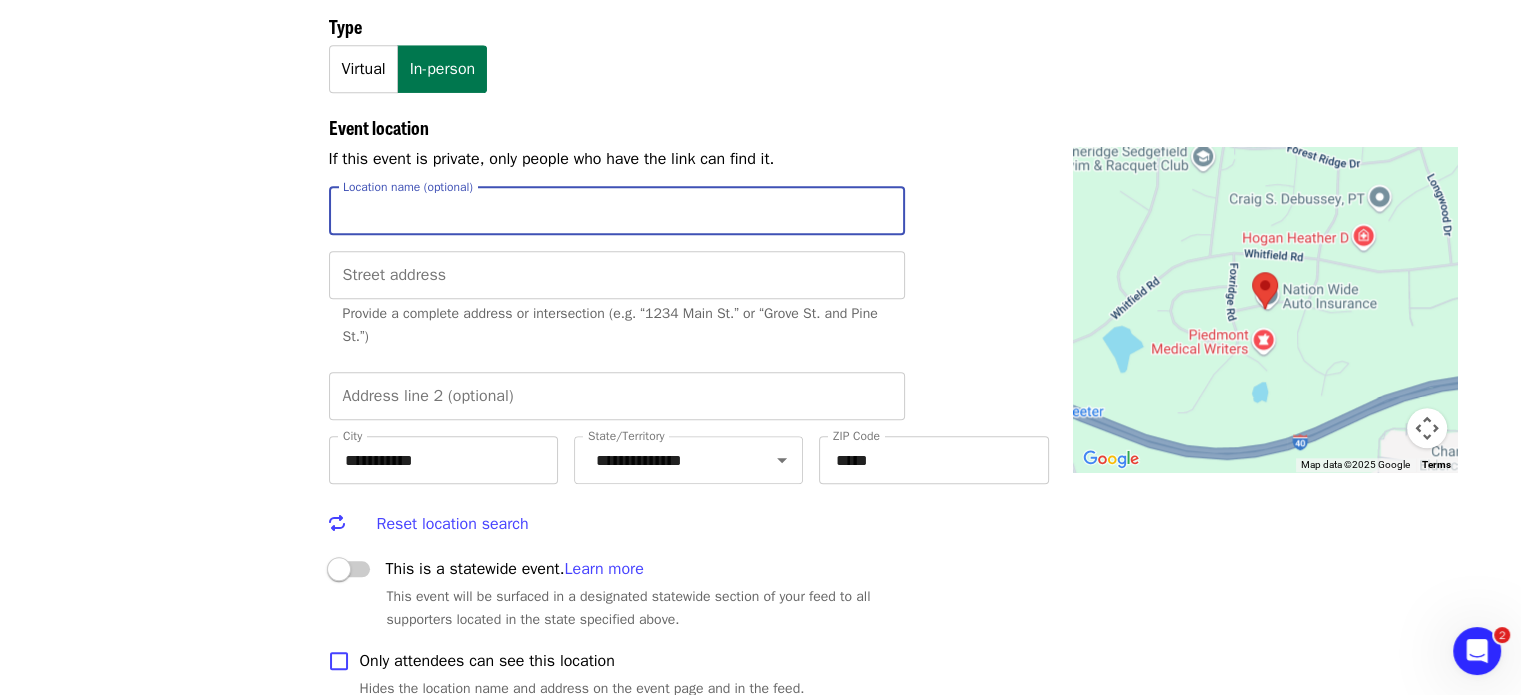 type 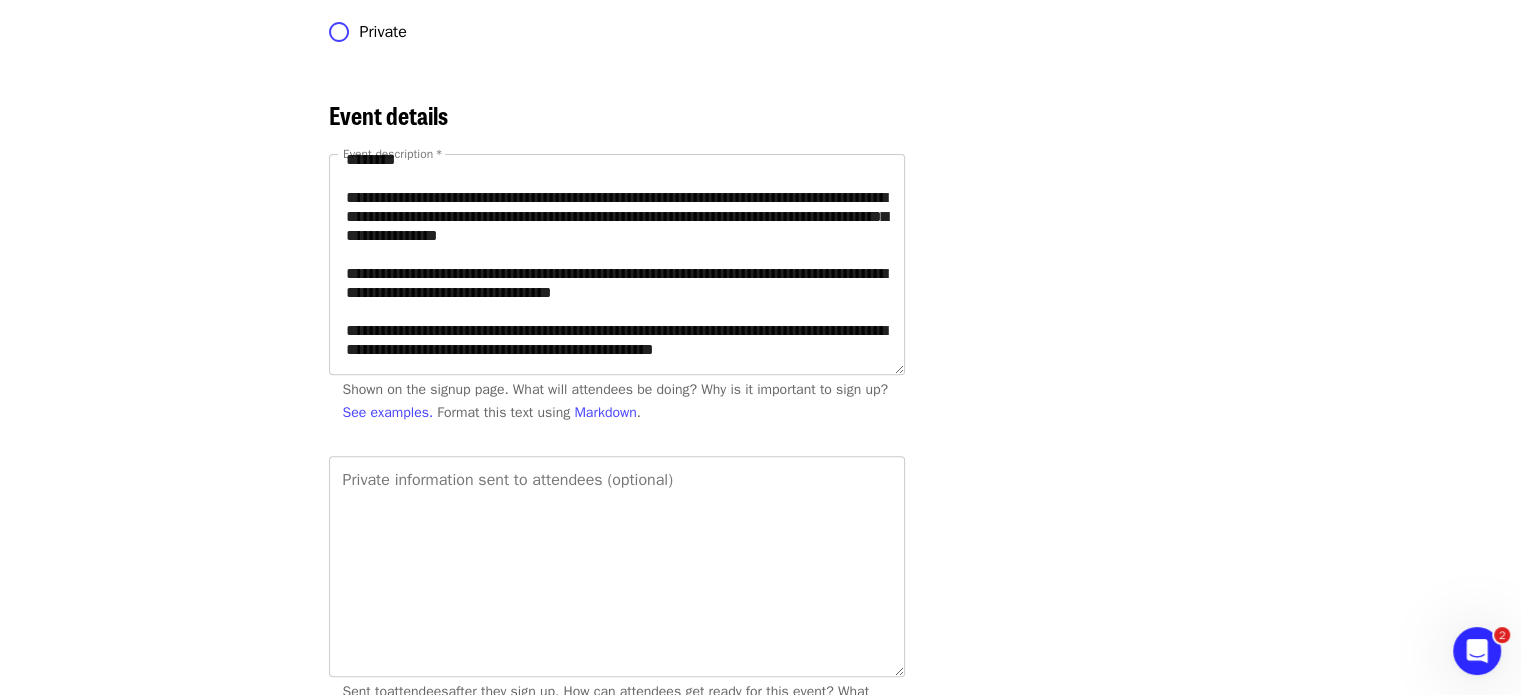 scroll, scrollTop: 538, scrollLeft: 0, axis: vertical 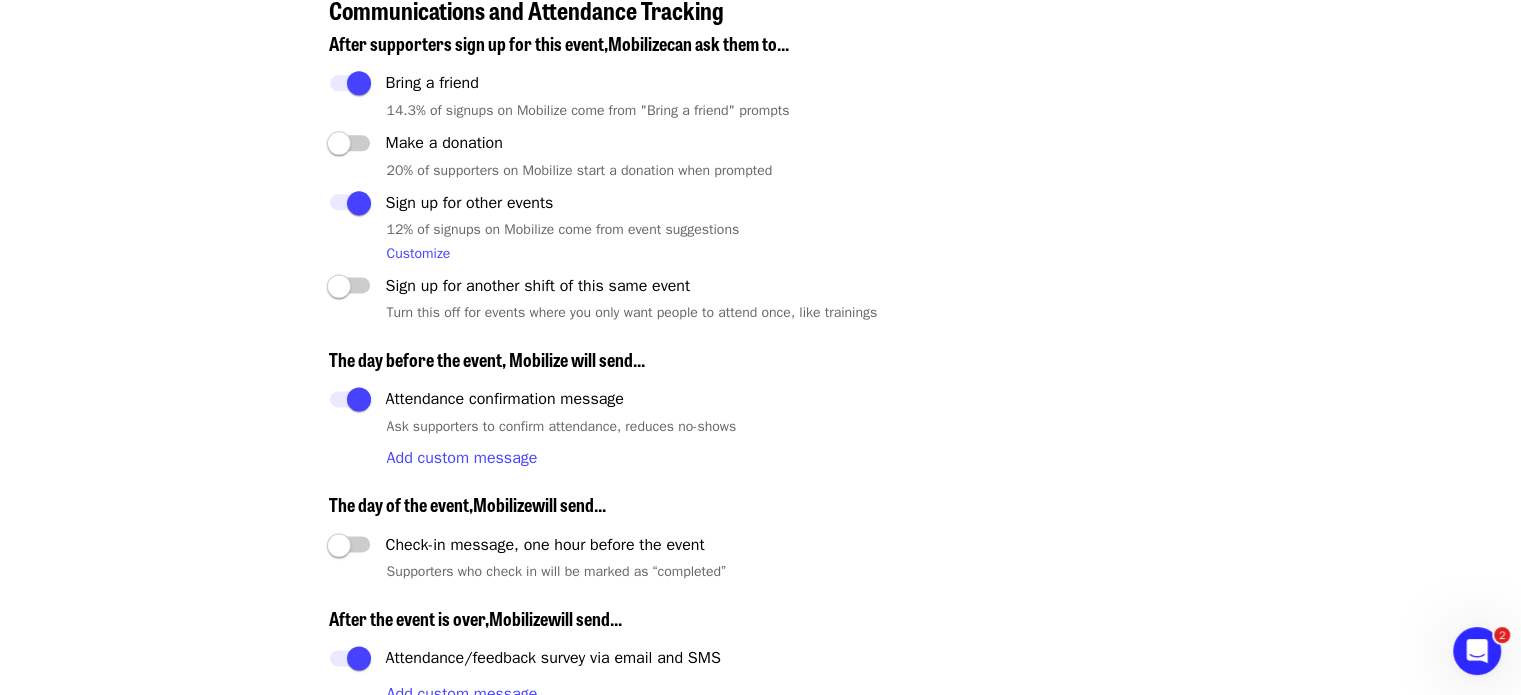click on "Events Users Supporters Stats What's new Help center Feedback New Public feed Organize for  Society of St. Andrew" at bounding box center (185, 551) 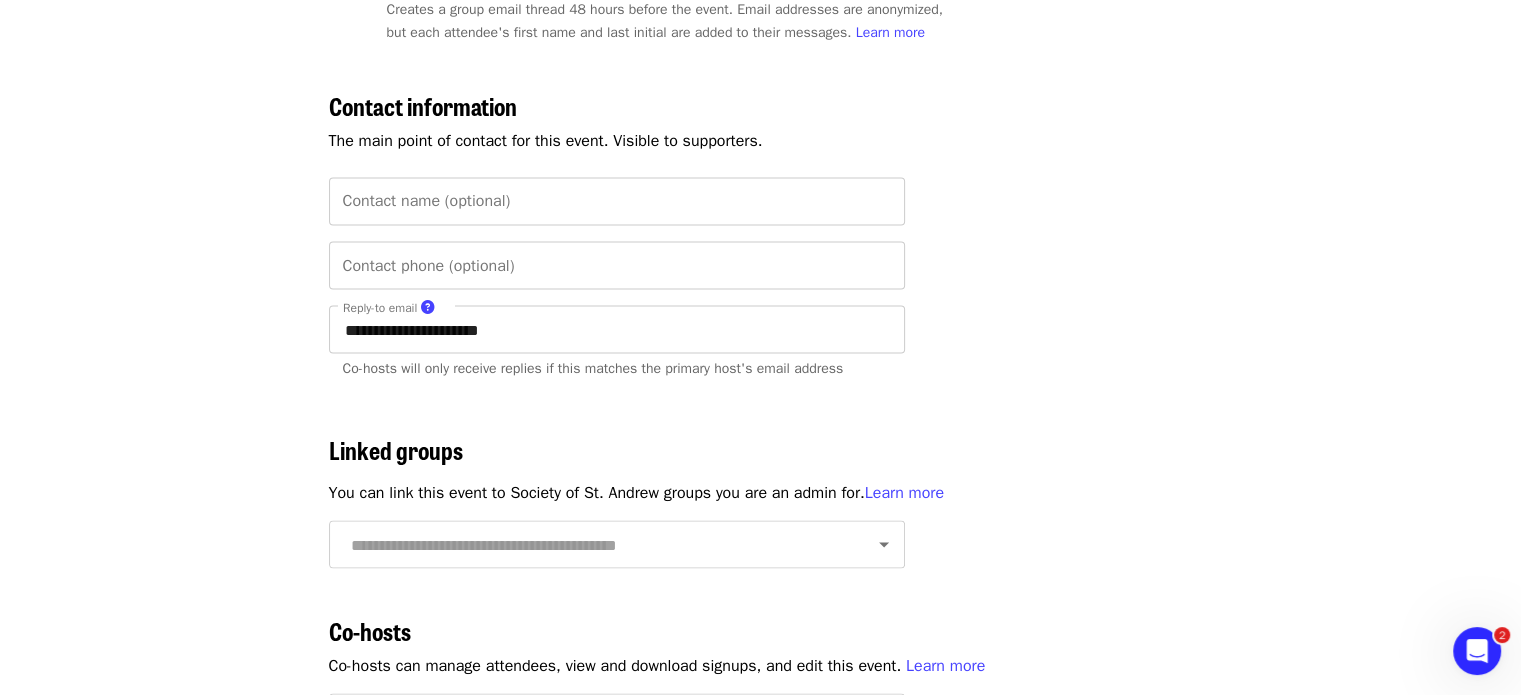 scroll, scrollTop: 3538, scrollLeft: 0, axis: vertical 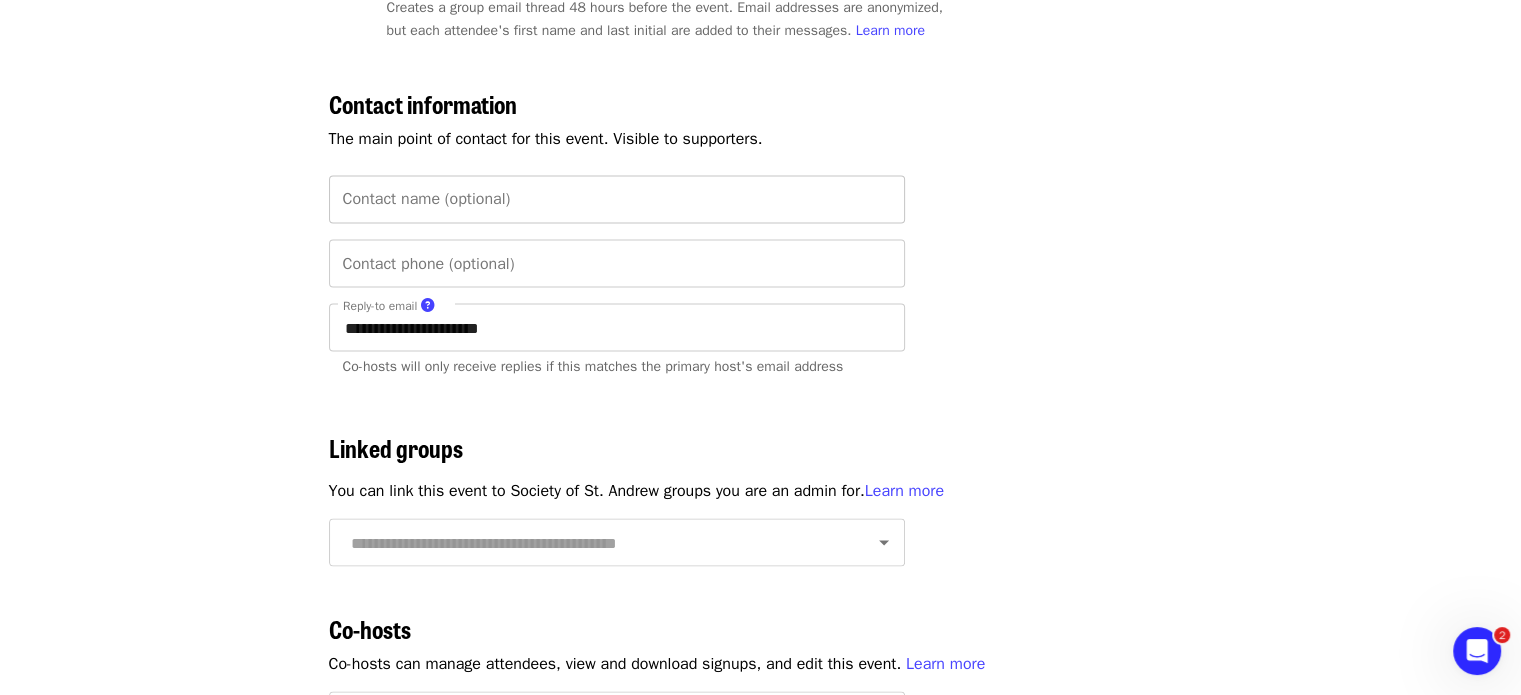 click on "Contact name (optional)" at bounding box center [617, 199] 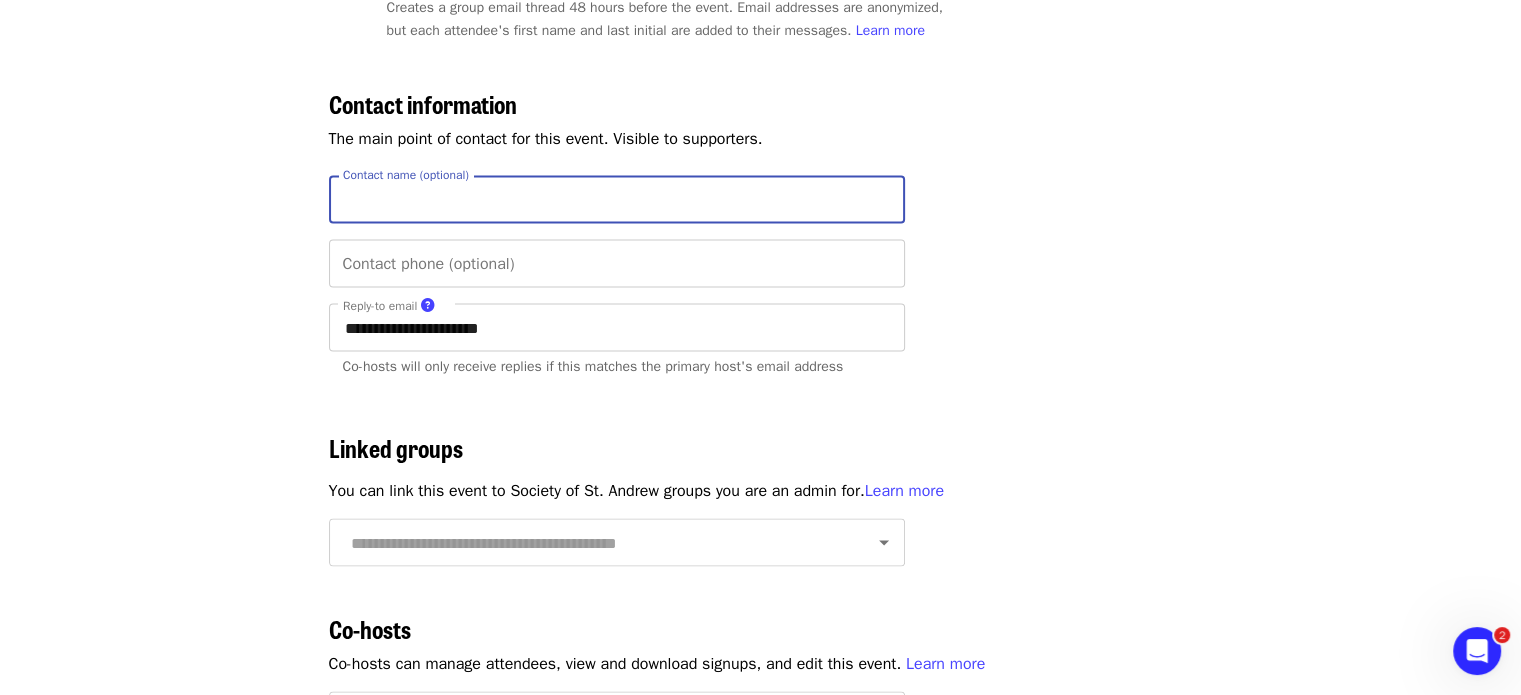 click on "Events Users Supporters Stats What's new Help center Feedback New Public feed Organize for  Society of St. Andrew" at bounding box center [185, -349] 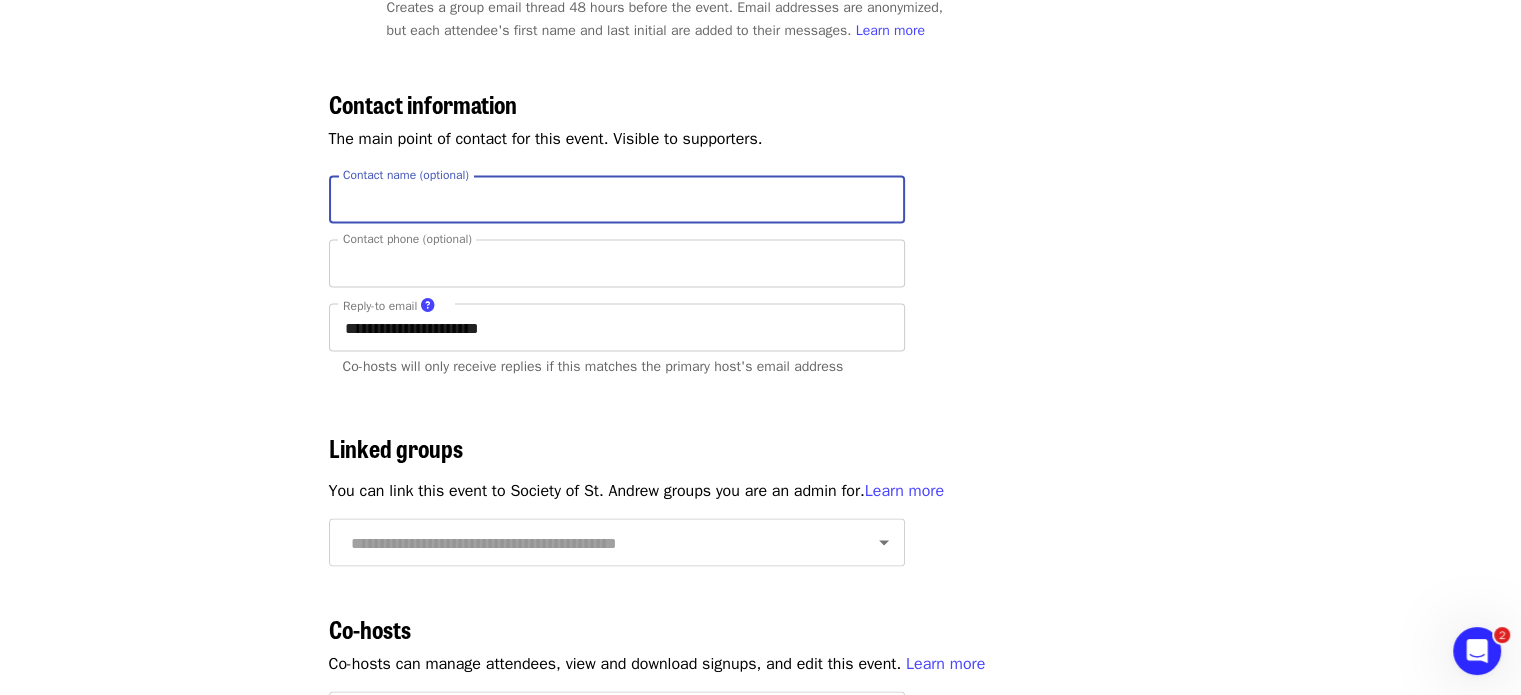 type on "**********" 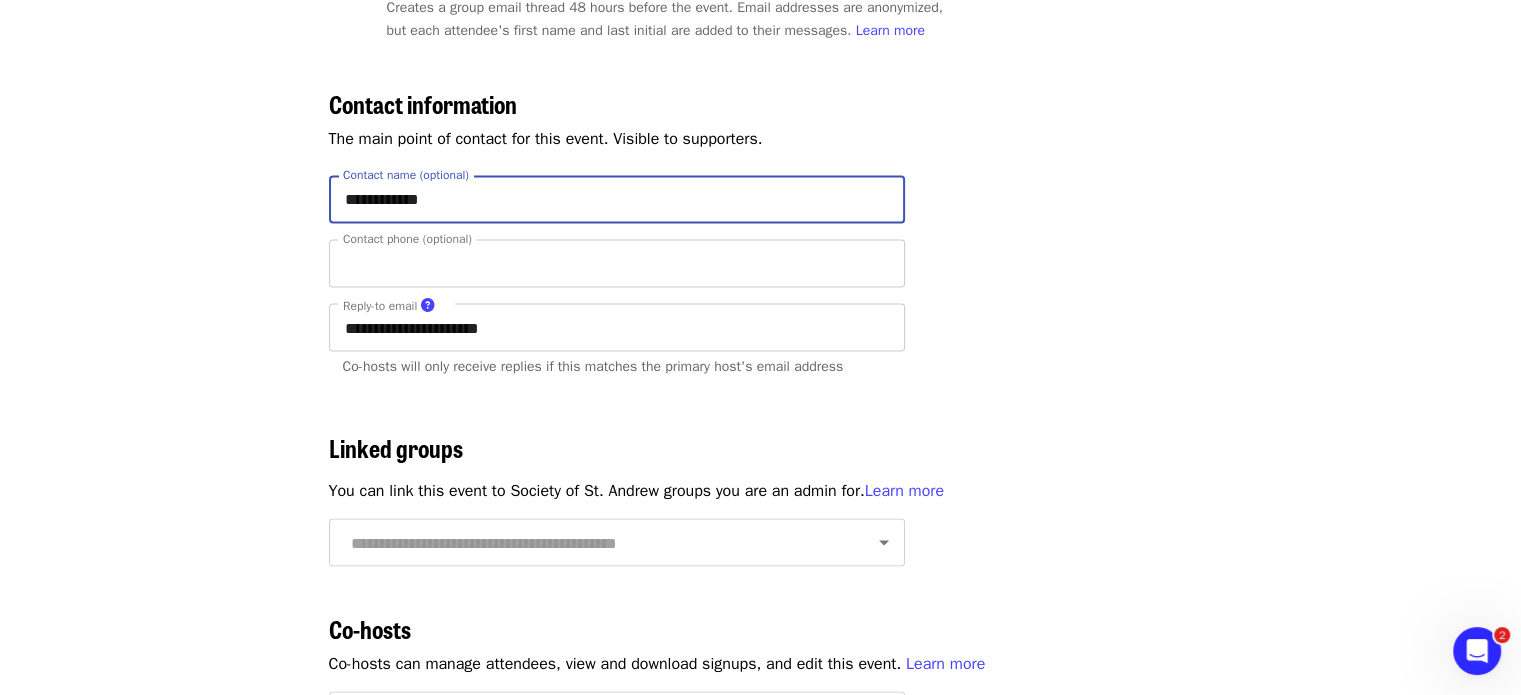 type on "**********" 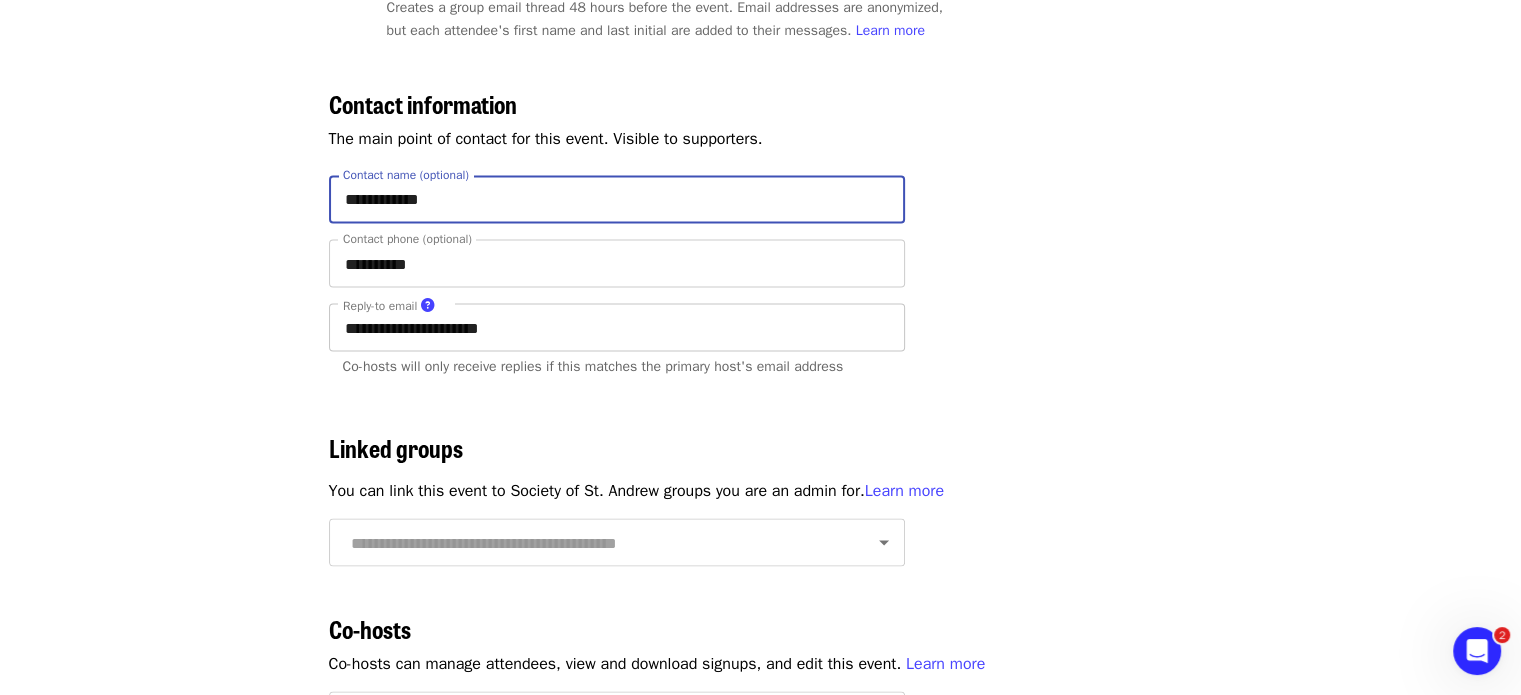 click on "**********" at bounding box center (617, 327) 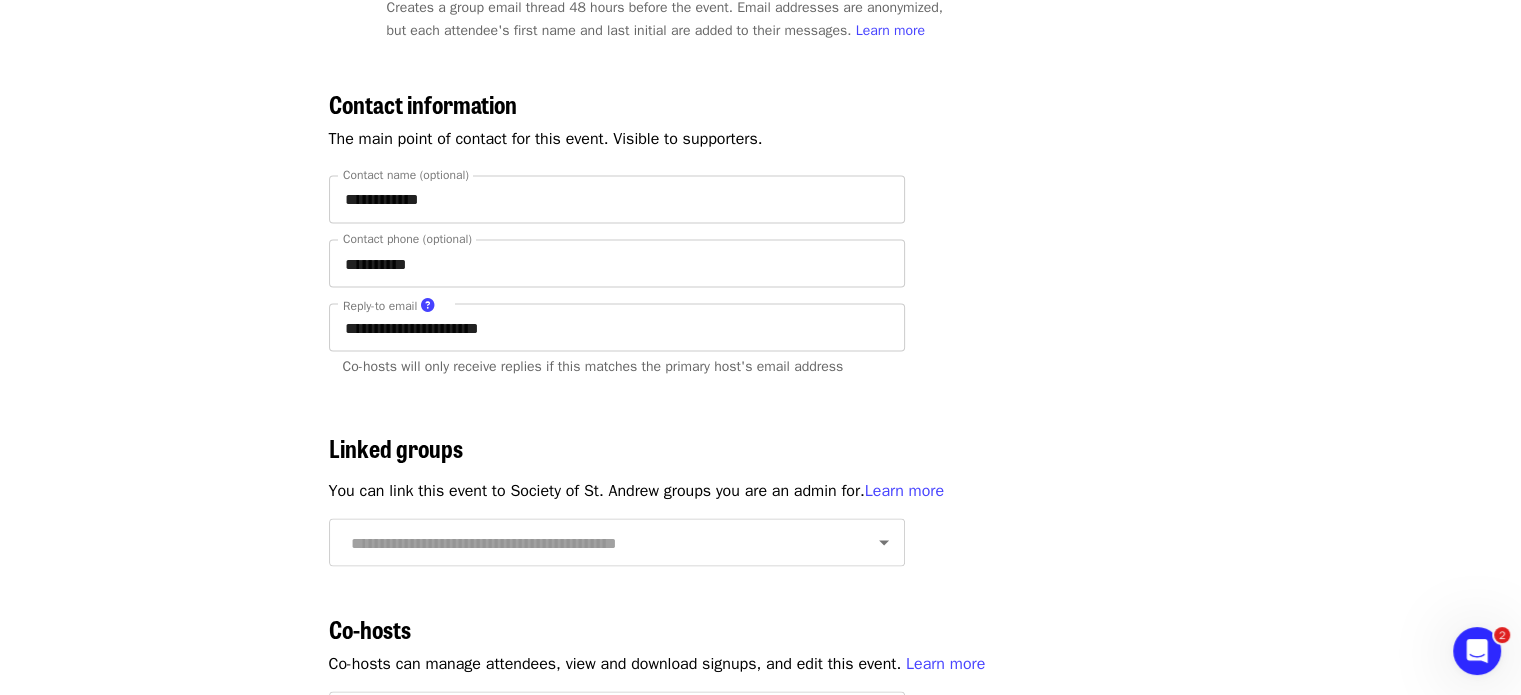 click on "Events Users Supporters Stats What's new Help center Feedback New Public feed Organize for  Society of St. Andrew" at bounding box center [185, -349] 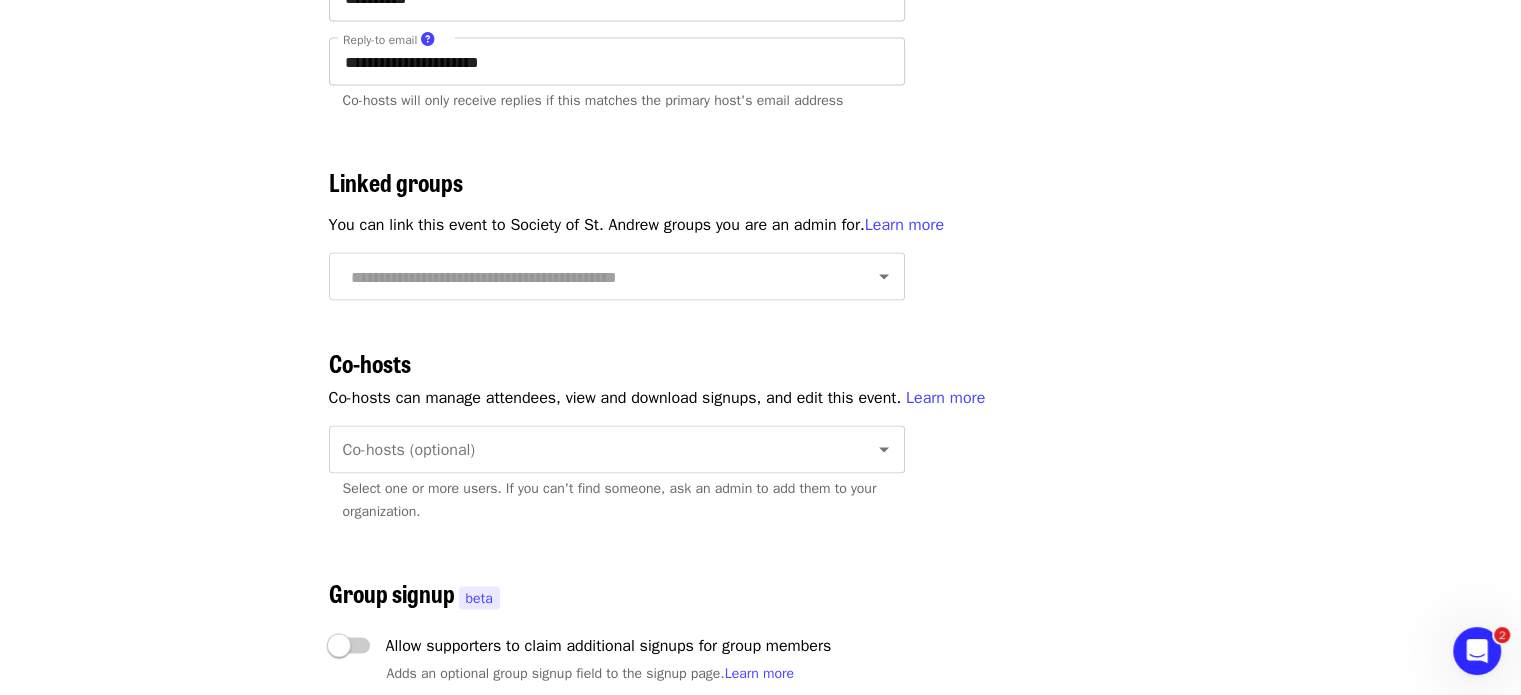 scroll, scrollTop: 3838, scrollLeft: 0, axis: vertical 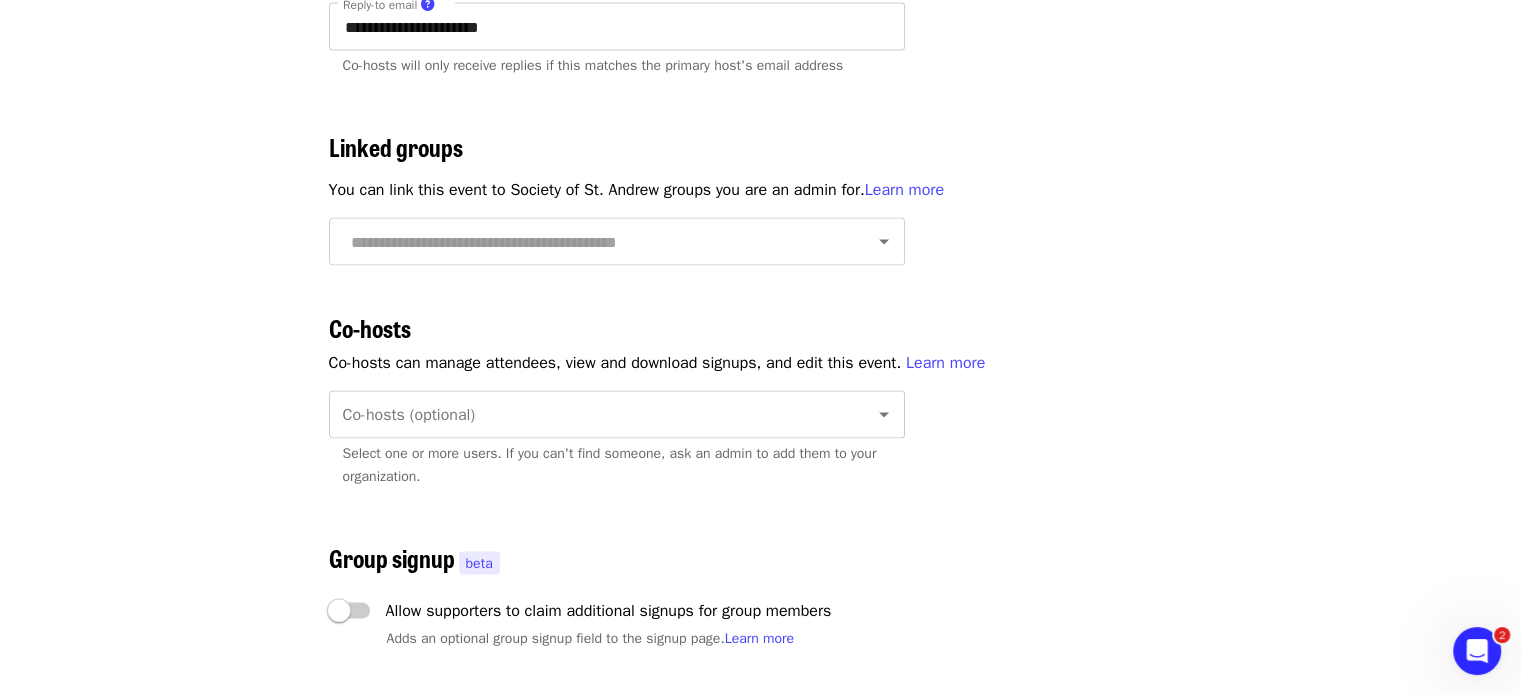 click on "Co-hosts (optional) Co-hosts (optional) Select one or more users. If you can't find someone, ask an admin to add them to your organization." at bounding box center (617, 443) 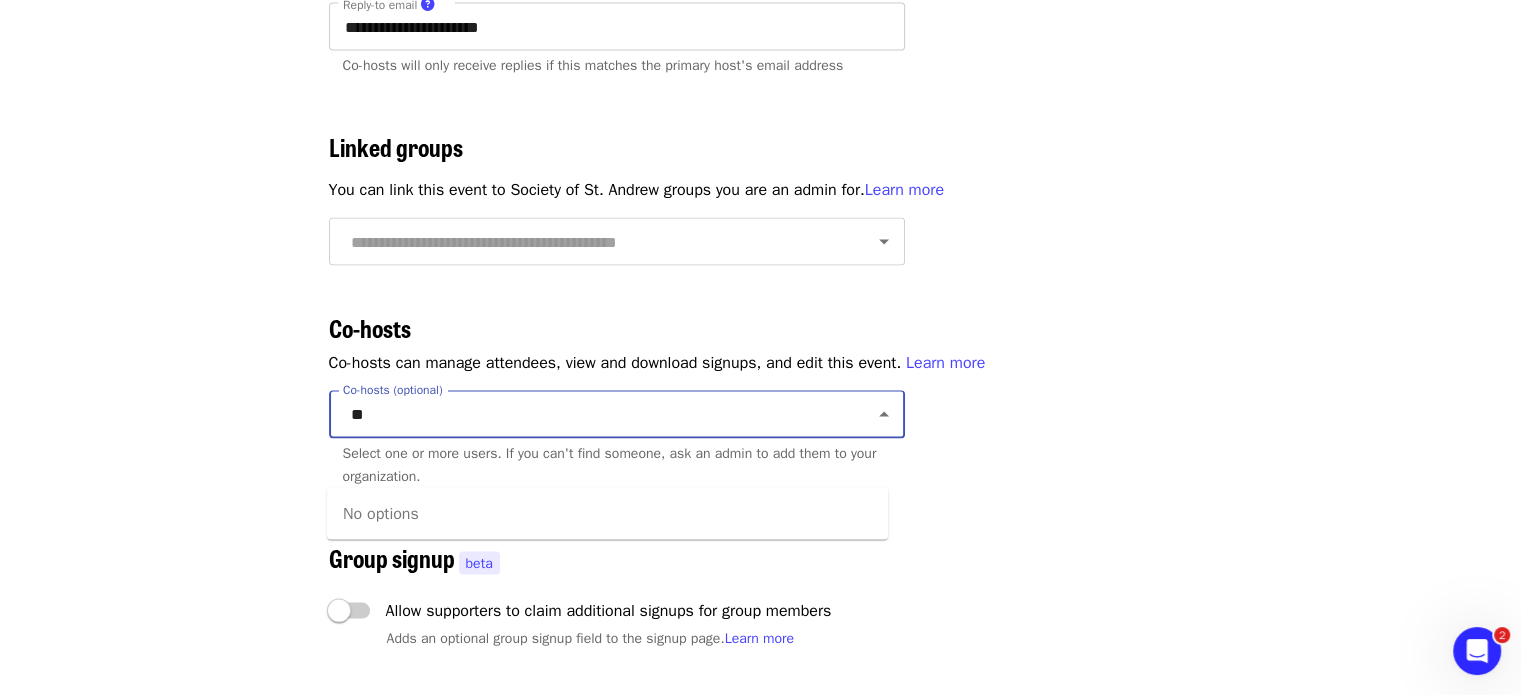 type on "*" 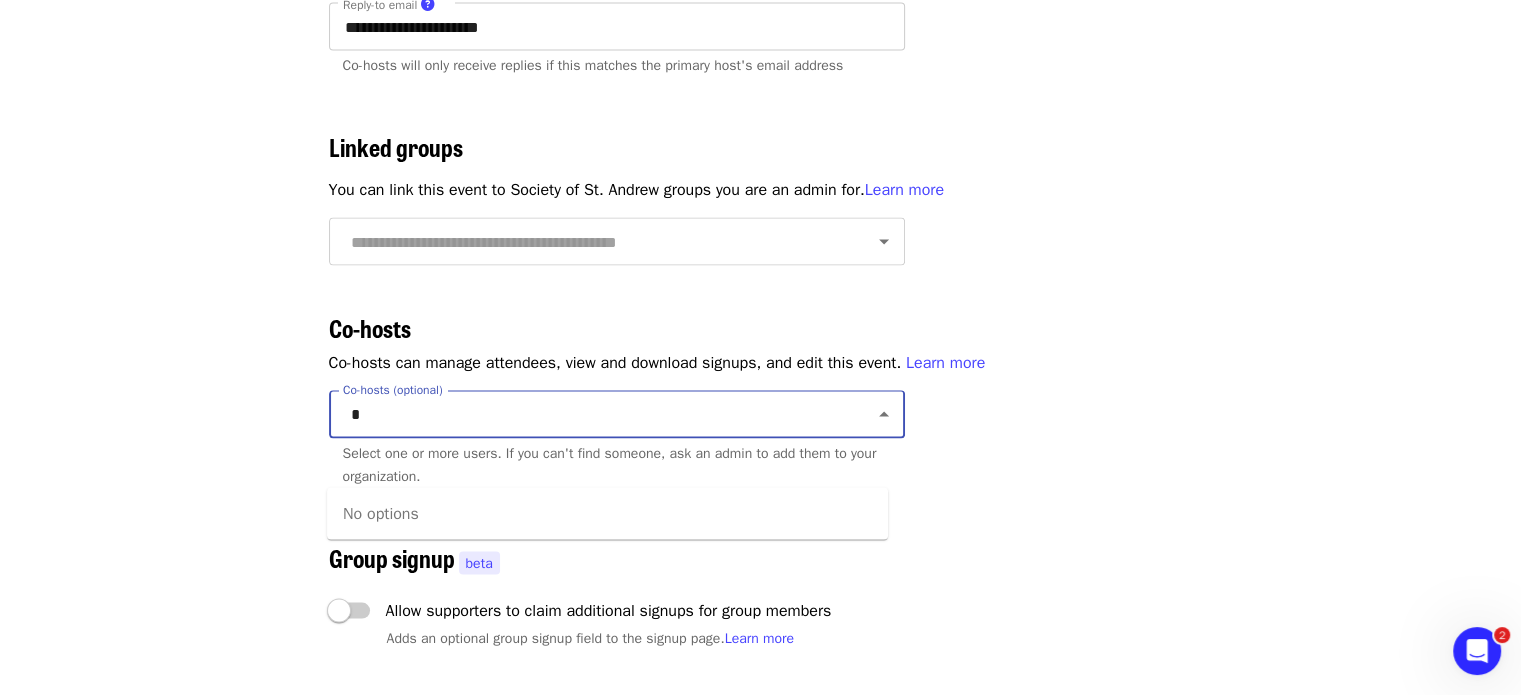 type 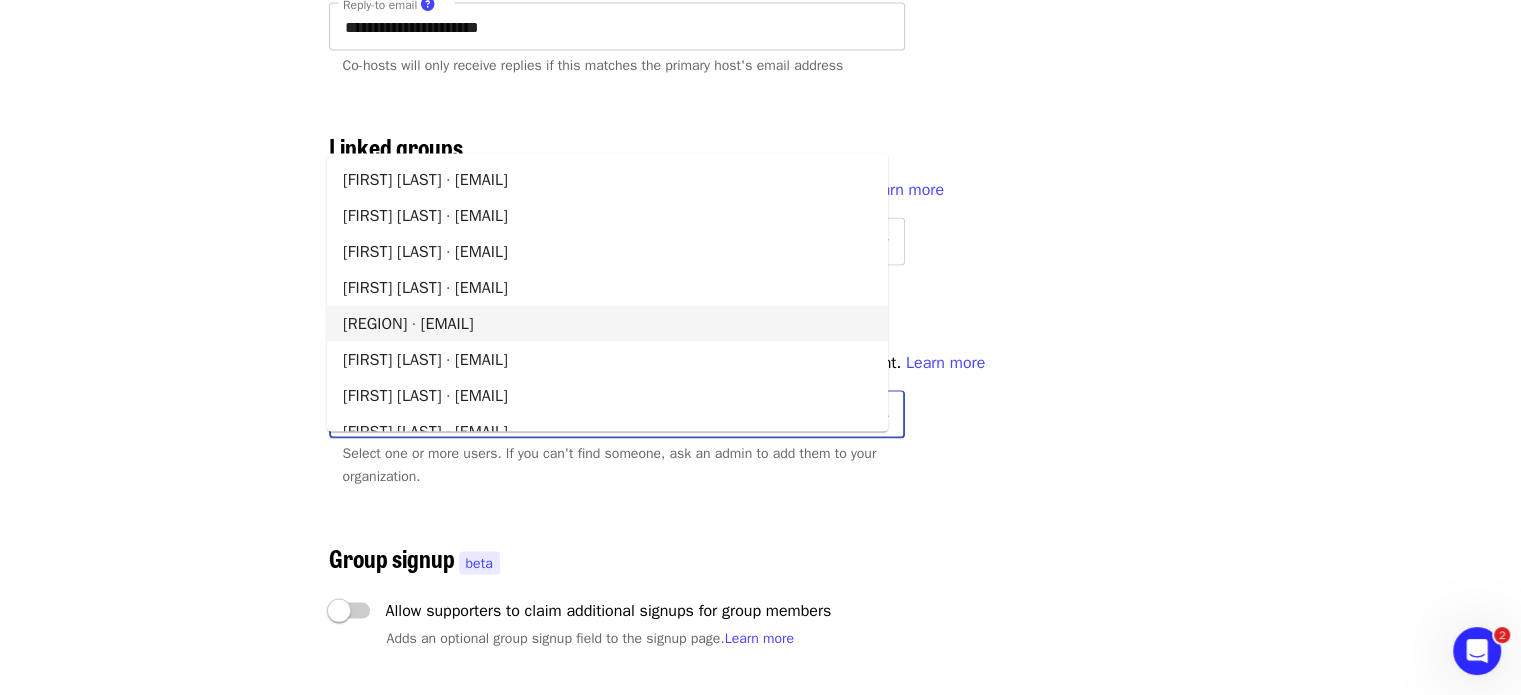click on "Events Users Supporters Stats What's new Help center Feedback New Public feed Organize for  Society of St. Andrew" at bounding box center [185, -649] 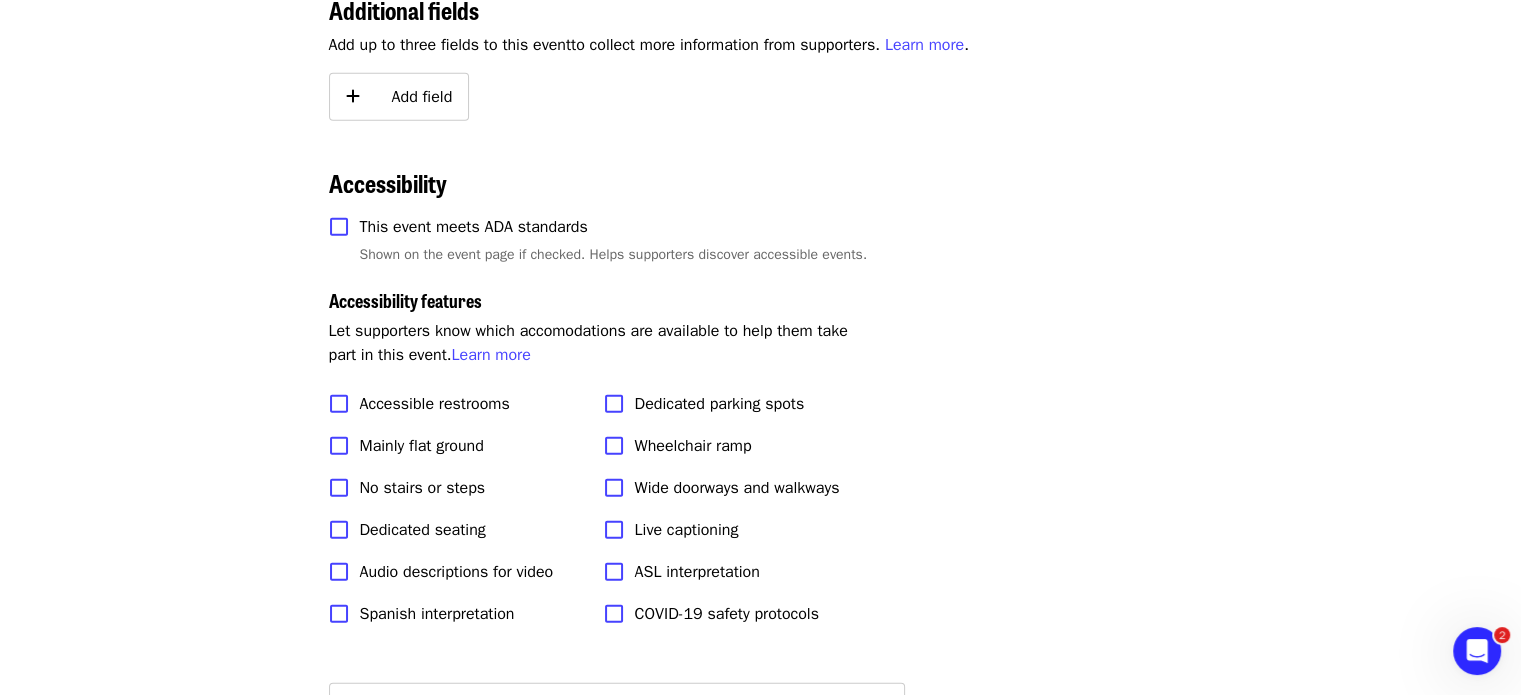 scroll, scrollTop: 4738, scrollLeft: 0, axis: vertical 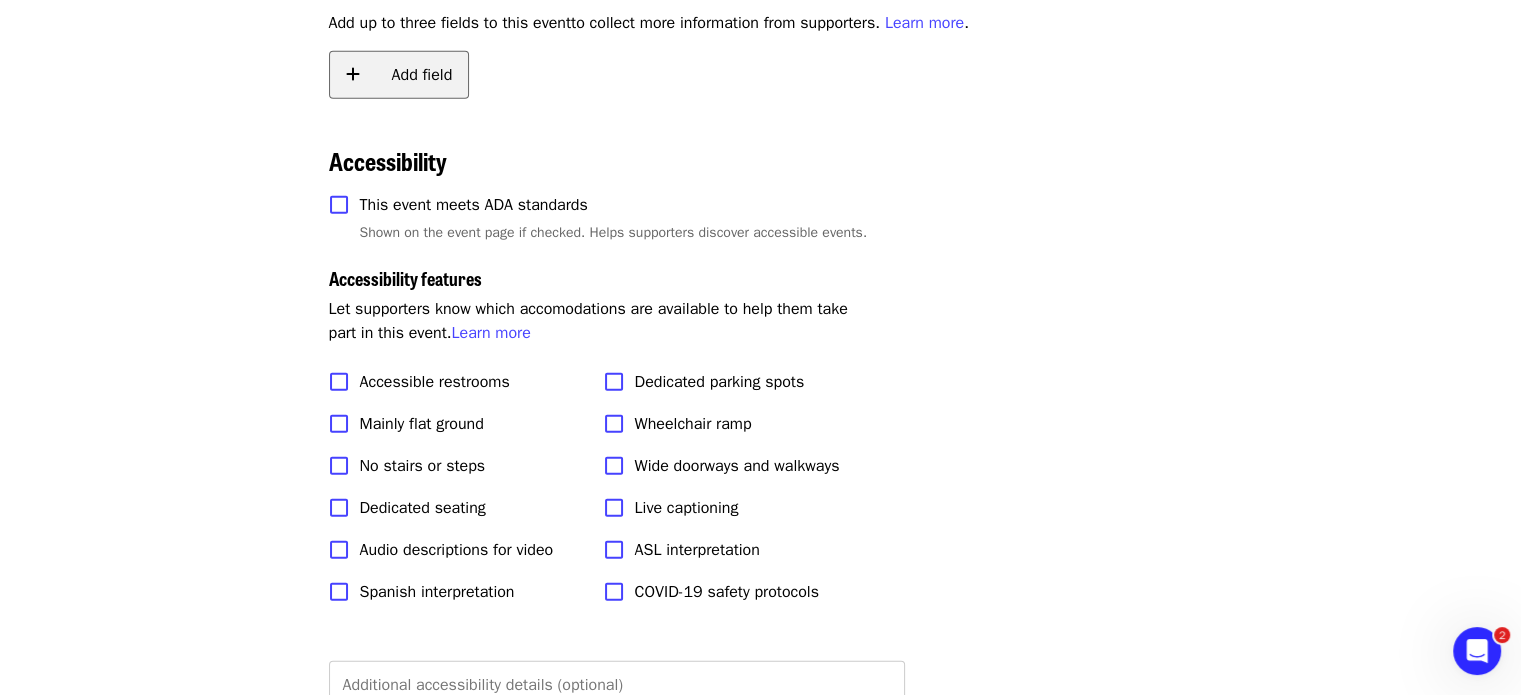 click on "Add field" at bounding box center (422, 75) 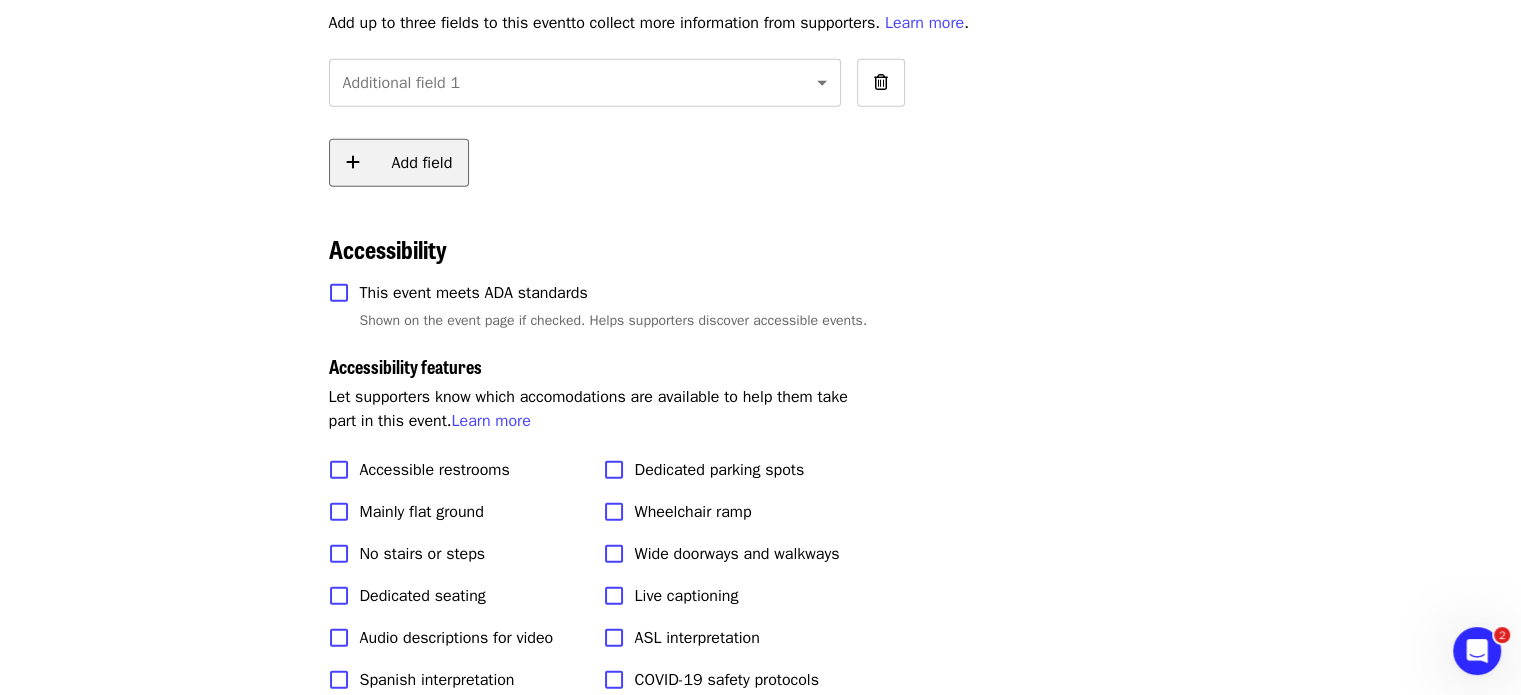 click on "Add field" at bounding box center (422, 163) 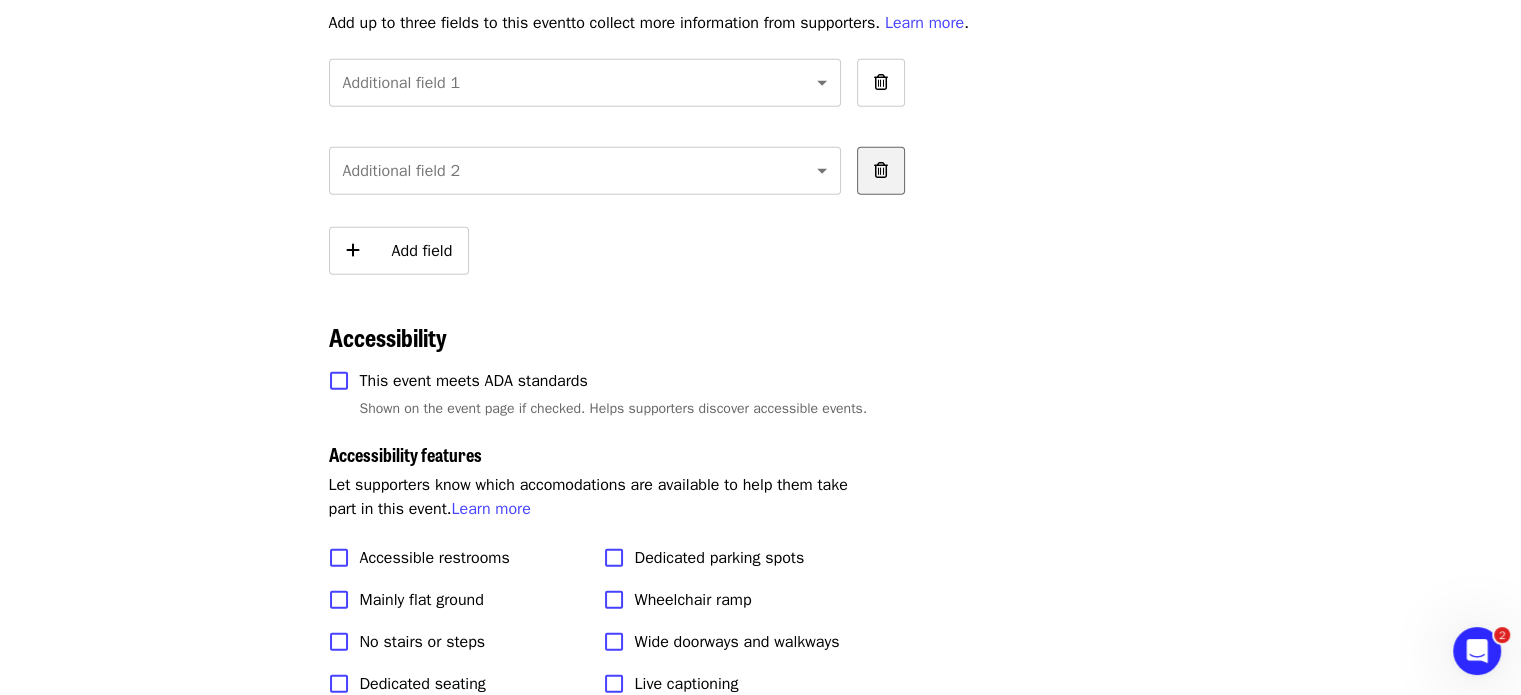 click at bounding box center (881, 171) 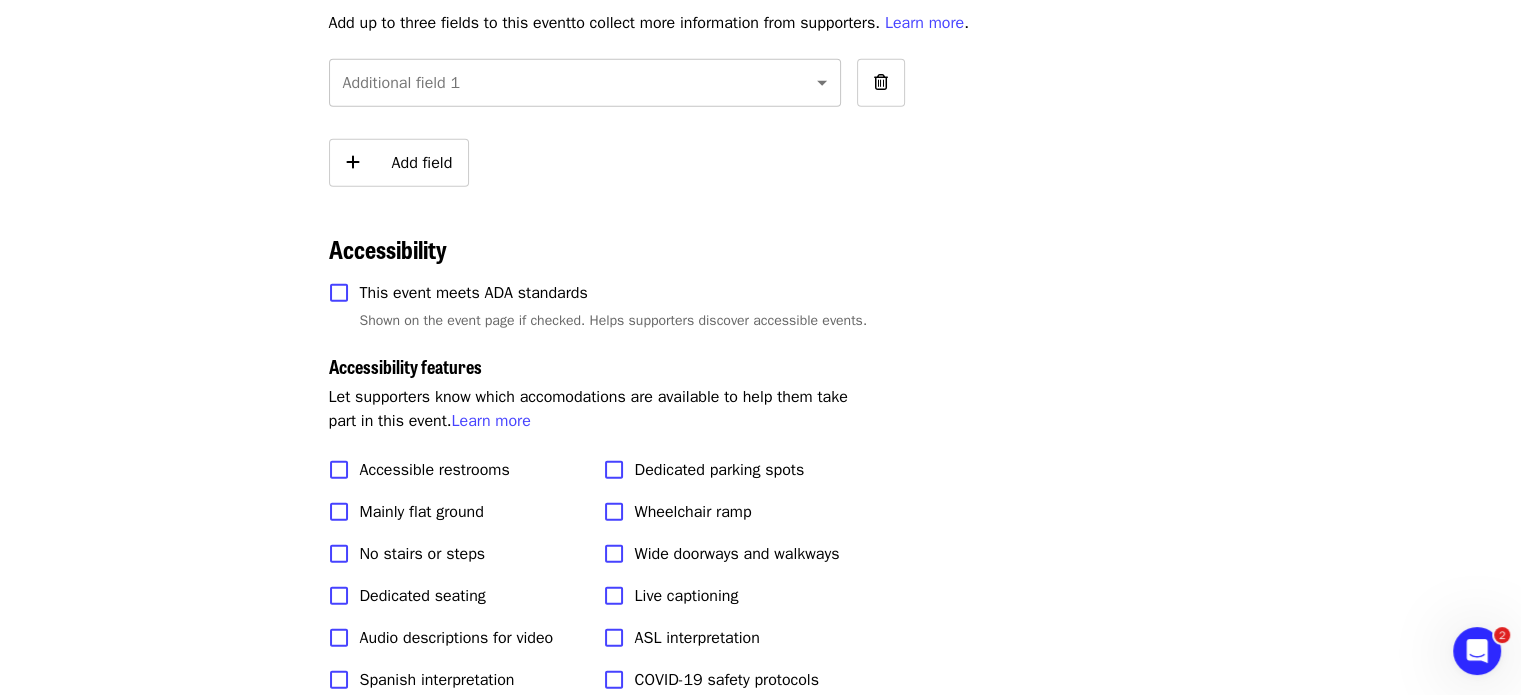 click on "**********" at bounding box center (760, -1568) 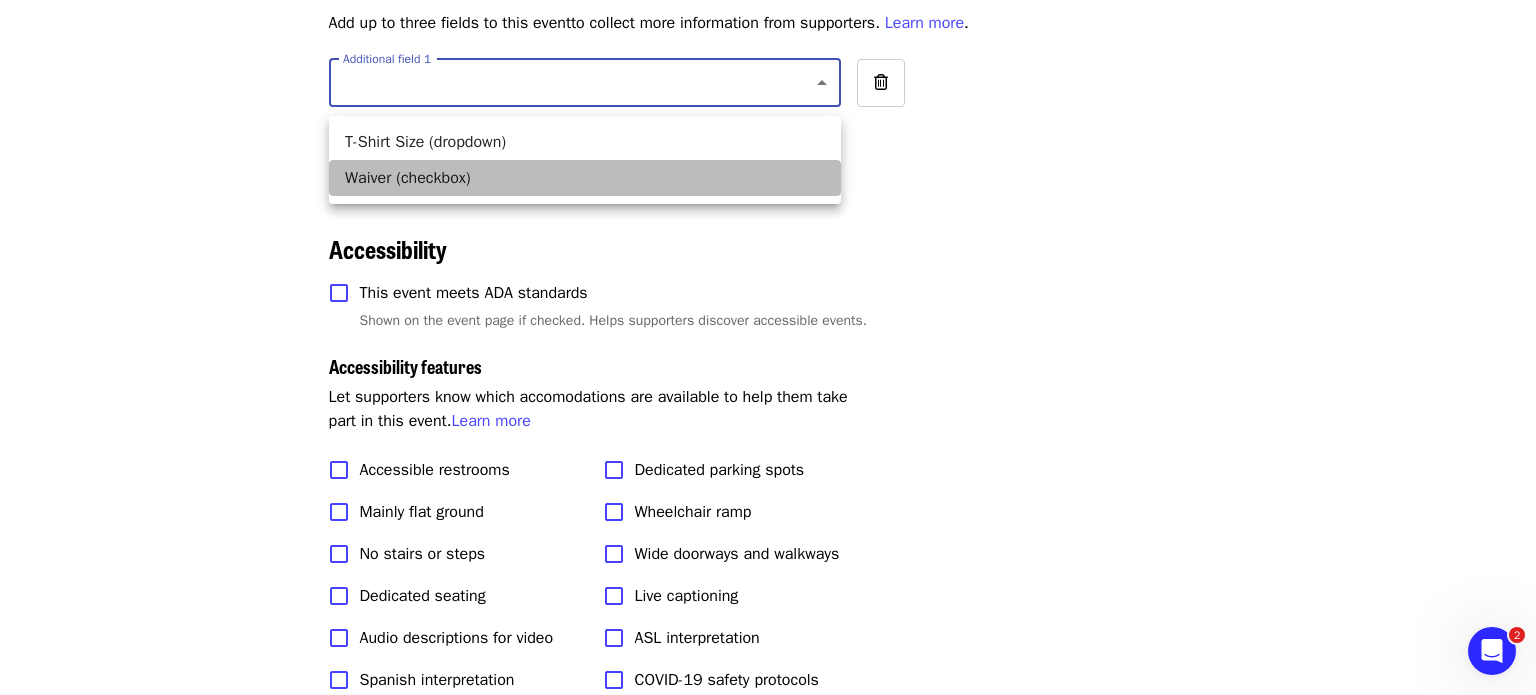 click on "Waiver (checkbox)" at bounding box center [585, 178] 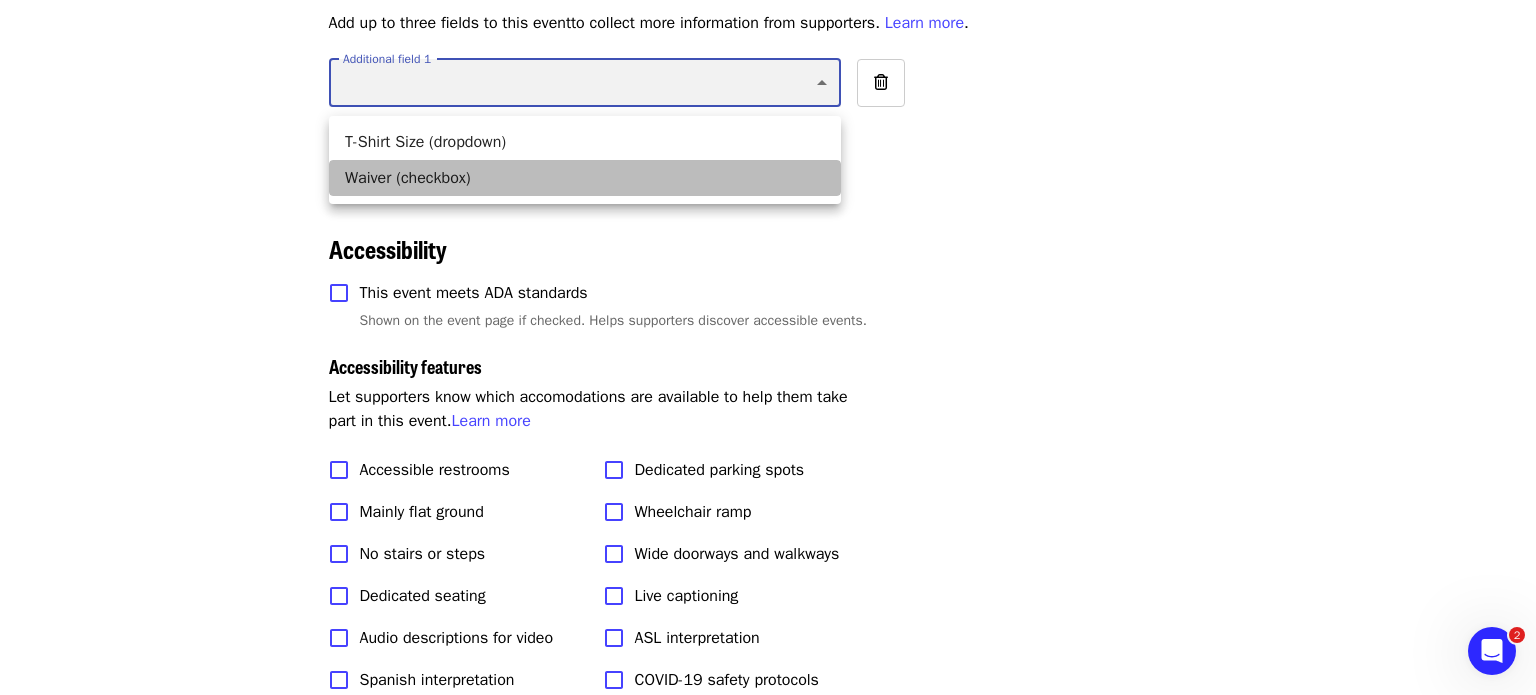 type on "*****" 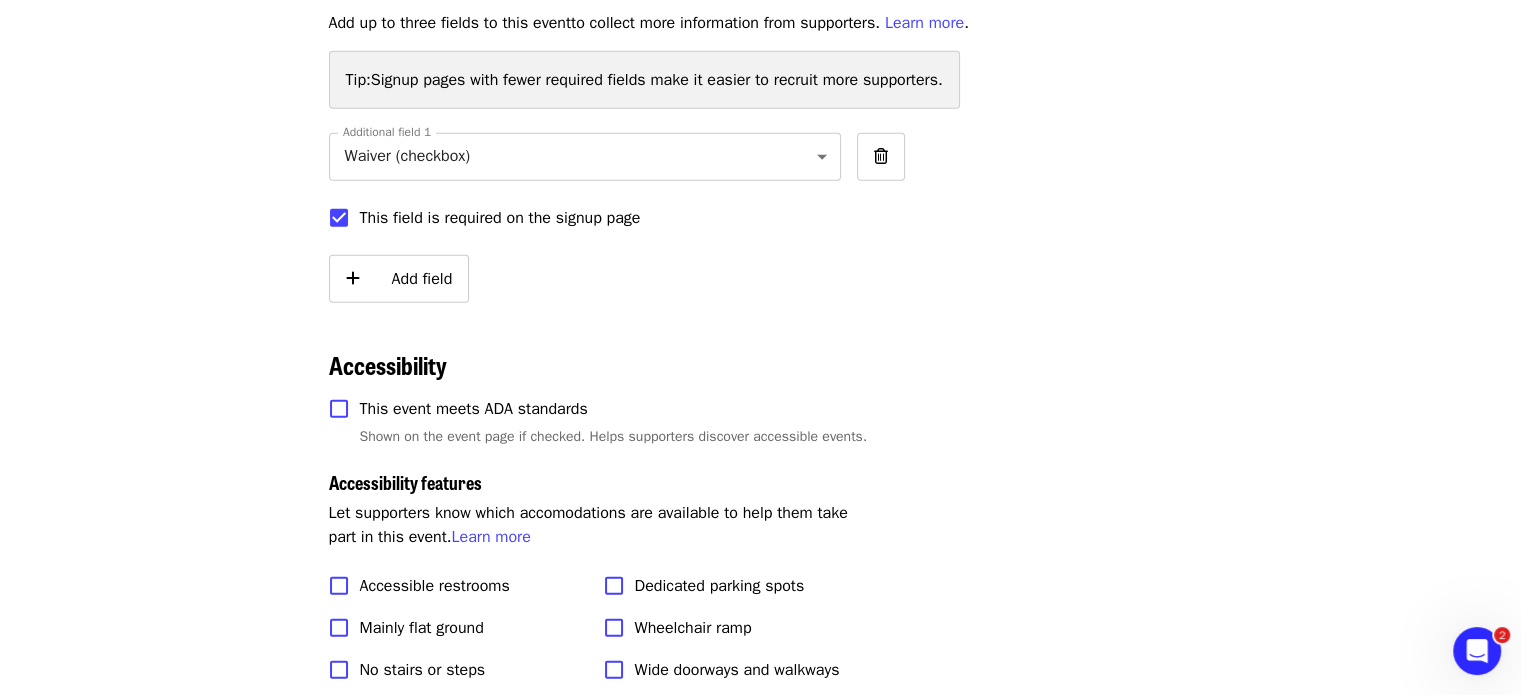 click on "Events Users Supporters Stats What's new Help center Feedback New Public feed Organize for  Society of St. Andrew" at bounding box center (185, -1447) 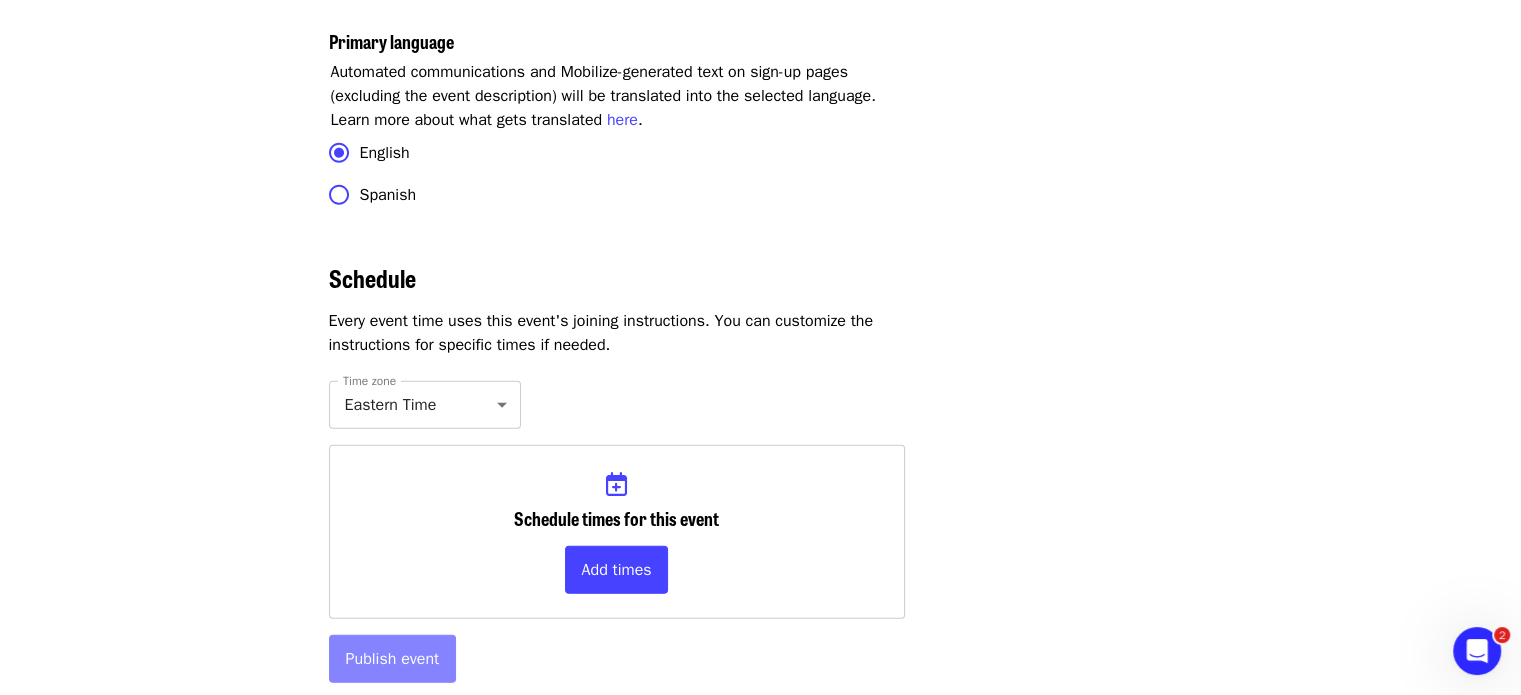 scroll, scrollTop: 5819, scrollLeft: 0, axis: vertical 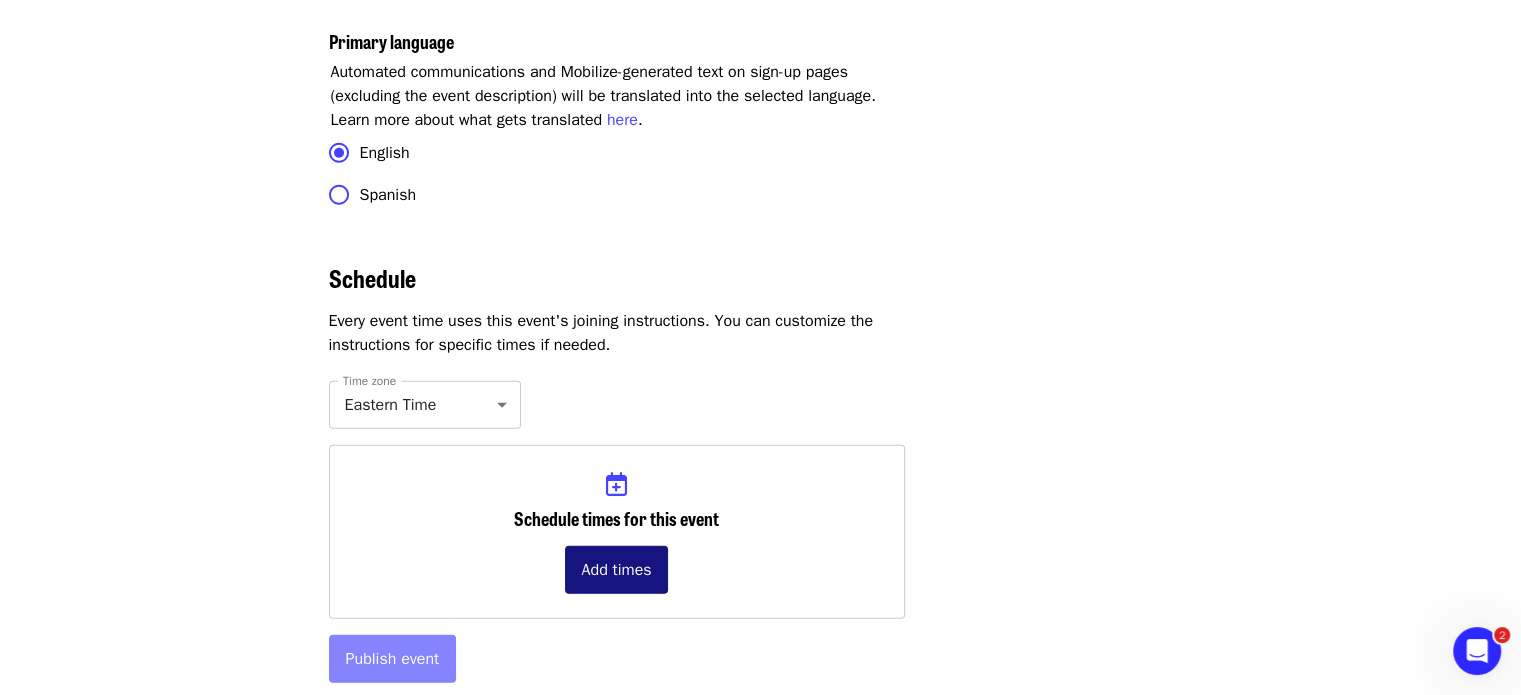click on "Add times" at bounding box center [617, 570] 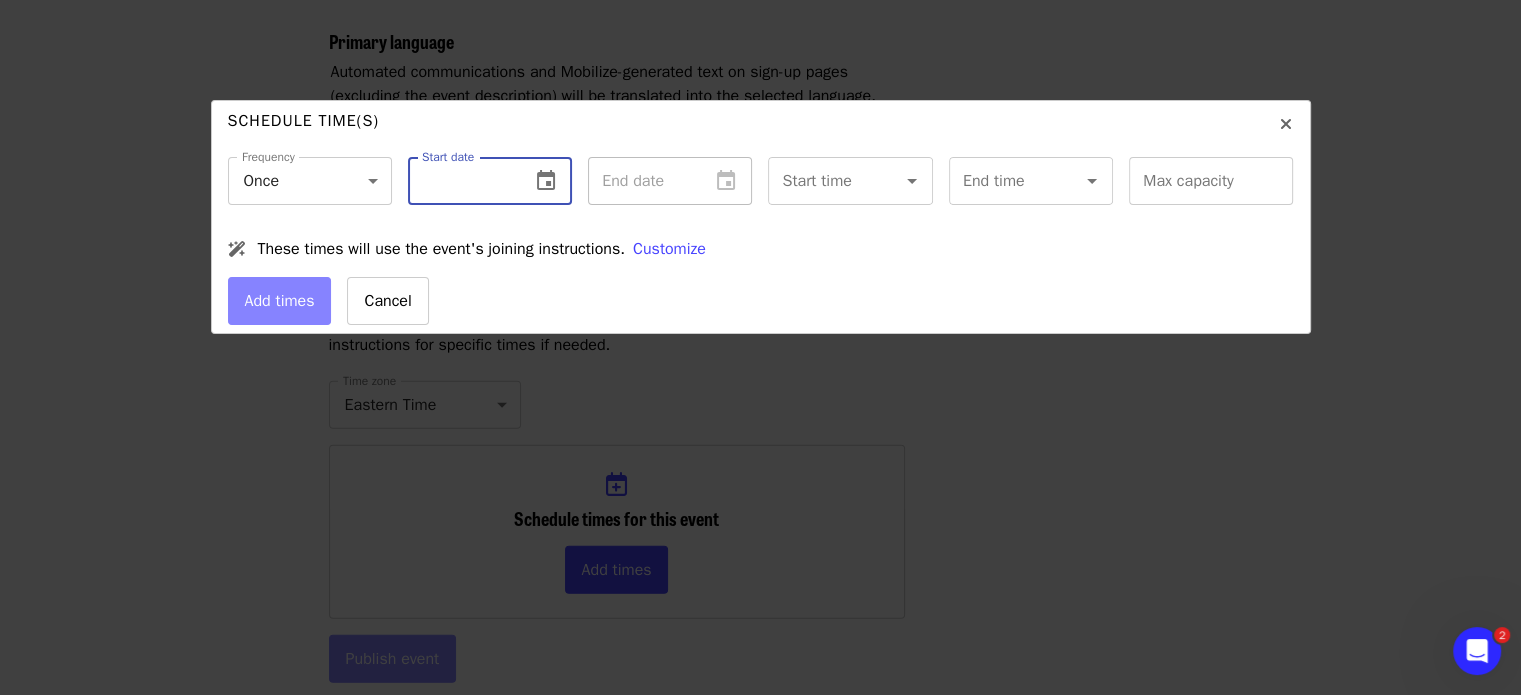click at bounding box center [461, 181] 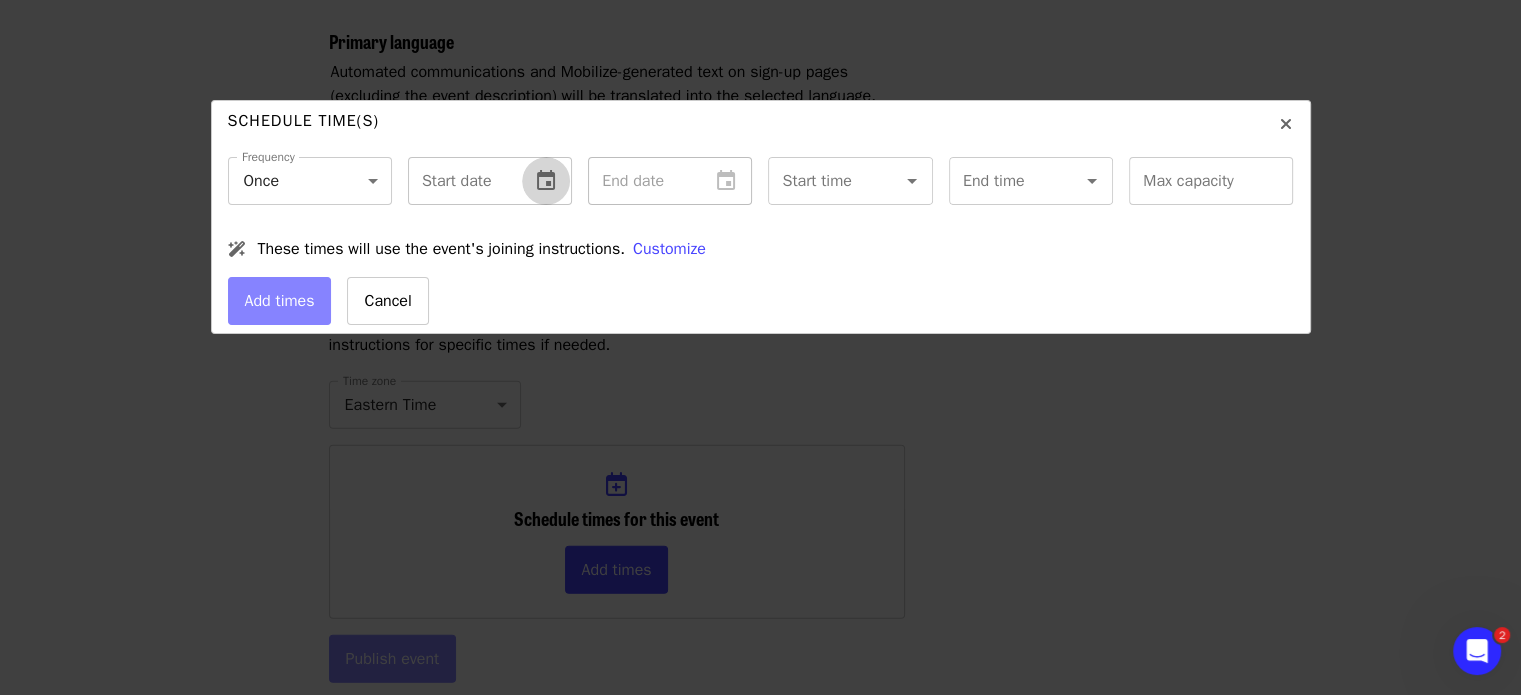 click 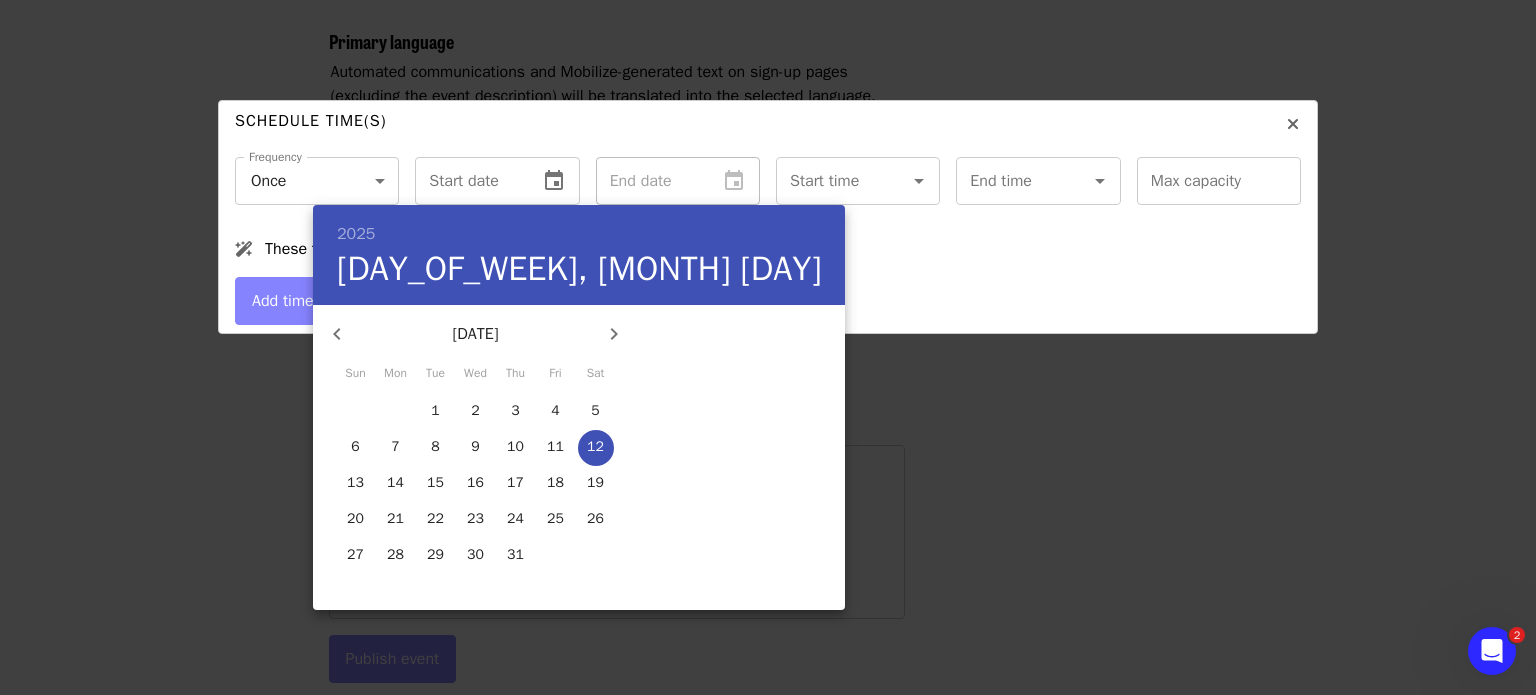 click on "16" at bounding box center (475, 483) 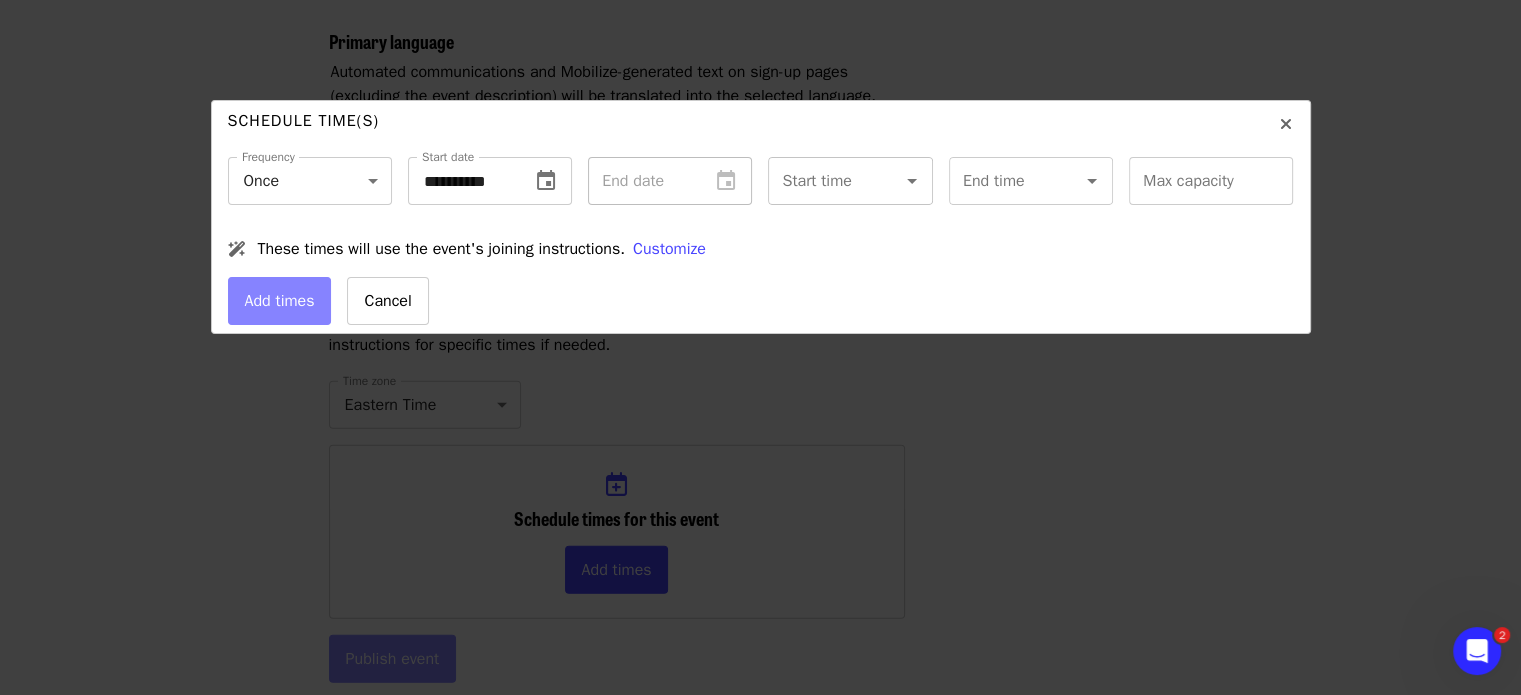 click at bounding box center (898, 181) 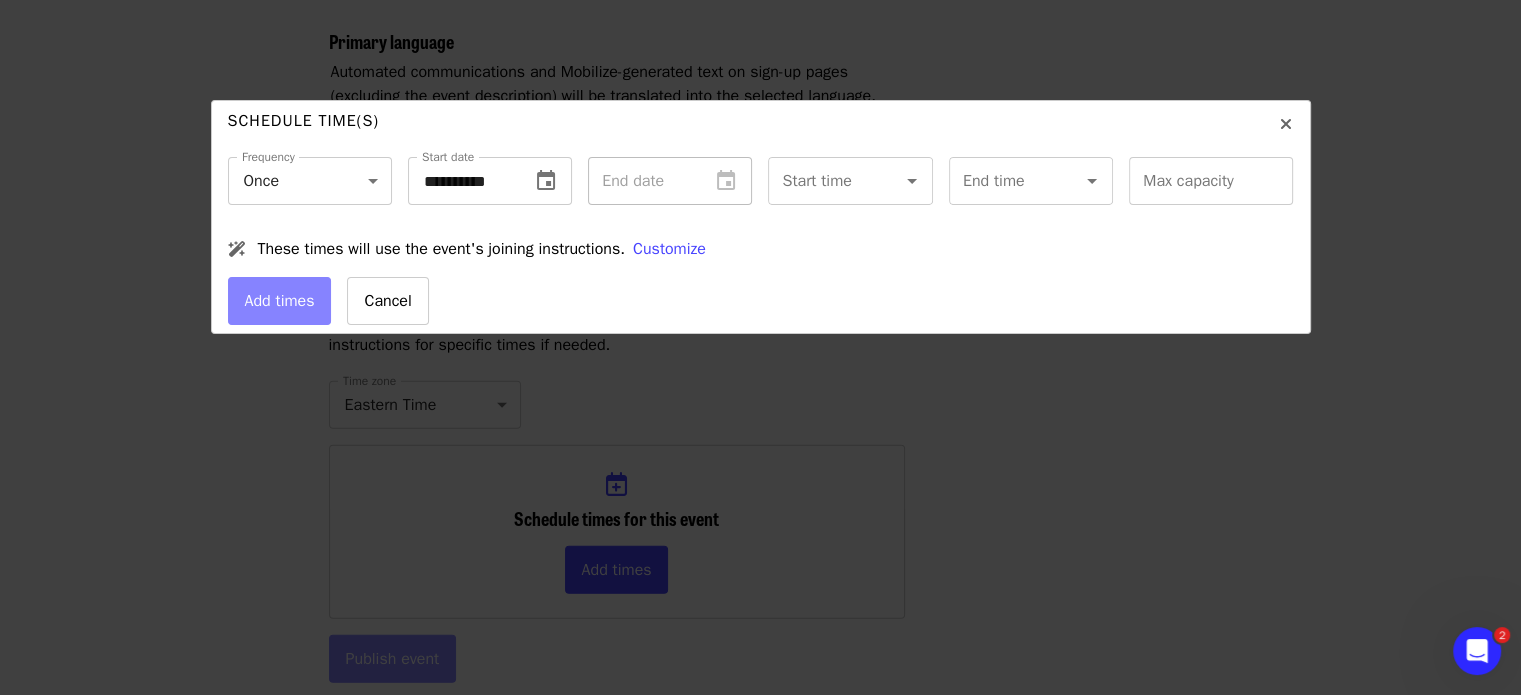 click on "End date" at bounding box center (670, 181) 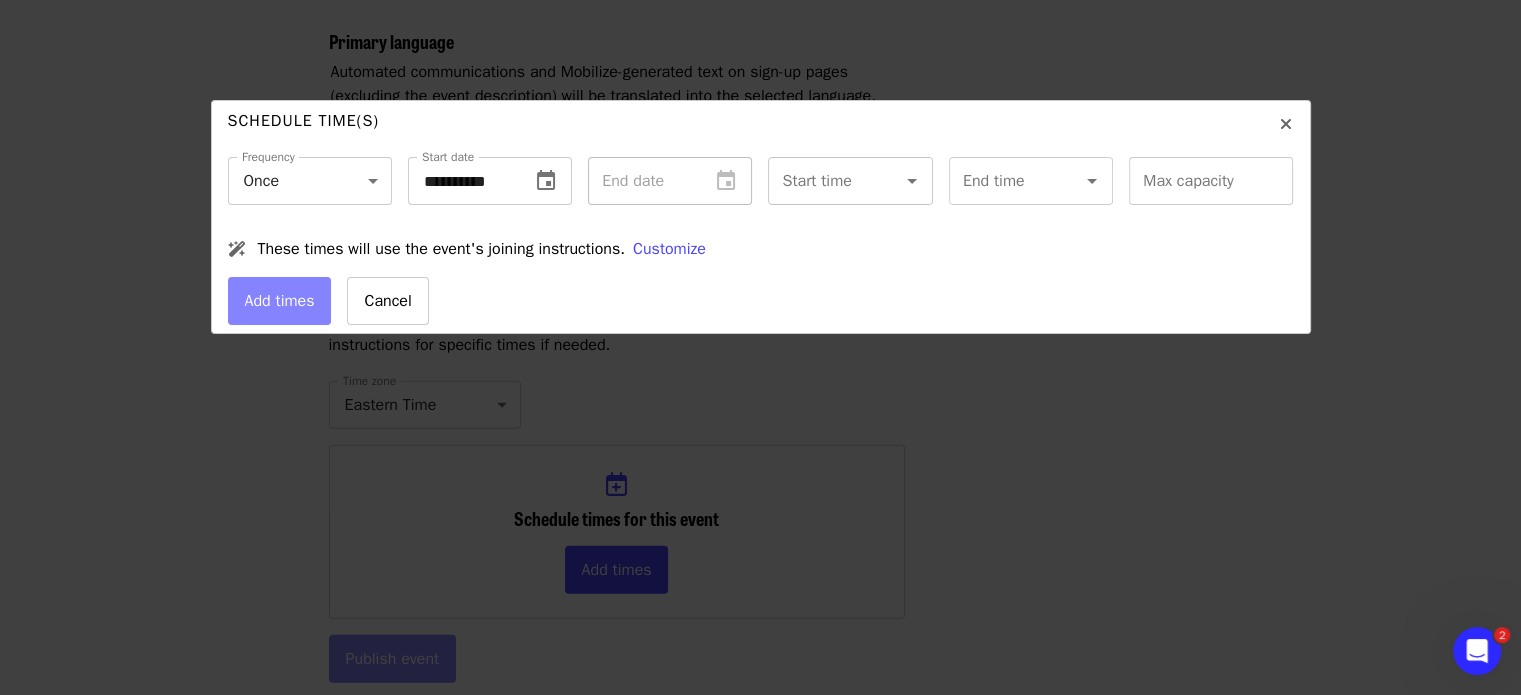 click at bounding box center [898, 181] 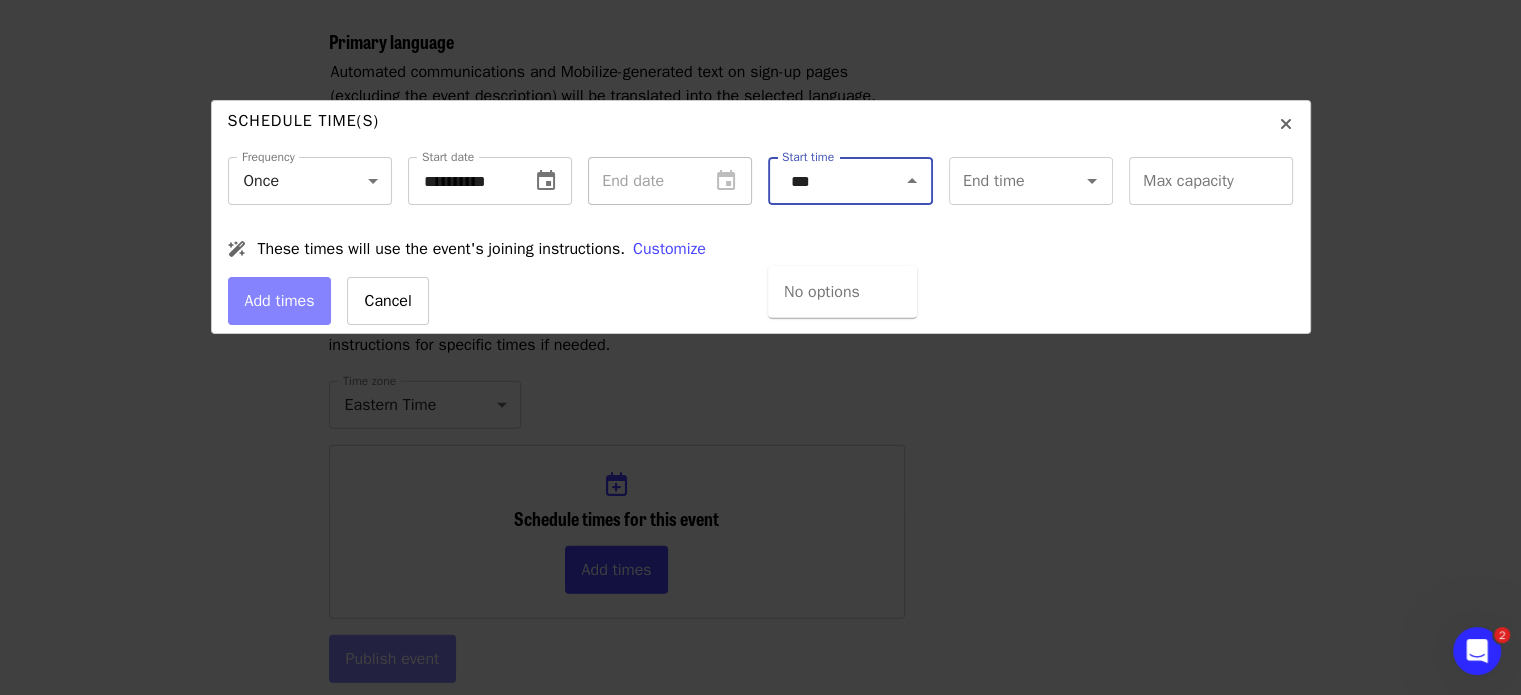 type on "***" 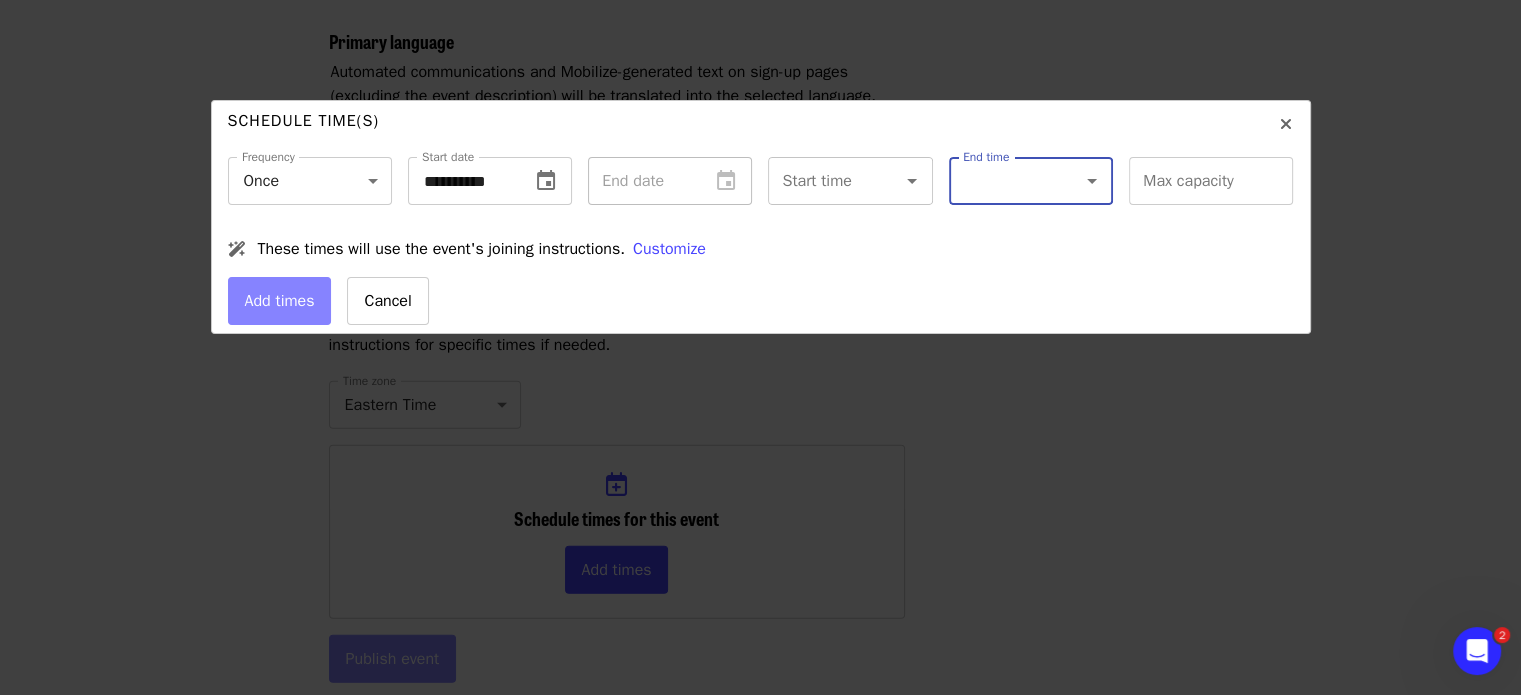 click on "Start time" at bounding box center (825, 181) 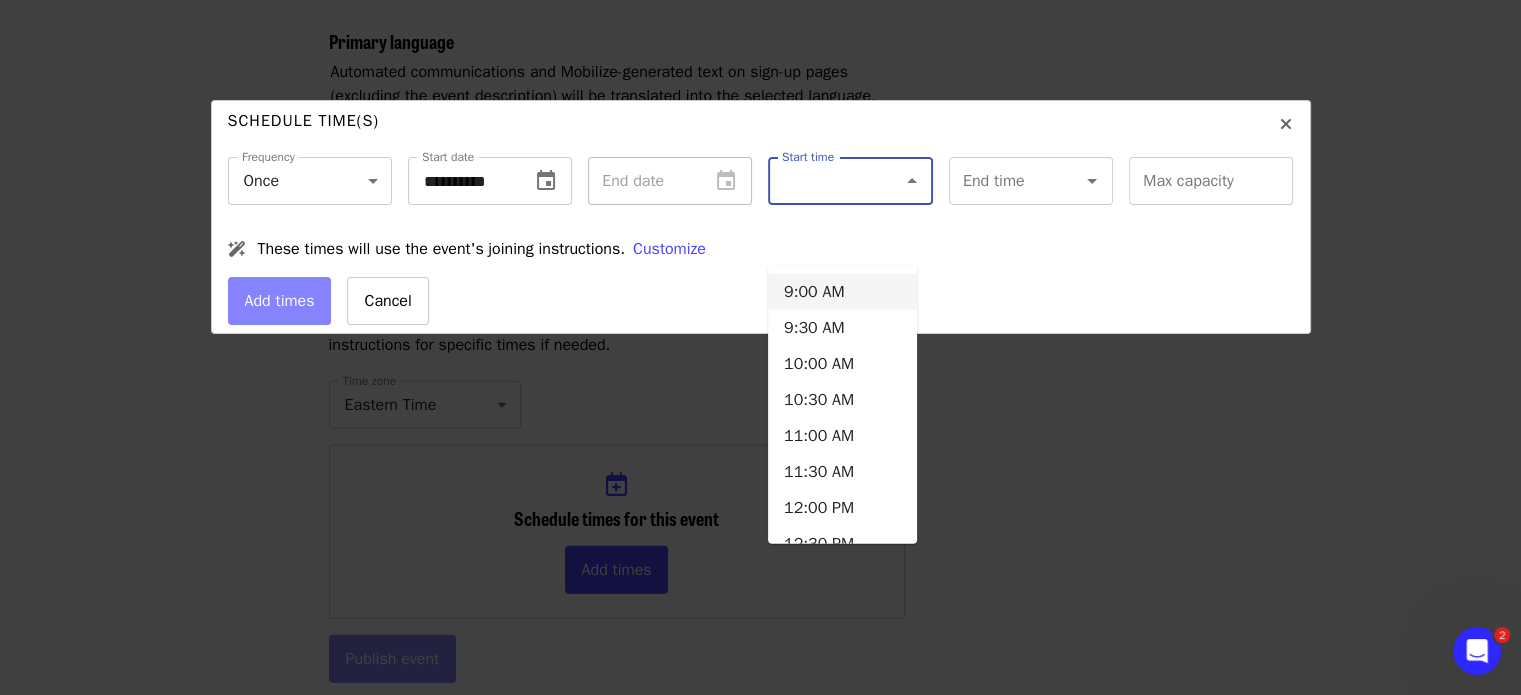 scroll, scrollTop: 1465, scrollLeft: 0, axis: vertical 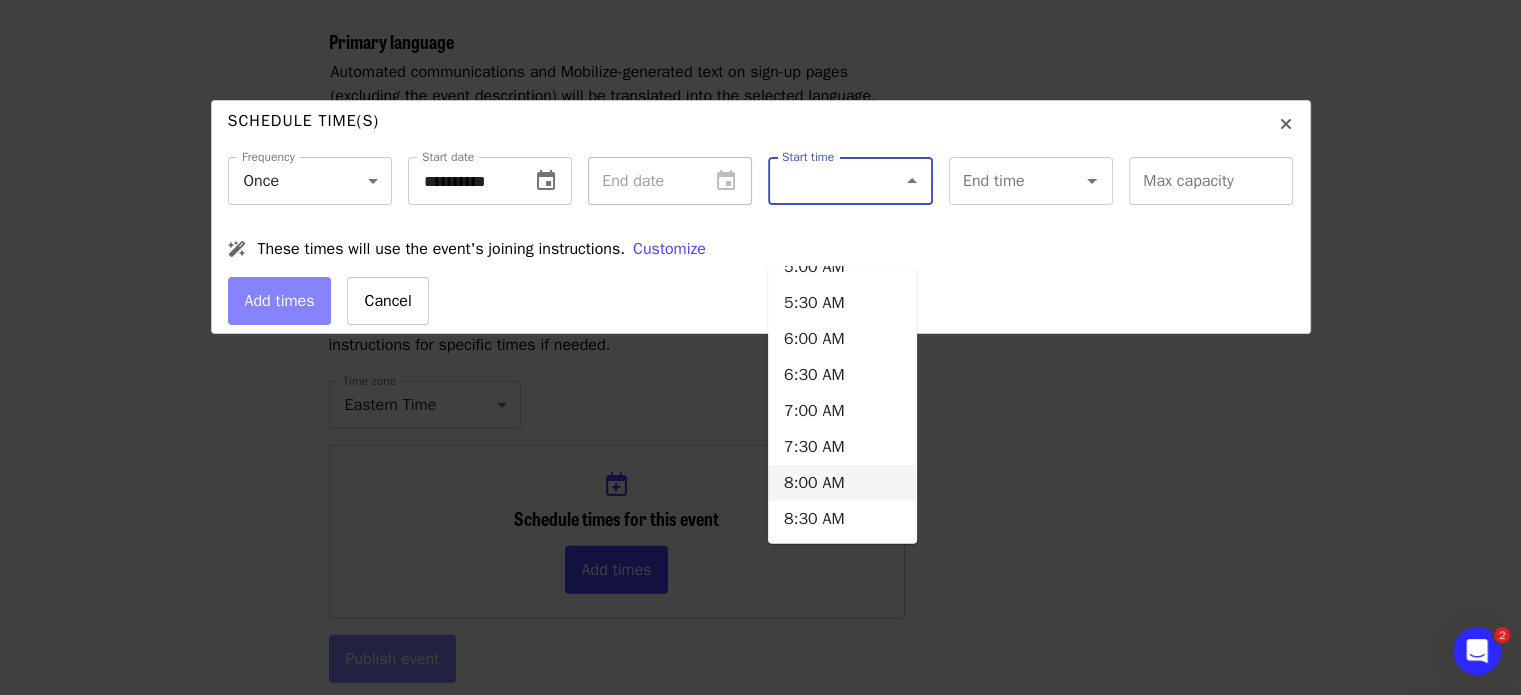 click on "8:00 AM" at bounding box center [842, 483] 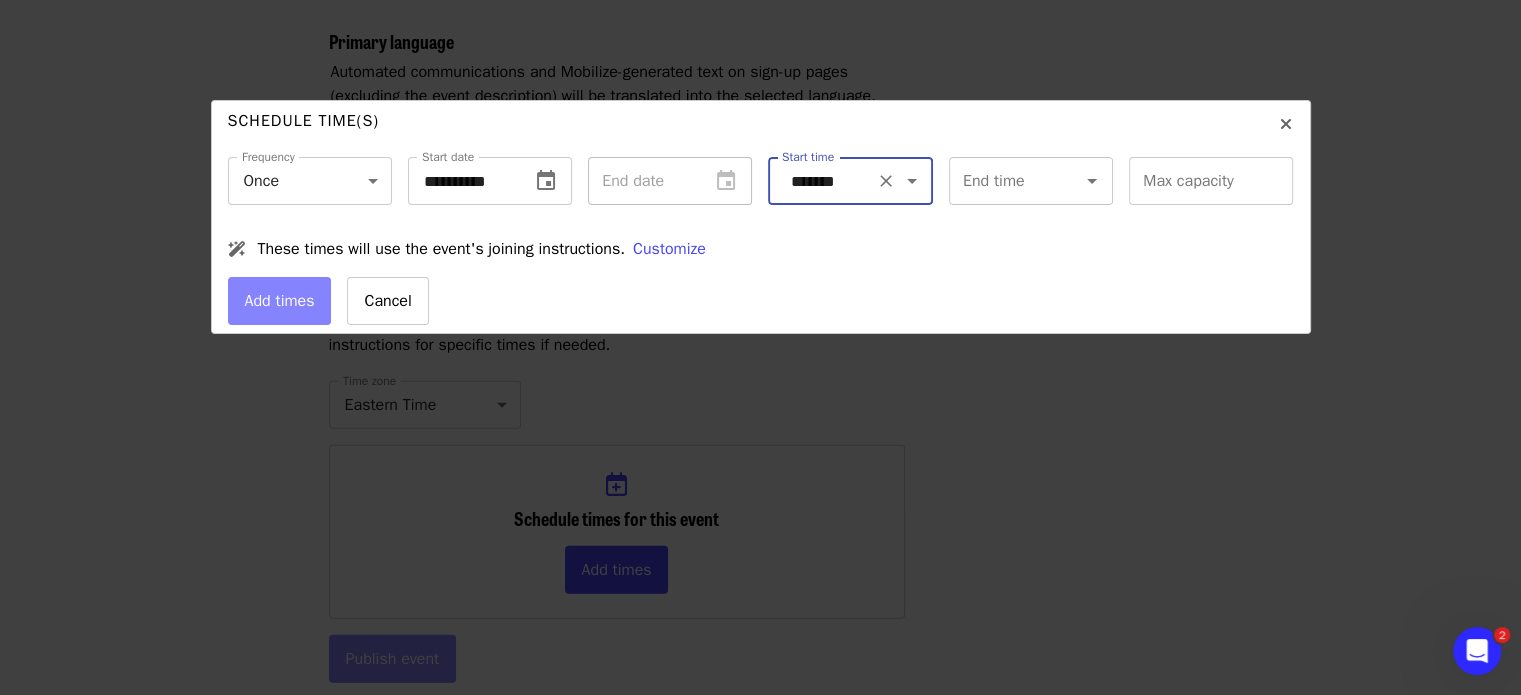 click on "End time" at bounding box center (1006, 181) 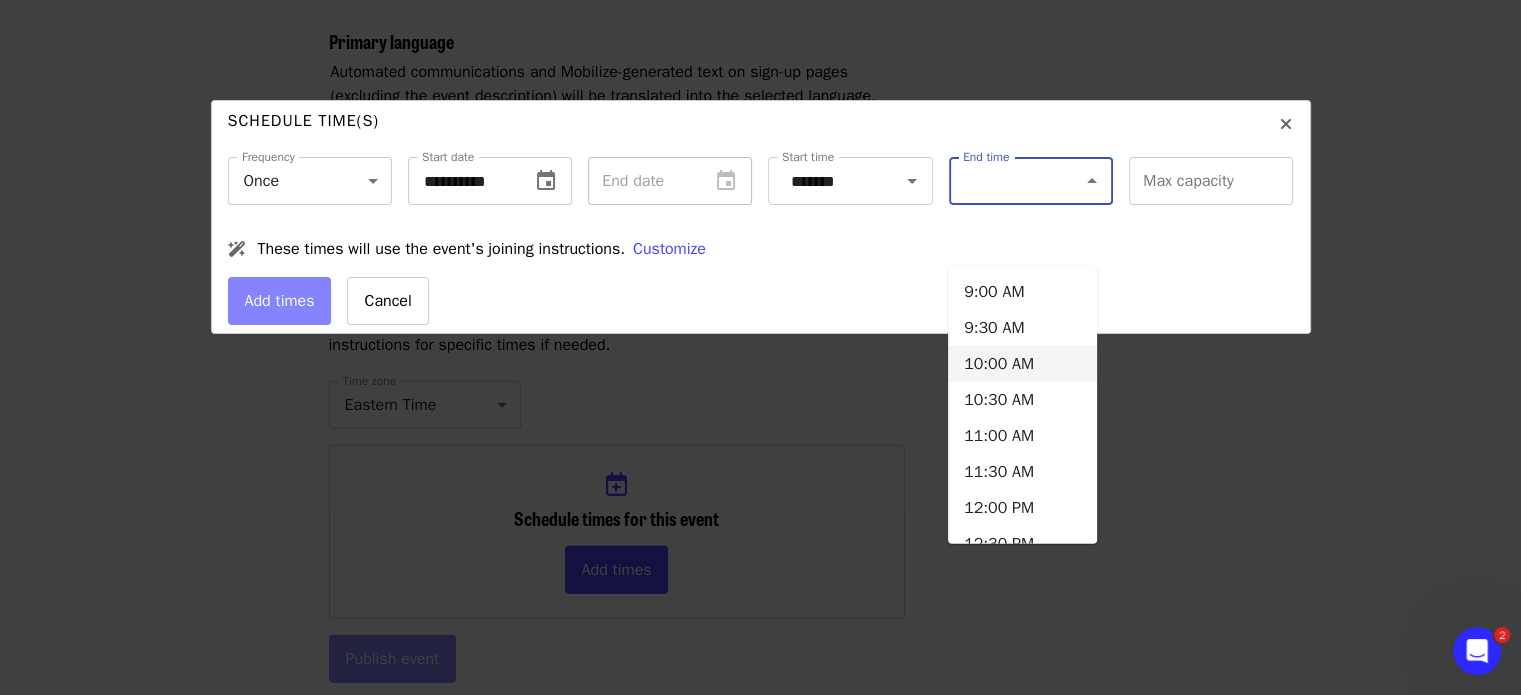 click on "10:00 AM" at bounding box center (1022, 364) 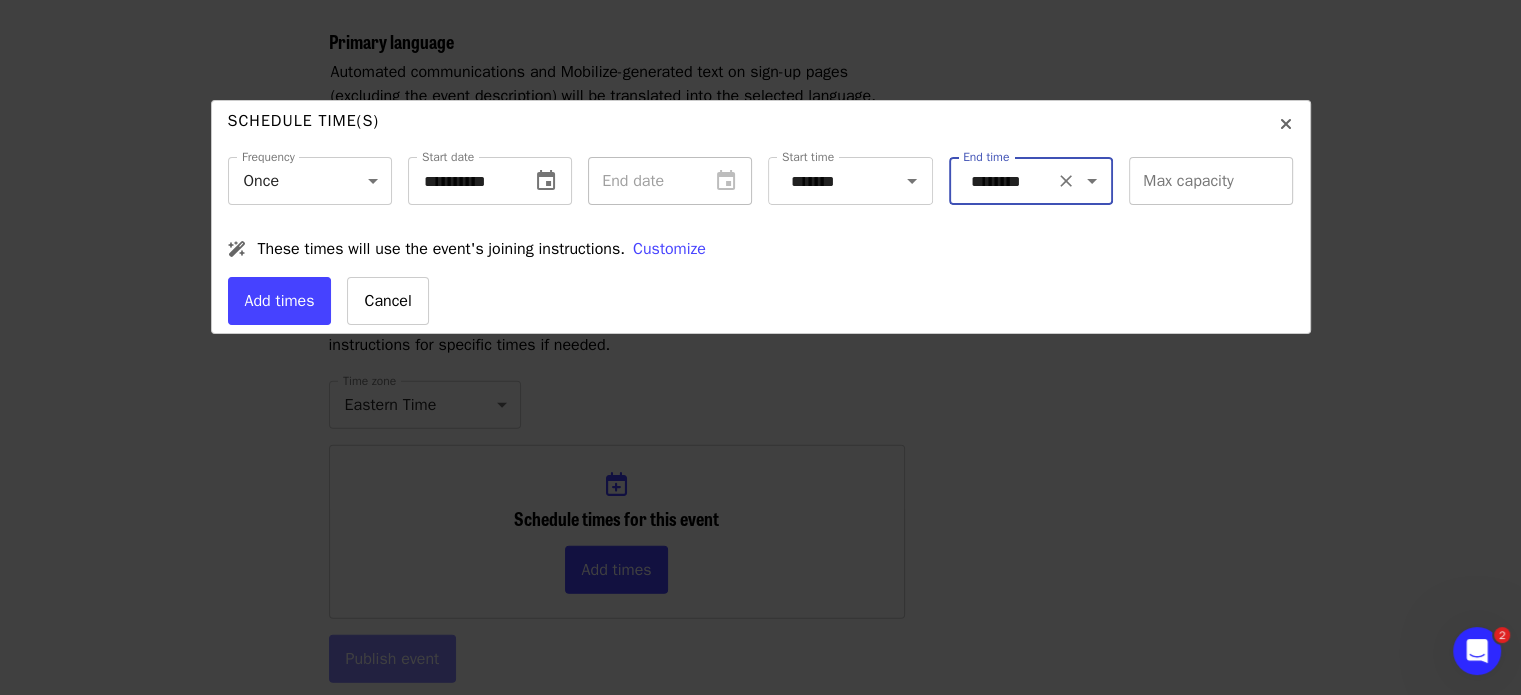 click on "Max capacity" at bounding box center [1211, 181] 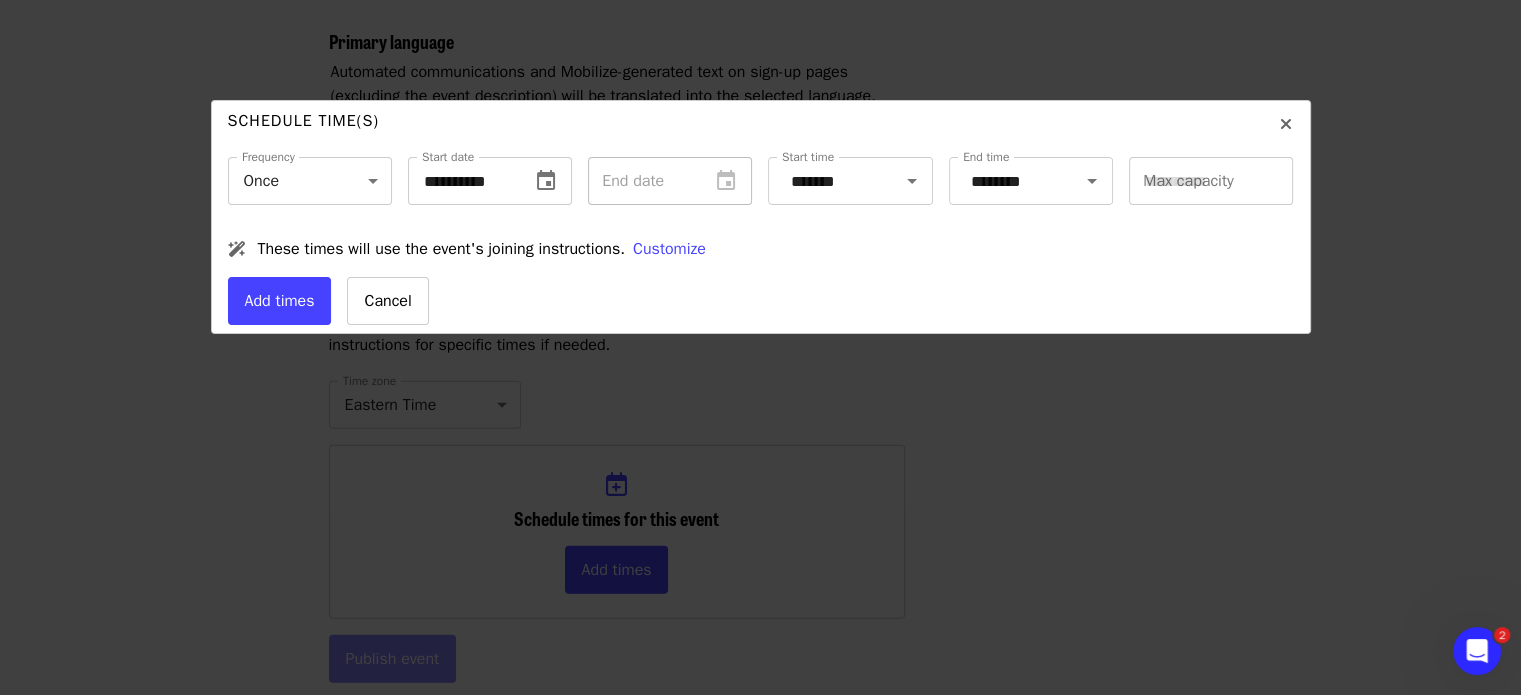 click on "These times will use the event's joining instructions.   Customize" at bounding box center (761, 249) 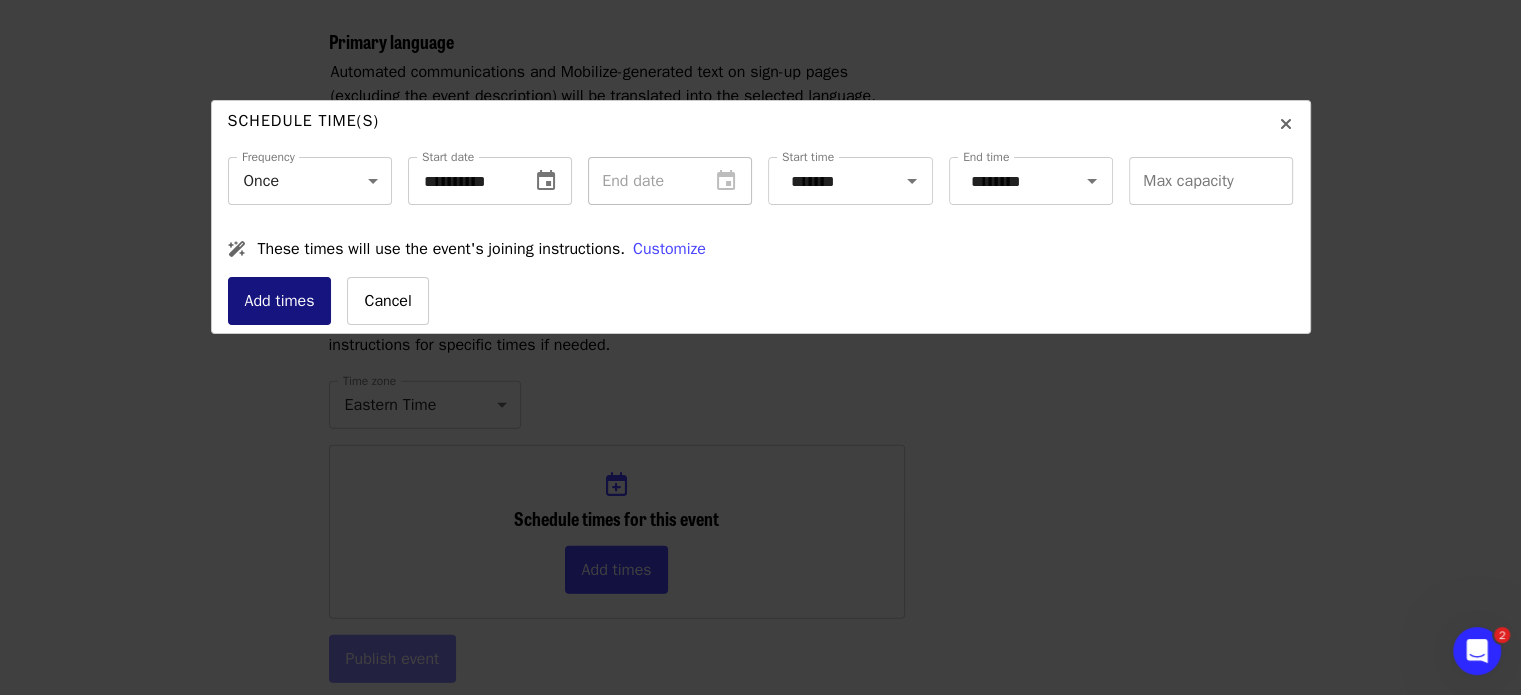 click on "Add times" at bounding box center (280, 301) 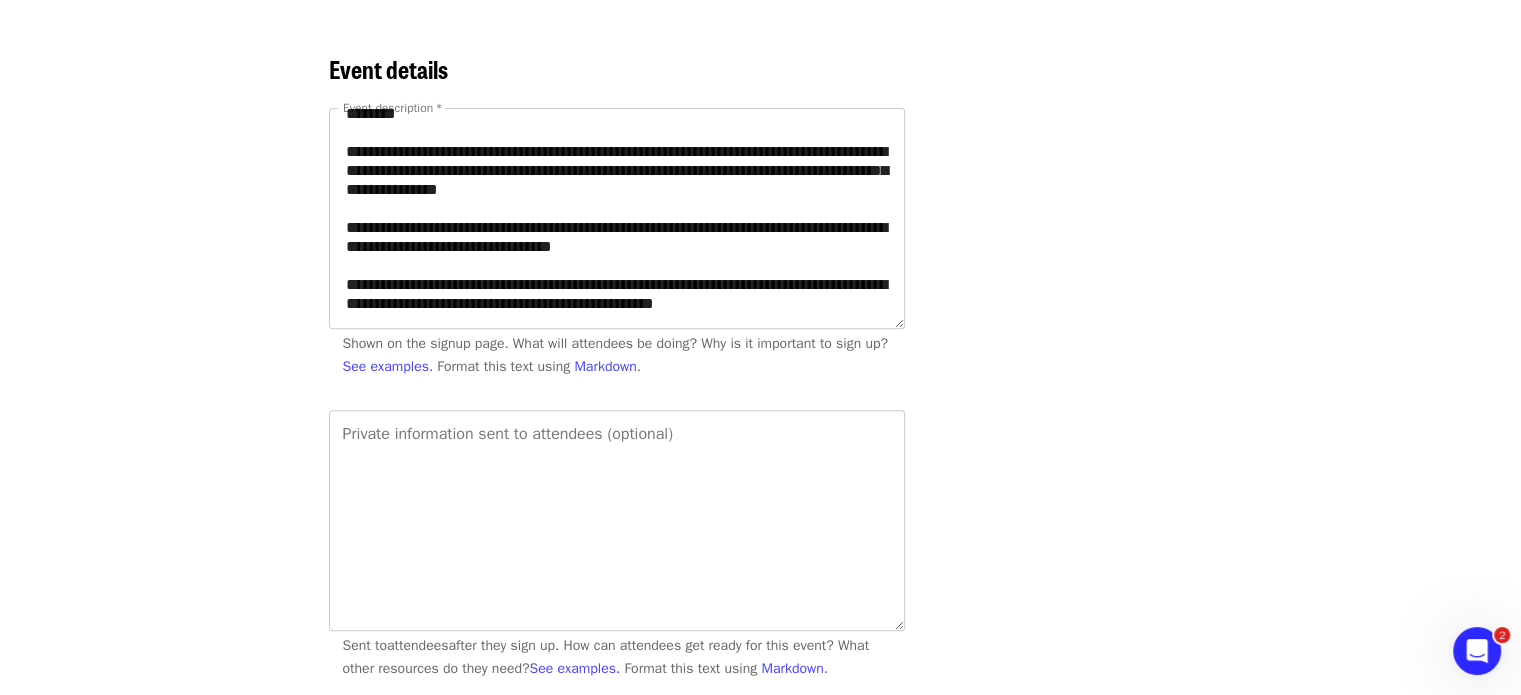 scroll, scrollTop: 680, scrollLeft: 0, axis: vertical 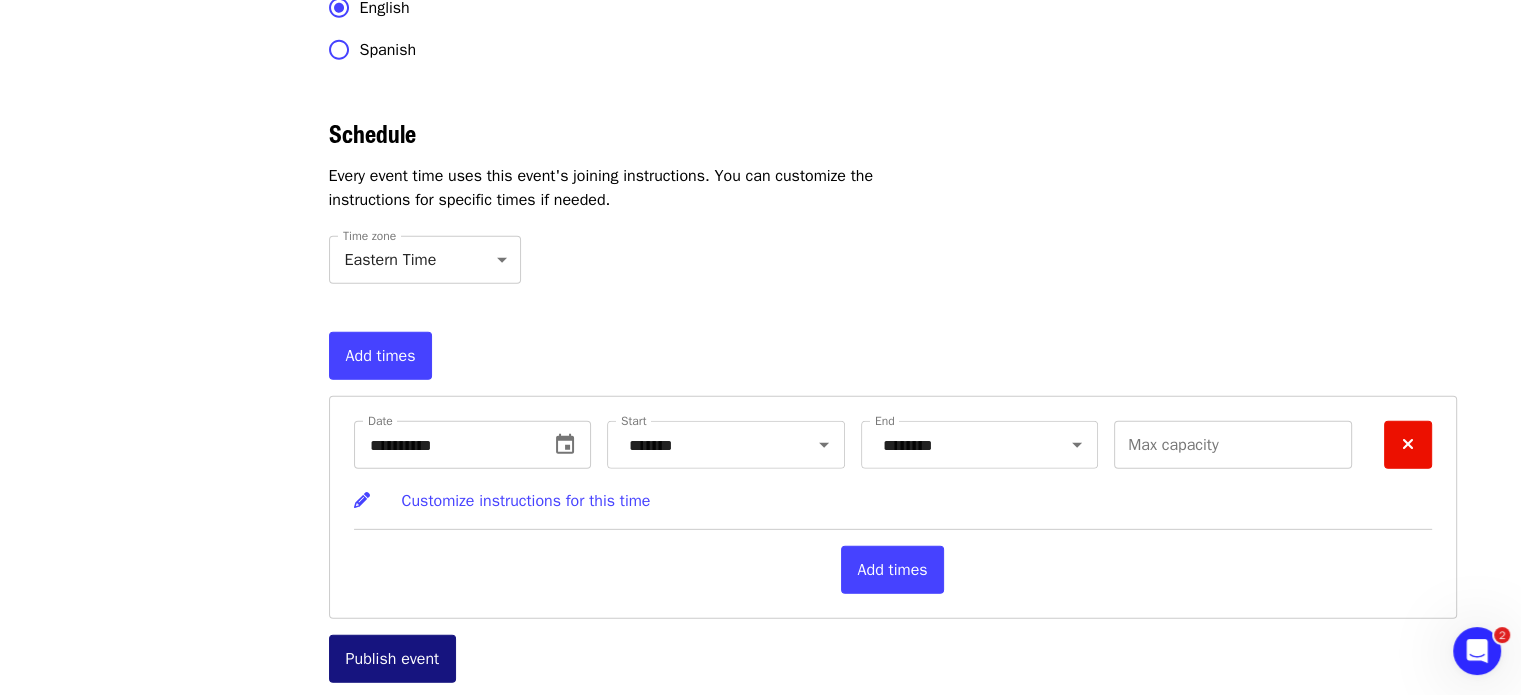 click on "Publish event" at bounding box center (393, 659) 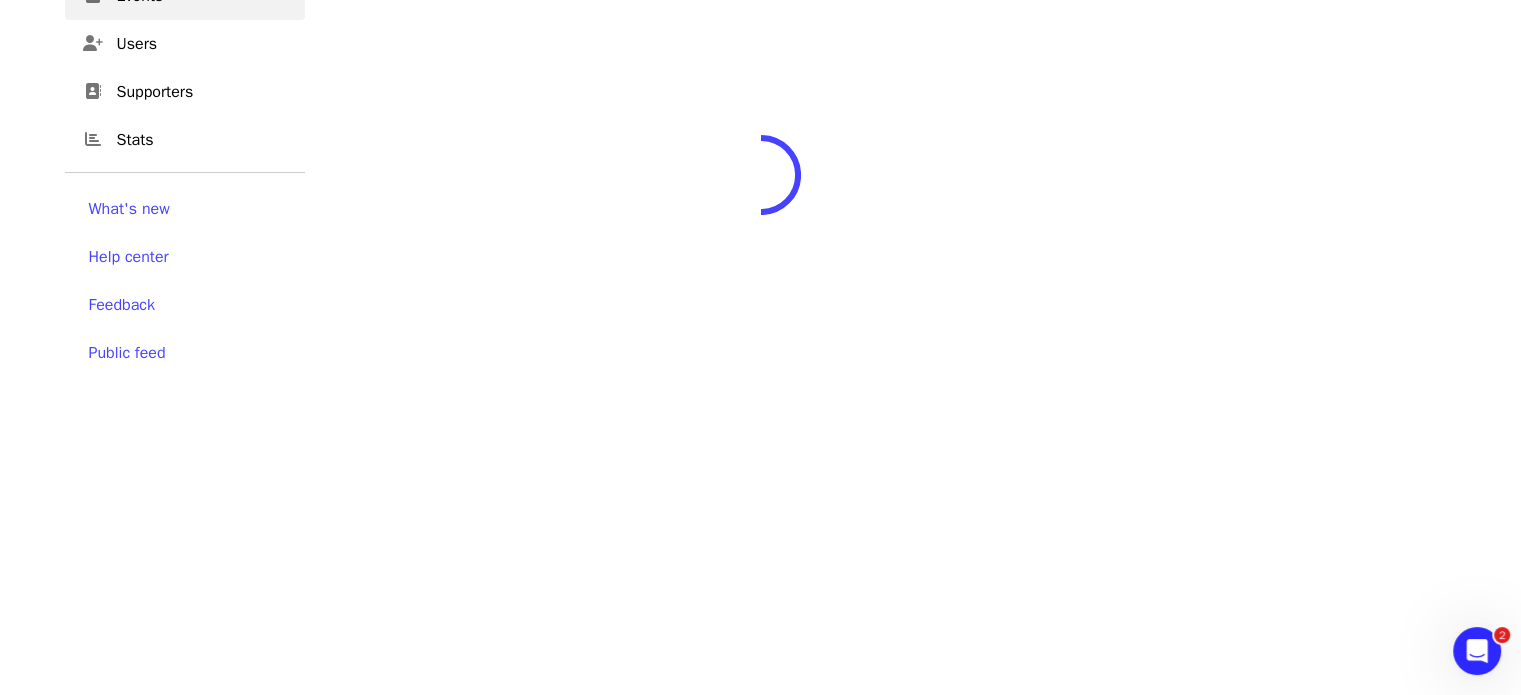 scroll, scrollTop: 0, scrollLeft: 0, axis: both 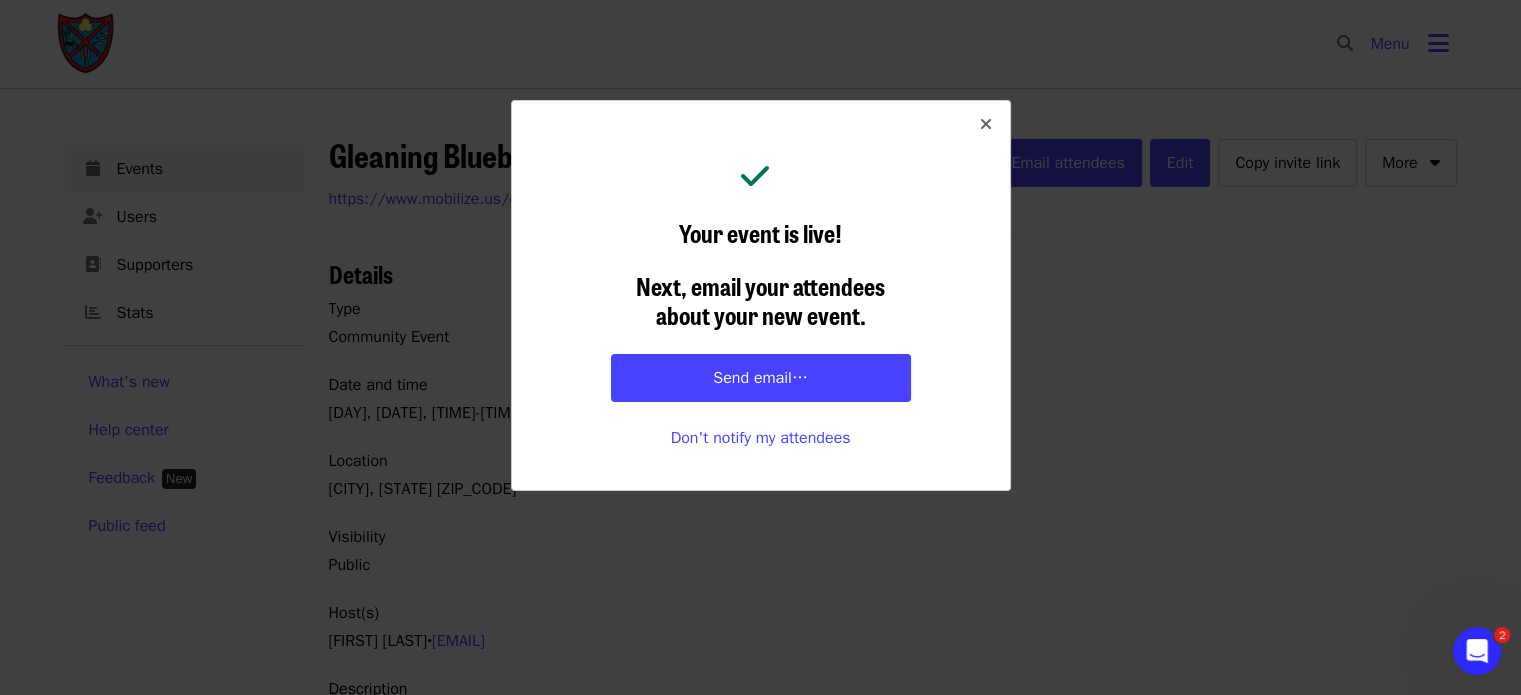 click at bounding box center (986, 125) 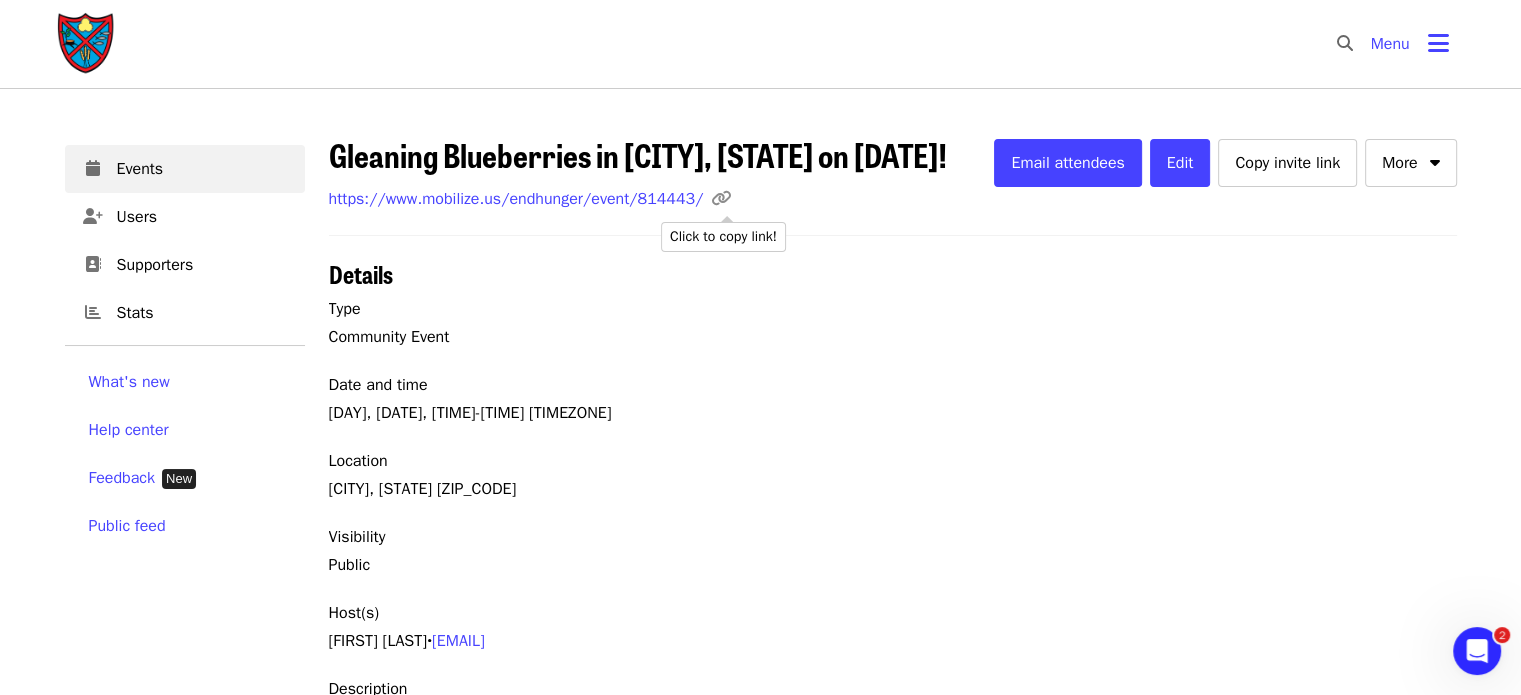 click at bounding box center (727, 199) 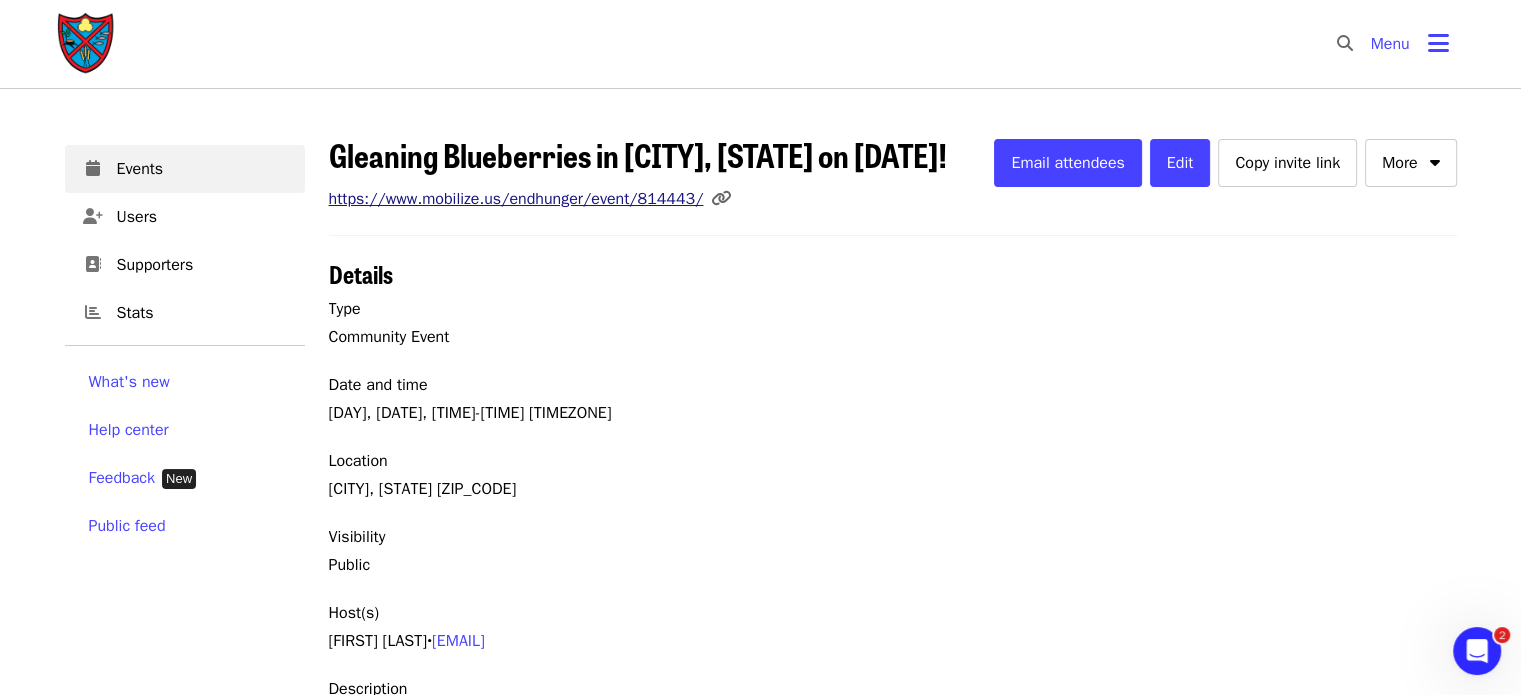 click on "https://www.mobilize.us/endhunger/event/814443/" at bounding box center [516, 199] 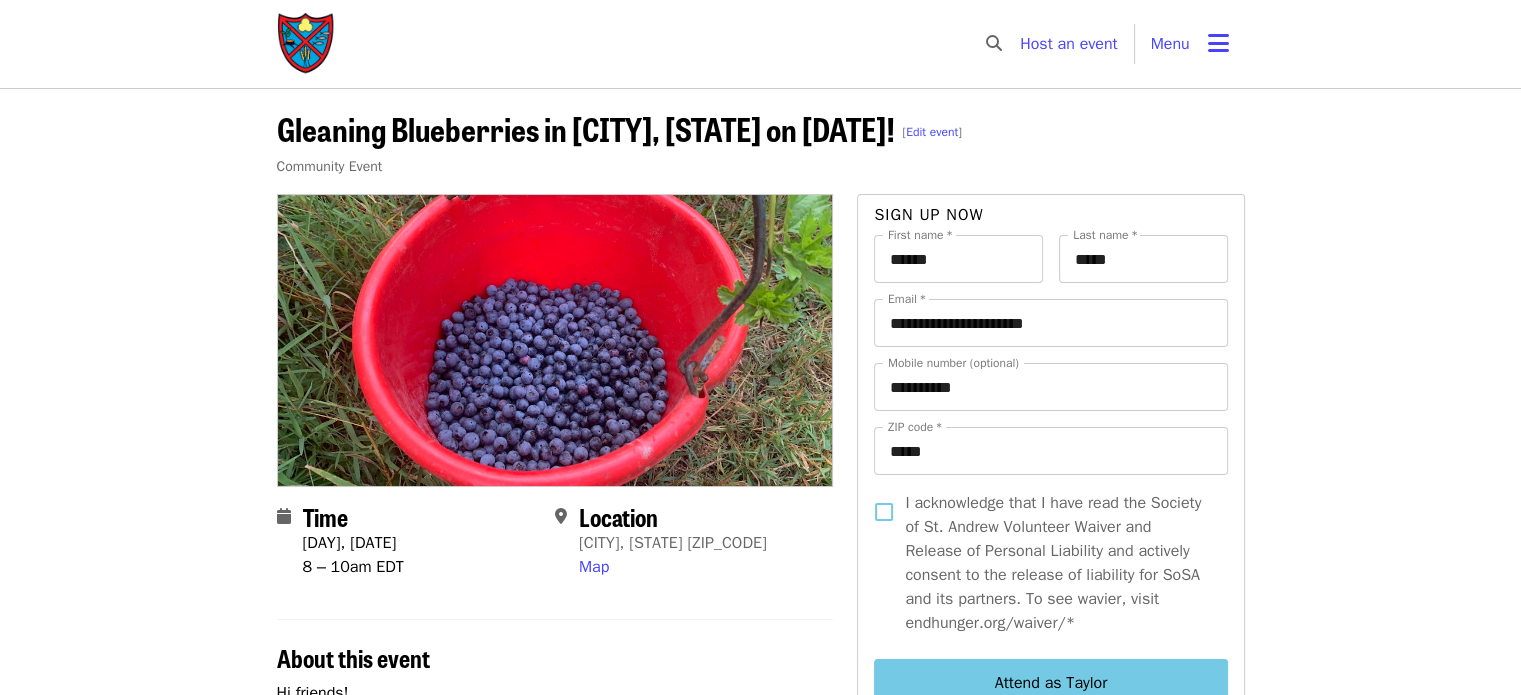 click at bounding box center (307, 44) 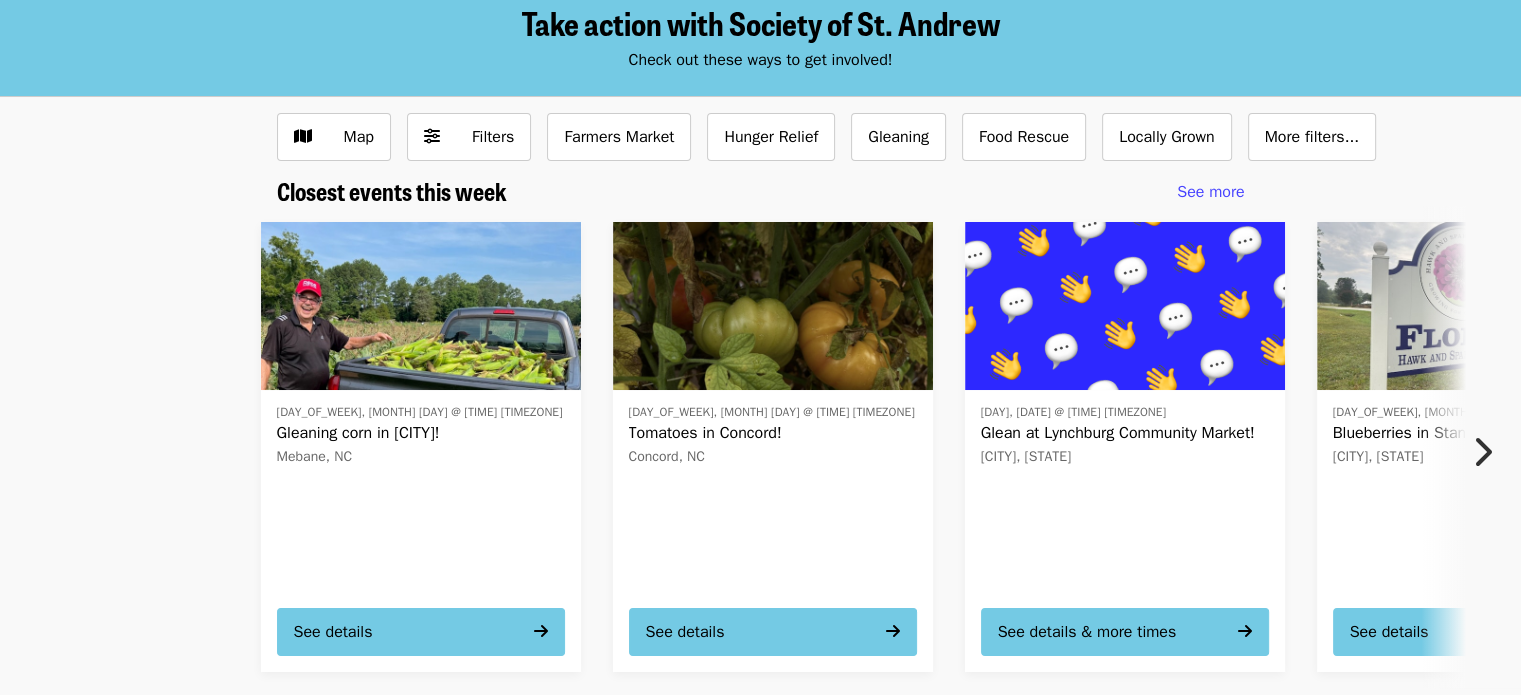 scroll, scrollTop: 100, scrollLeft: 0, axis: vertical 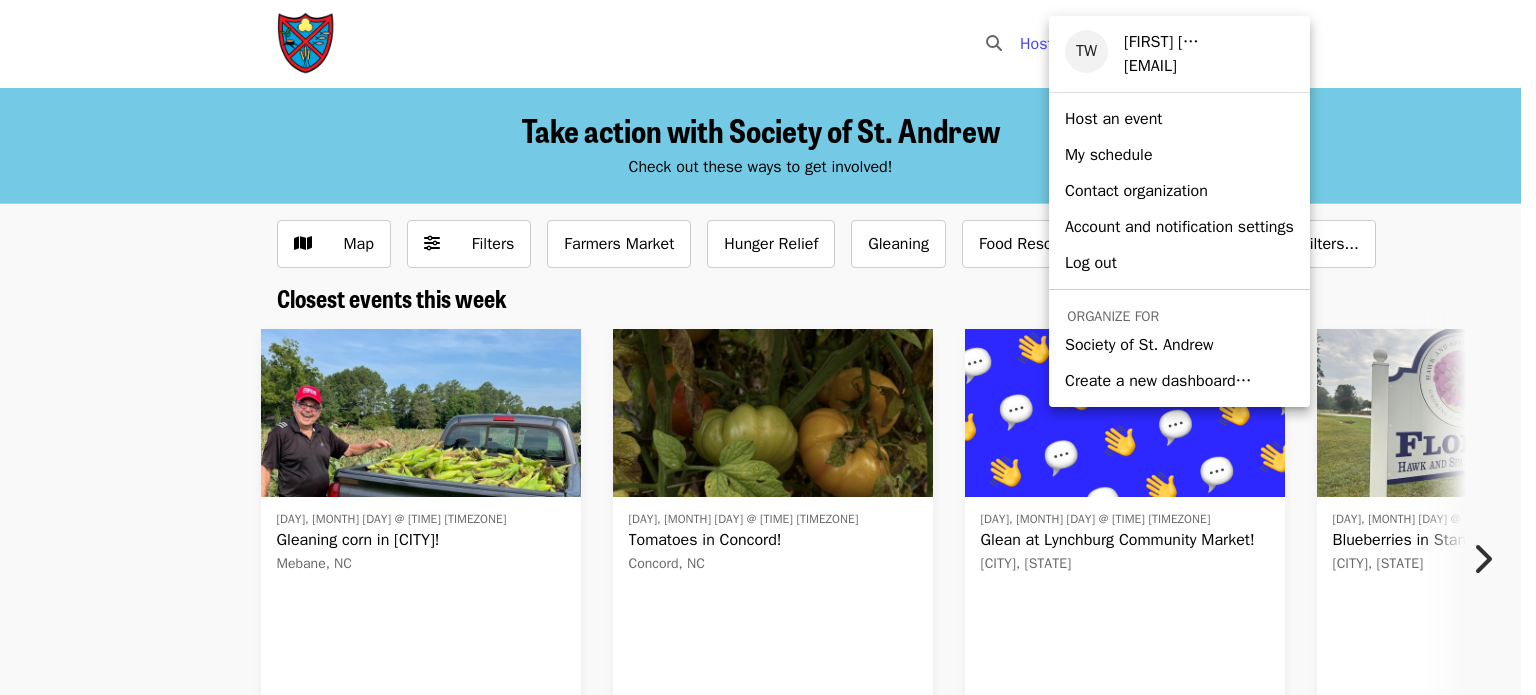 click on "Society of St. Andrew" at bounding box center [1139, 345] 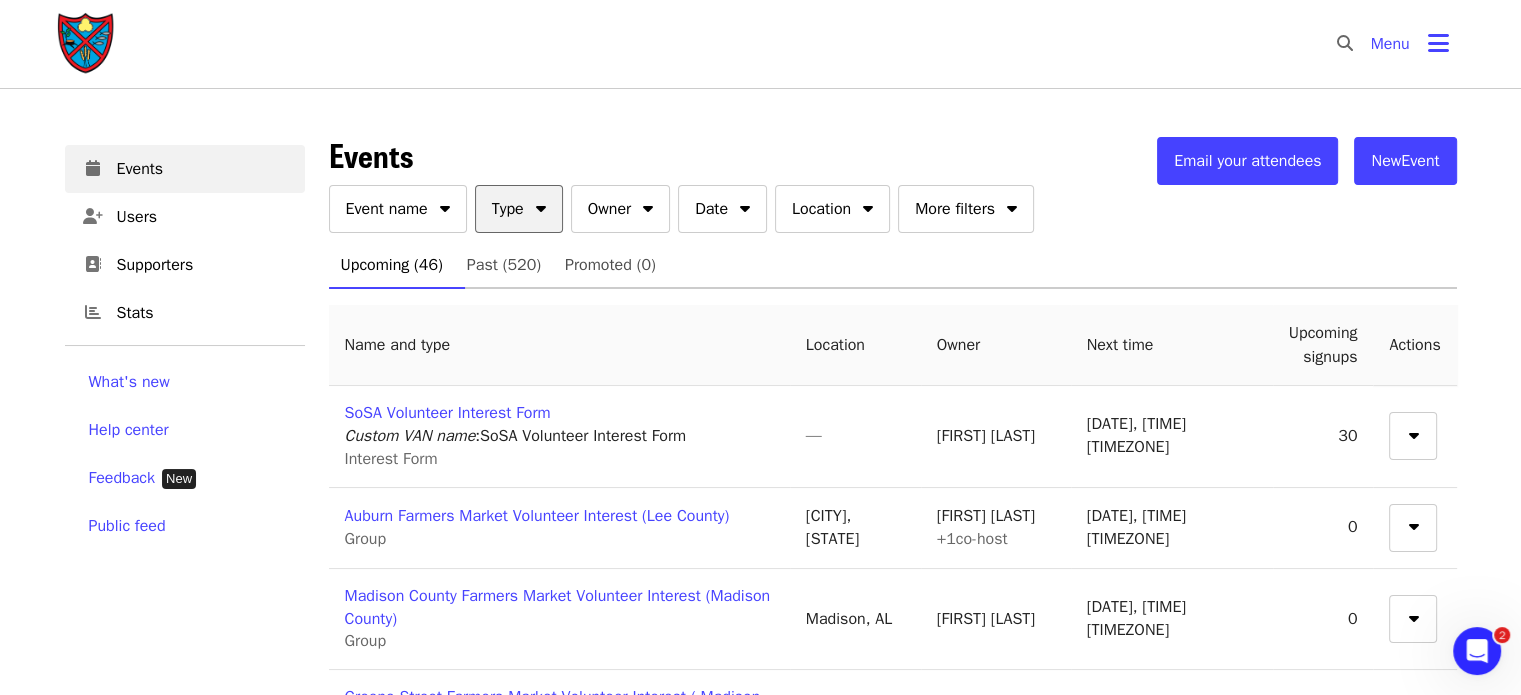scroll, scrollTop: 0, scrollLeft: 0, axis: both 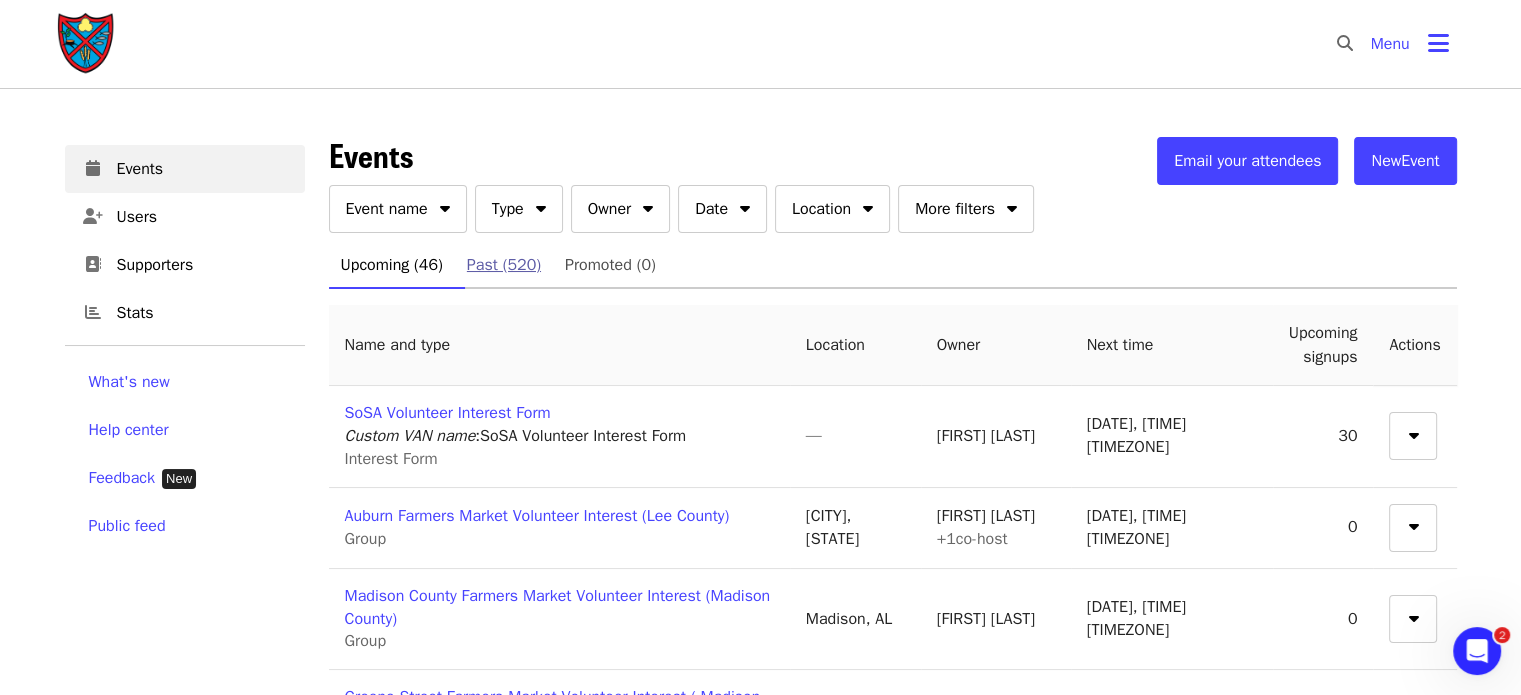 click on "Past (520)" at bounding box center [504, 265] 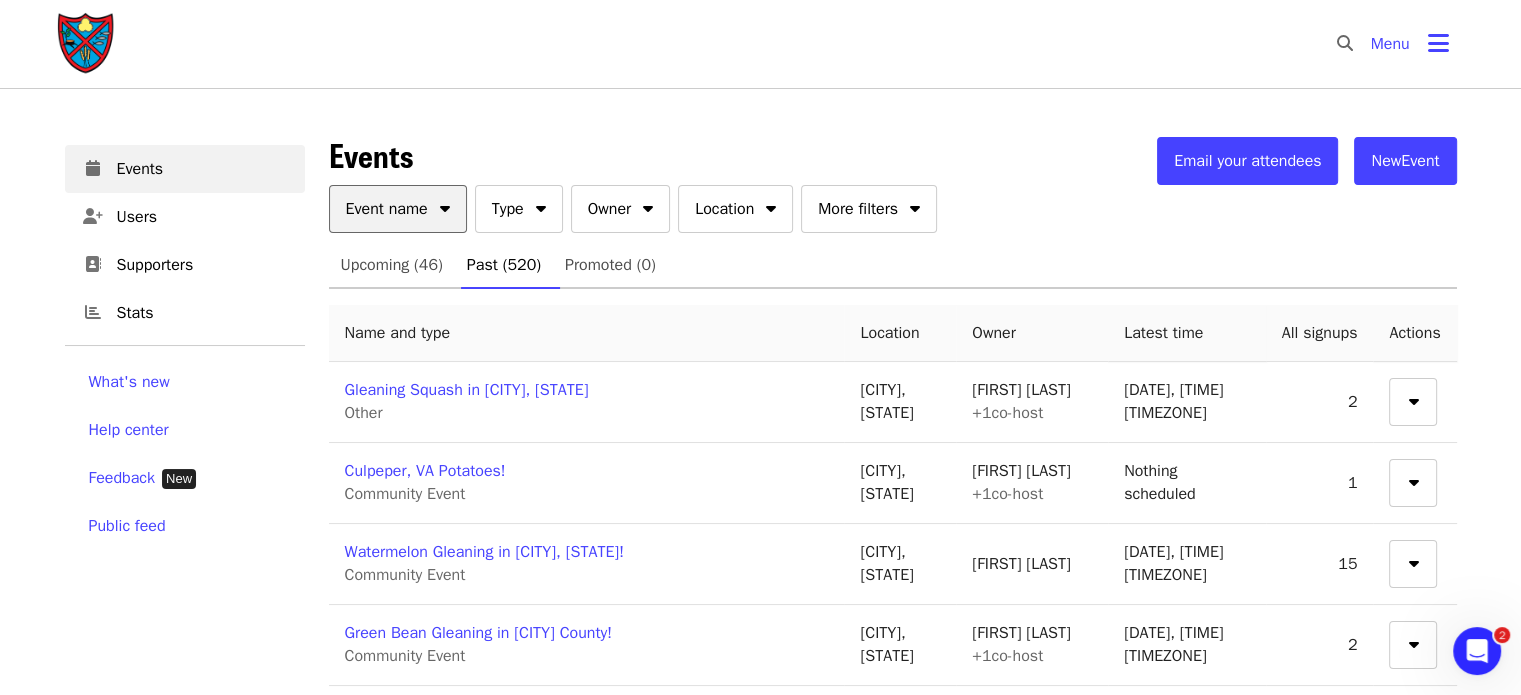 click on "Event name" at bounding box center [387, 209] 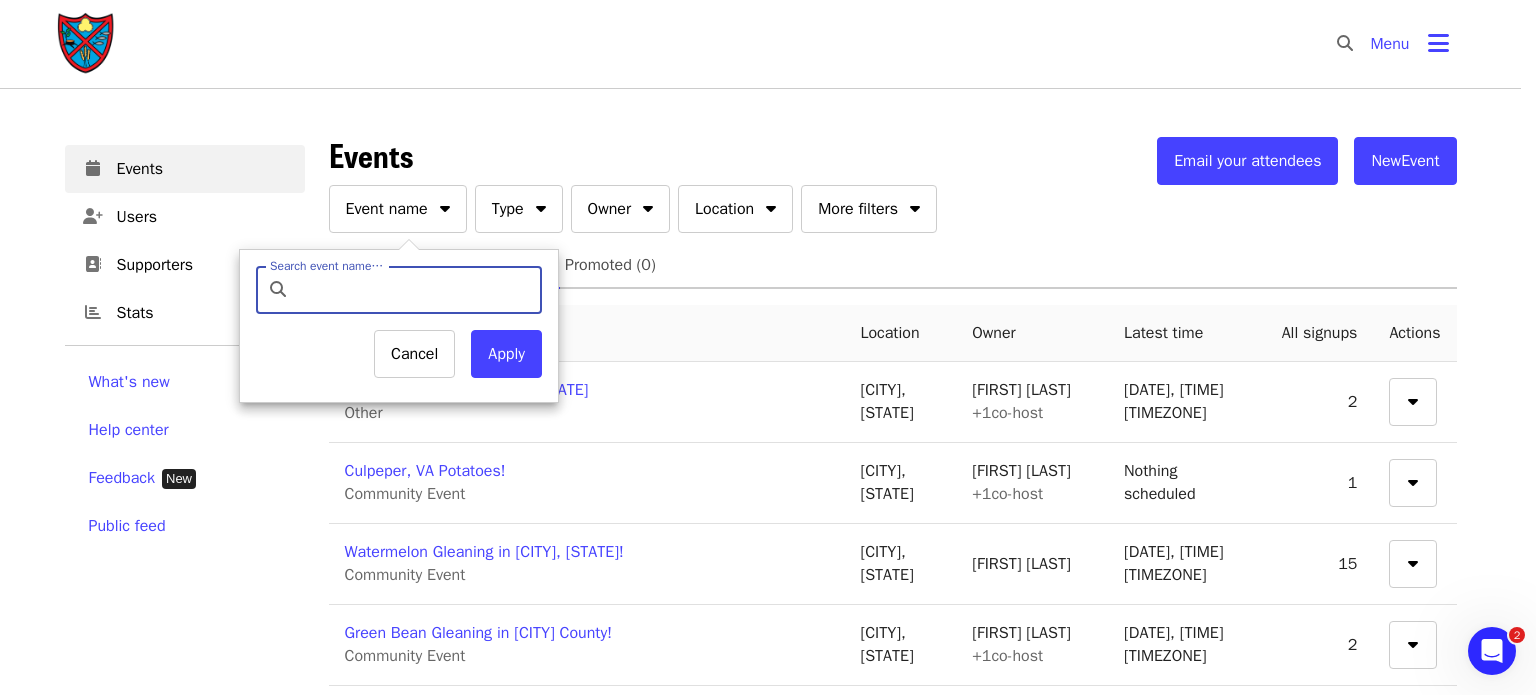click on "Search event name…" at bounding box center (326, 266) 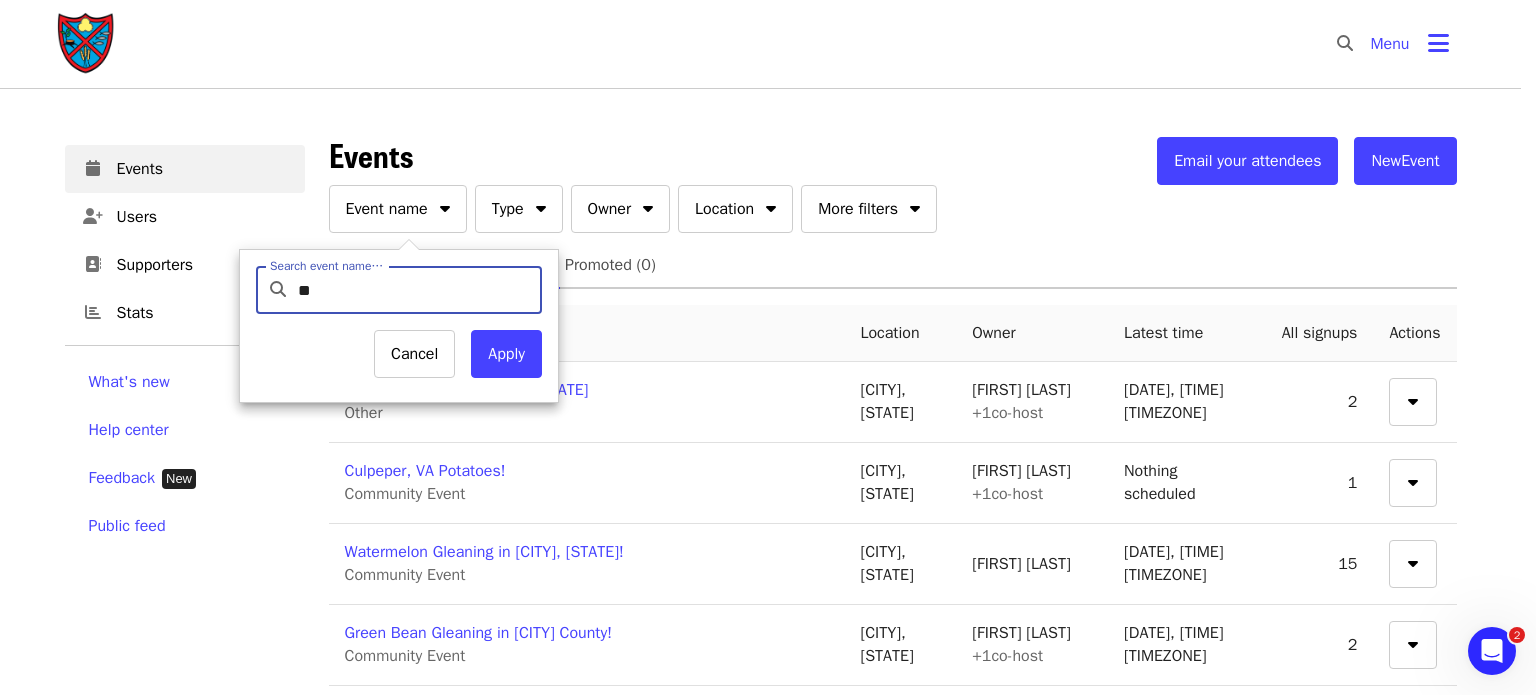 type on "**********" 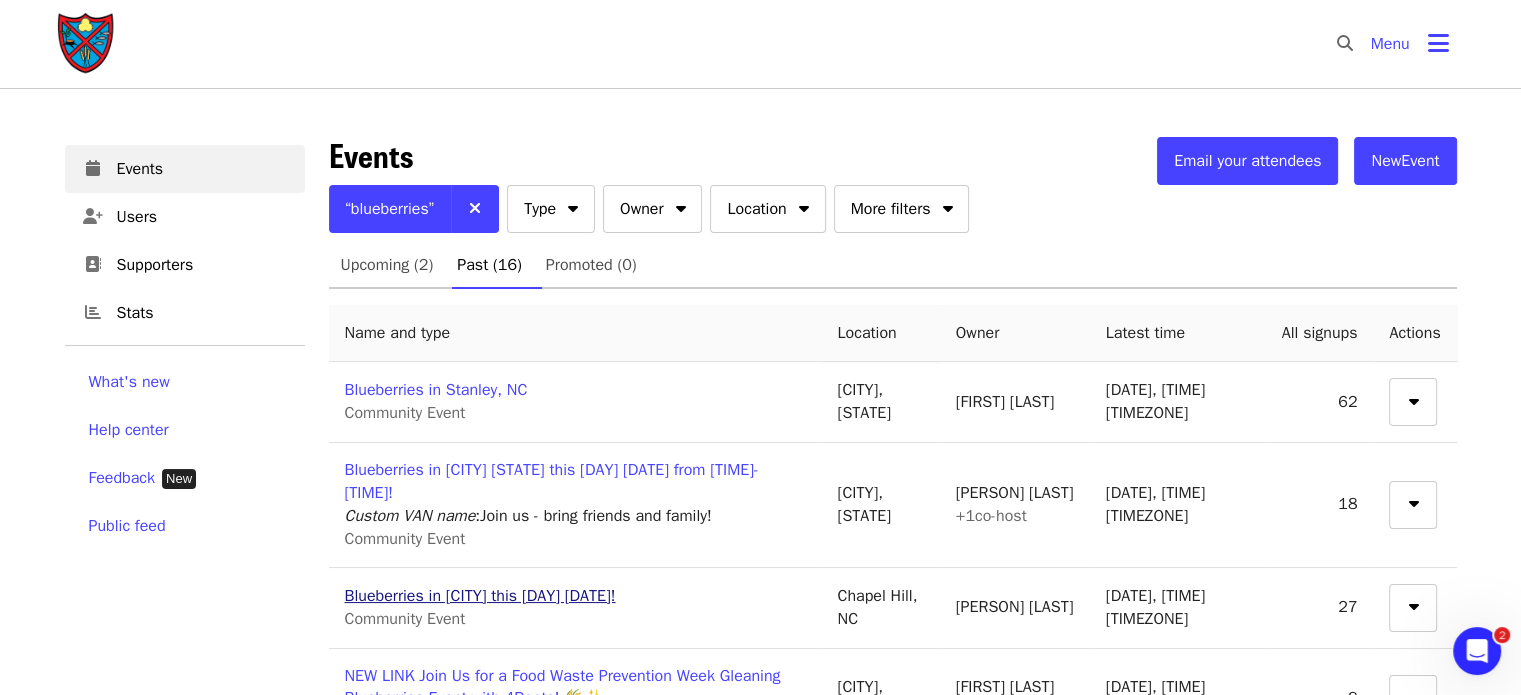 click on "Blueberries in Chapel Hill this Thursday 7/3/2025!" at bounding box center (480, 596) 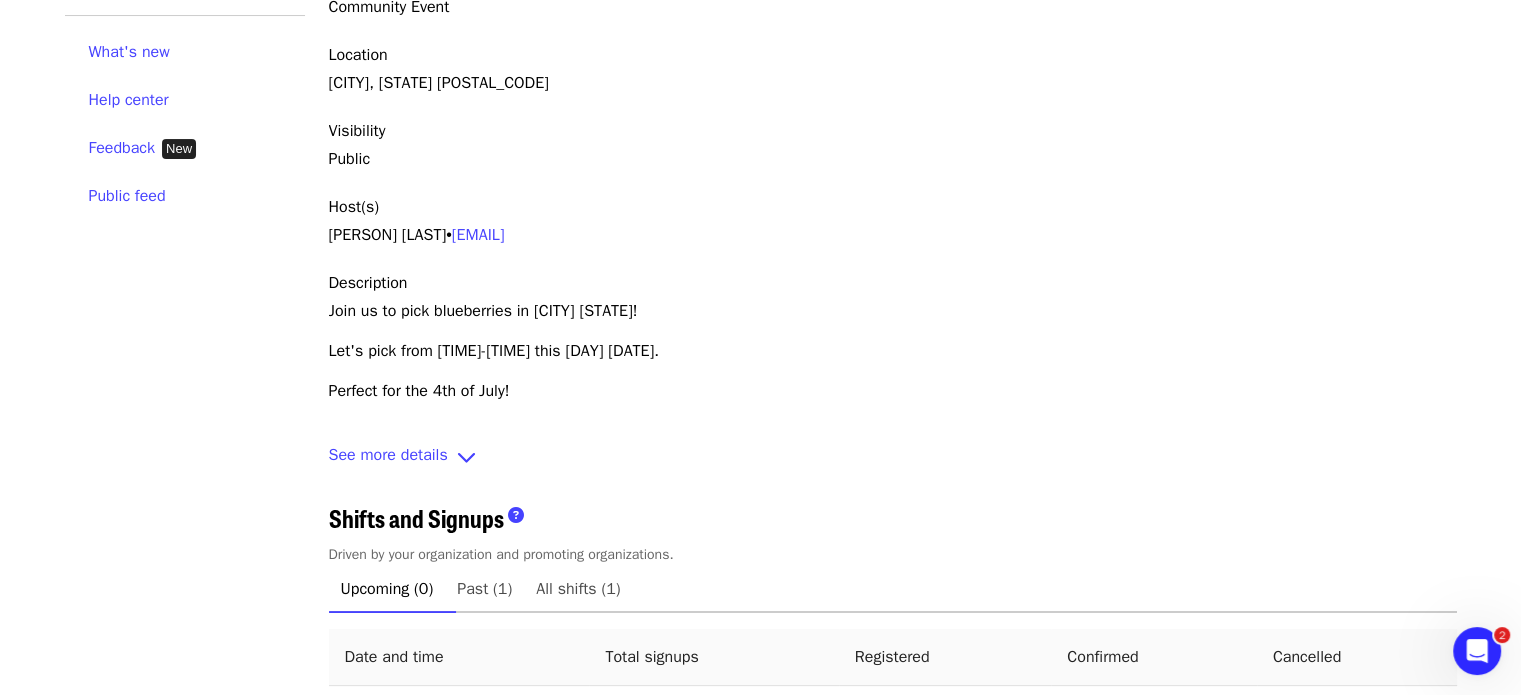 scroll, scrollTop: 456, scrollLeft: 0, axis: vertical 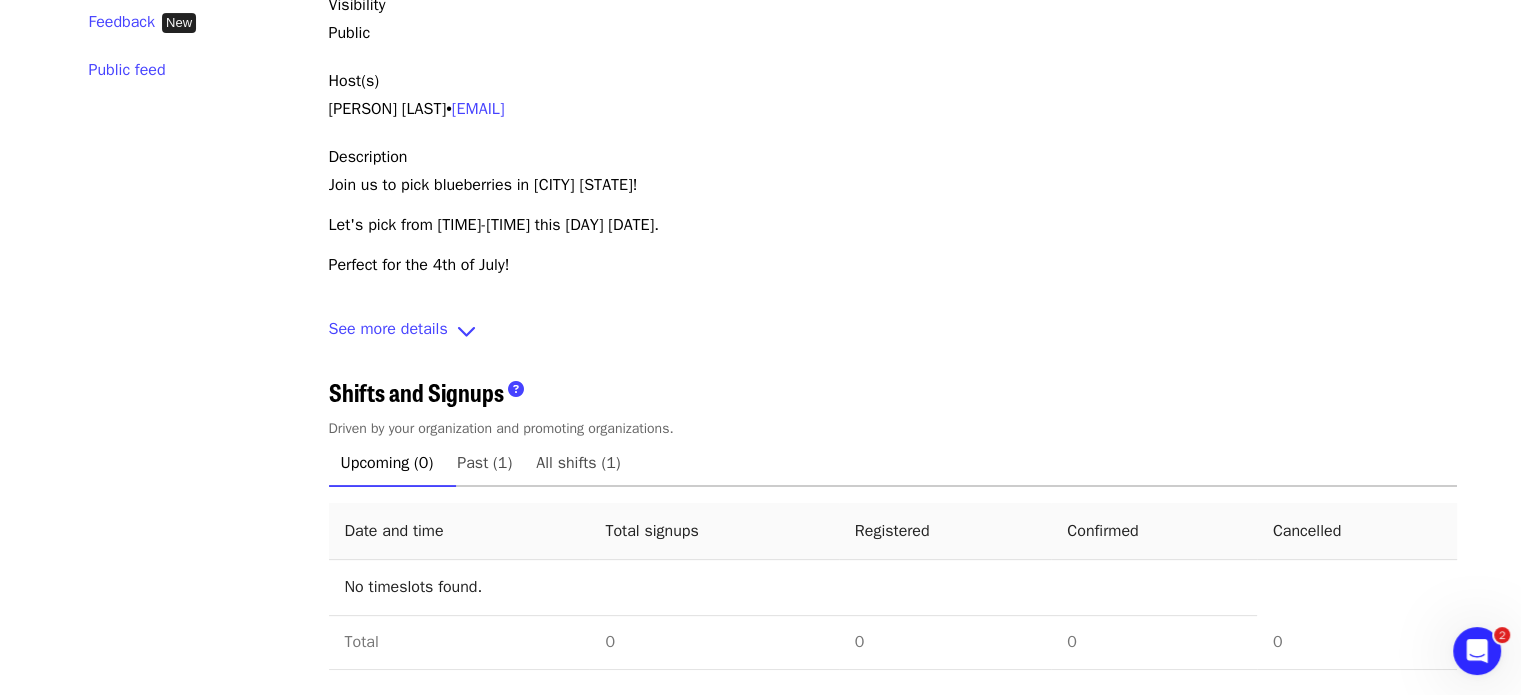 click on "See more details" at bounding box center [388, 331] 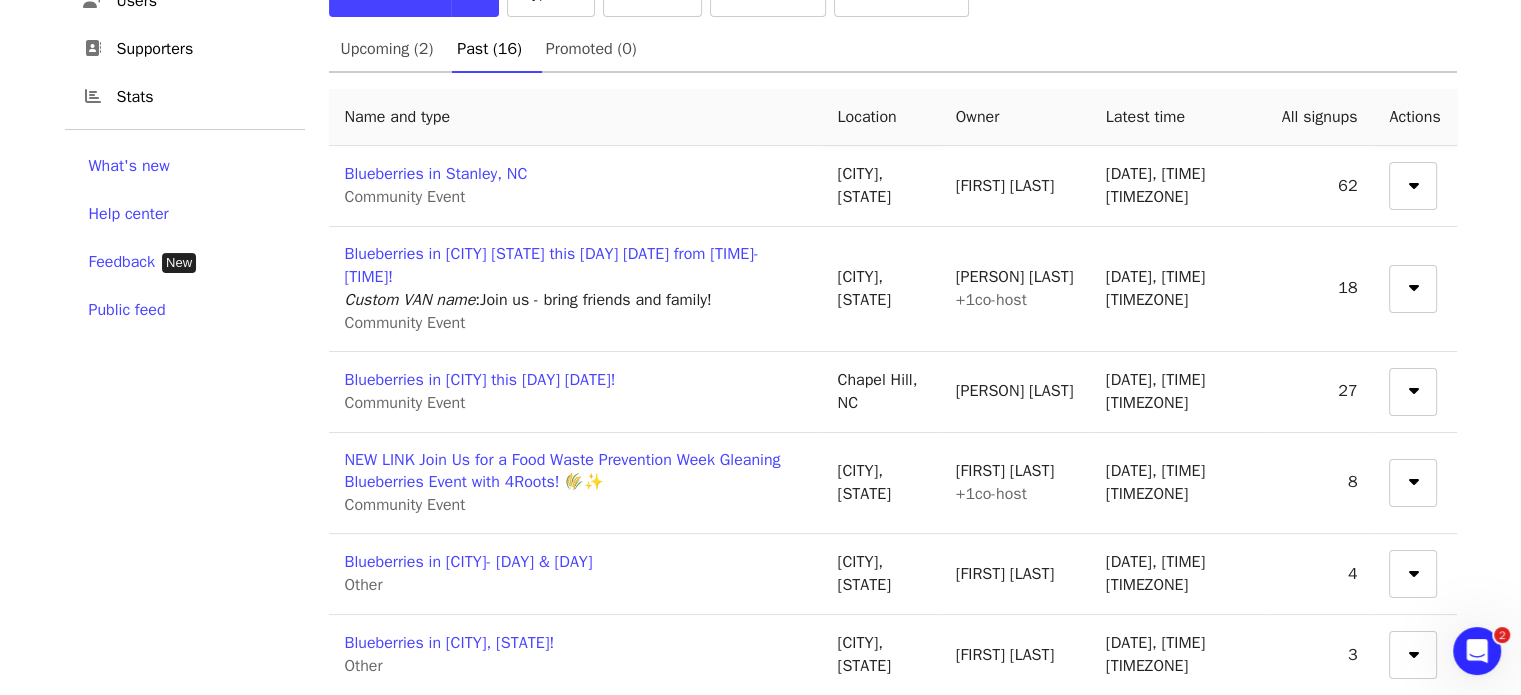 scroll, scrollTop: 192, scrollLeft: 0, axis: vertical 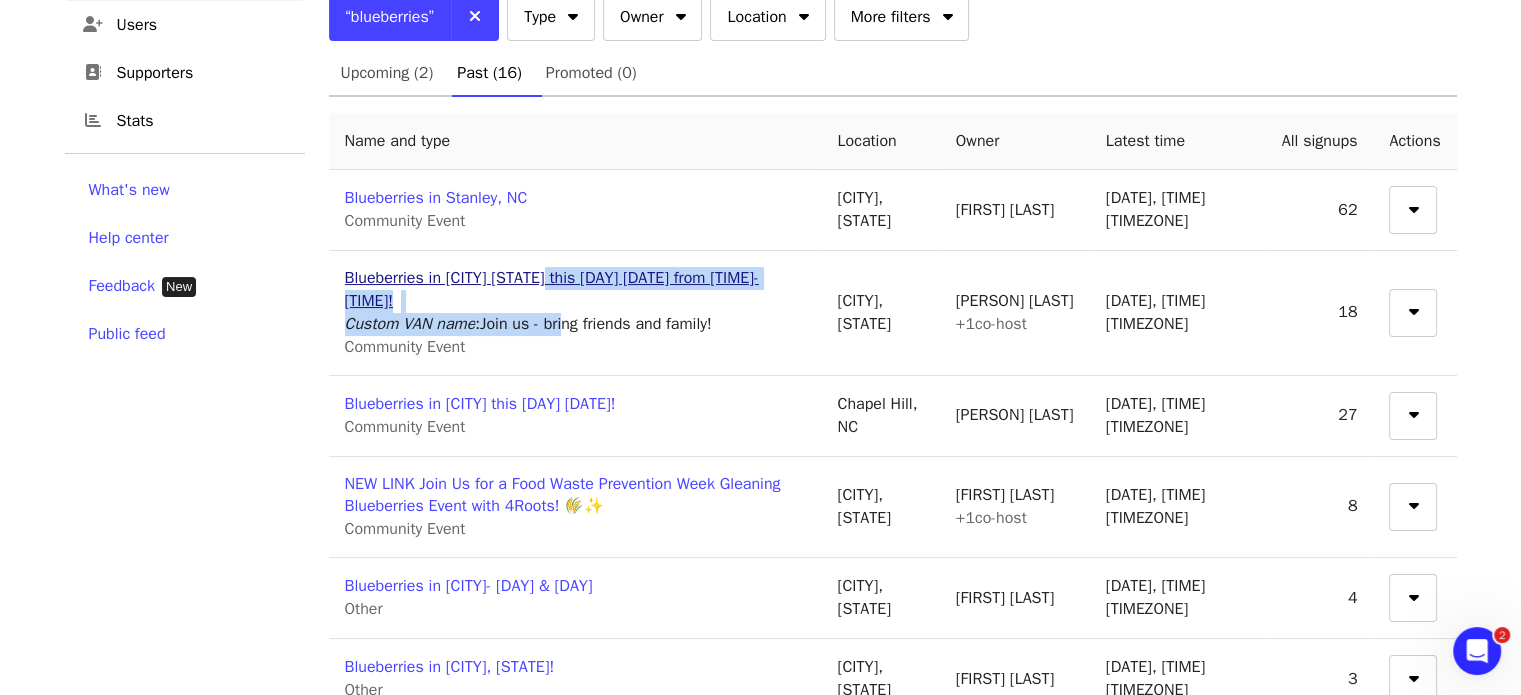 drag, startPoint x: 571, startPoint y: 292, endPoint x: 559, endPoint y: 271, distance: 24.186773 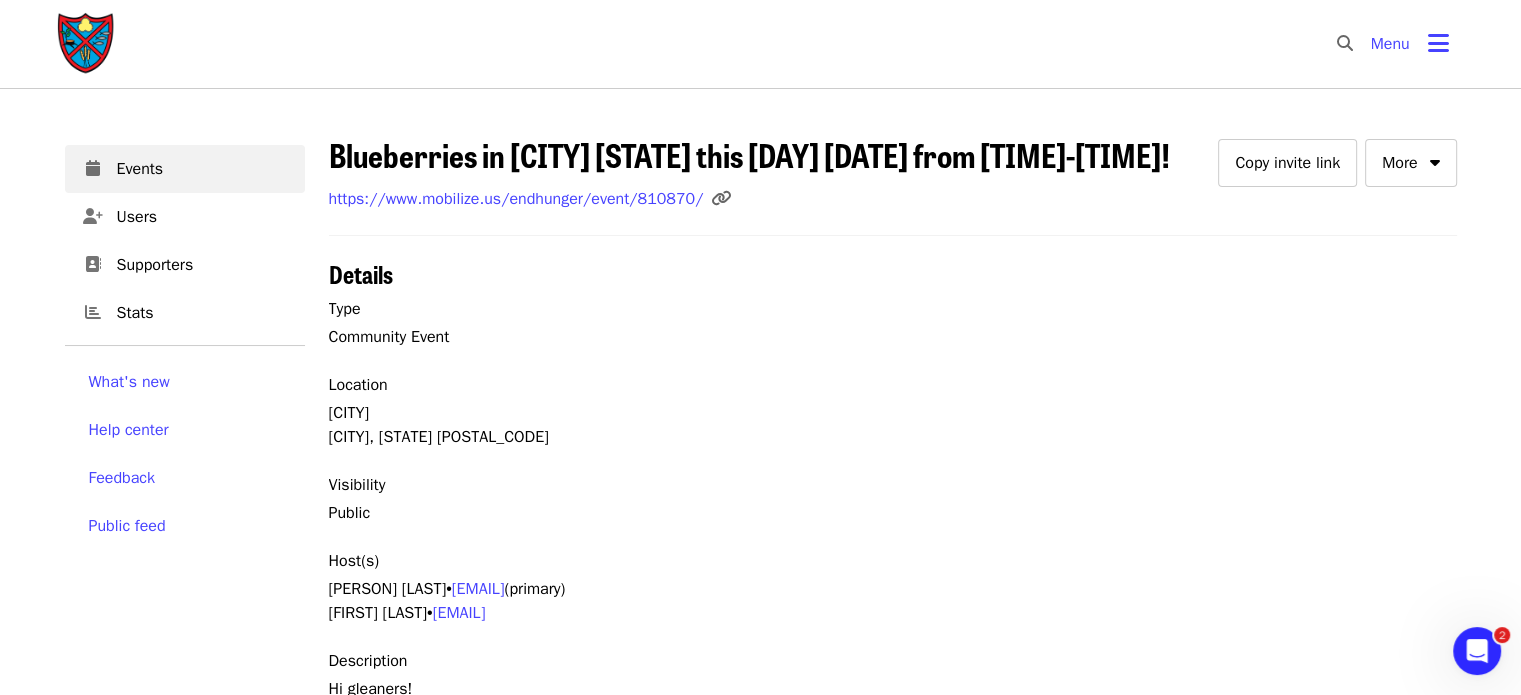 scroll, scrollTop: 496, scrollLeft: 0, axis: vertical 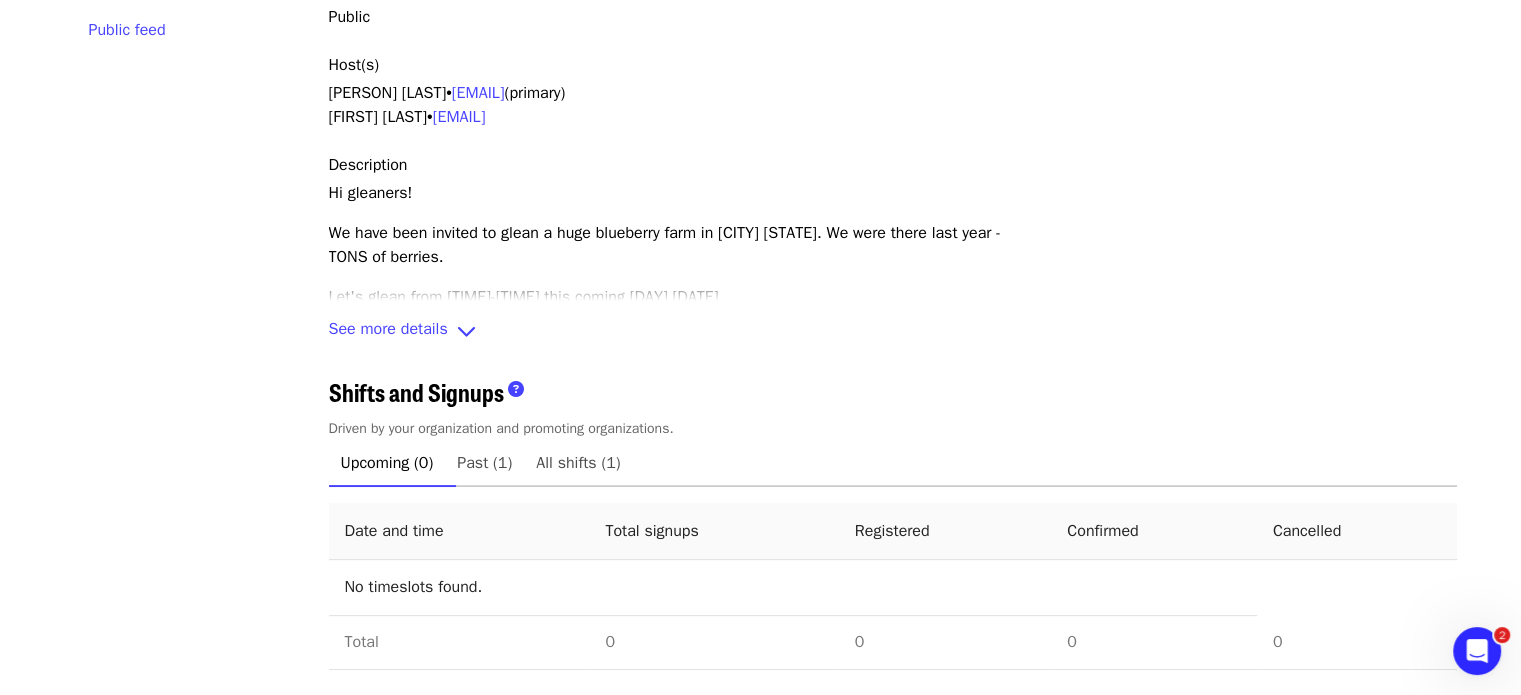click on "See more details" at bounding box center (388, 331) 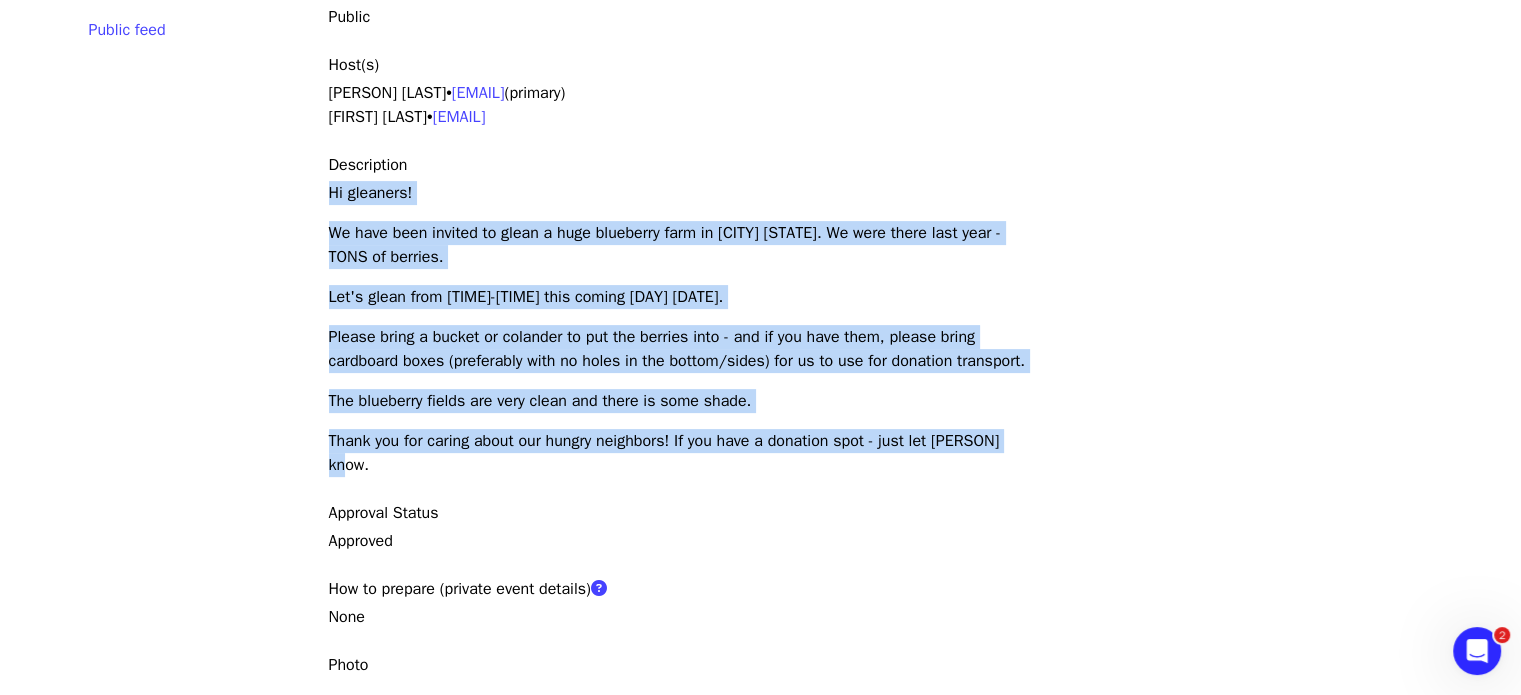 drag, startPoint x: 332, startPoint y: 191, endPoint x: 1060, endPoint y: 447, distance: 771.6994 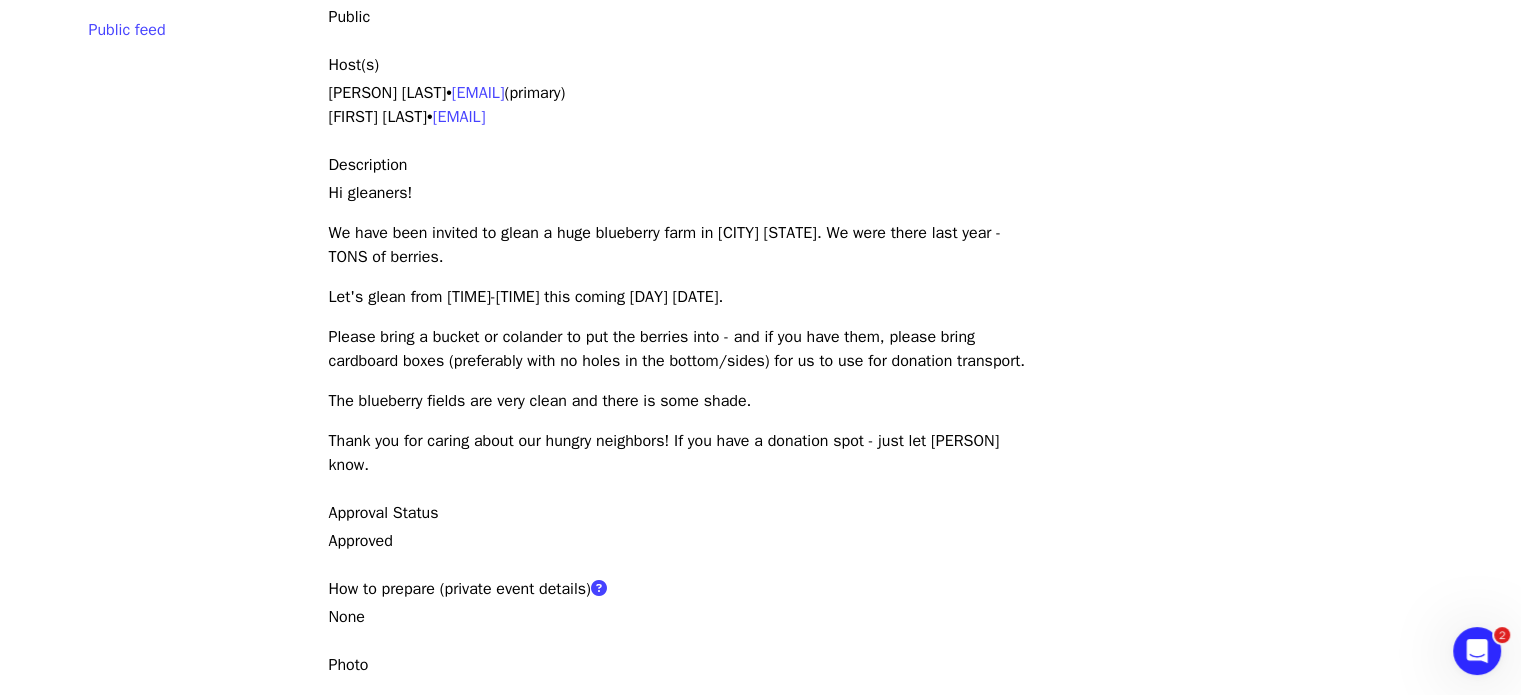 scroll, scrollTop: 0, scrollLeft: 0, axis: both 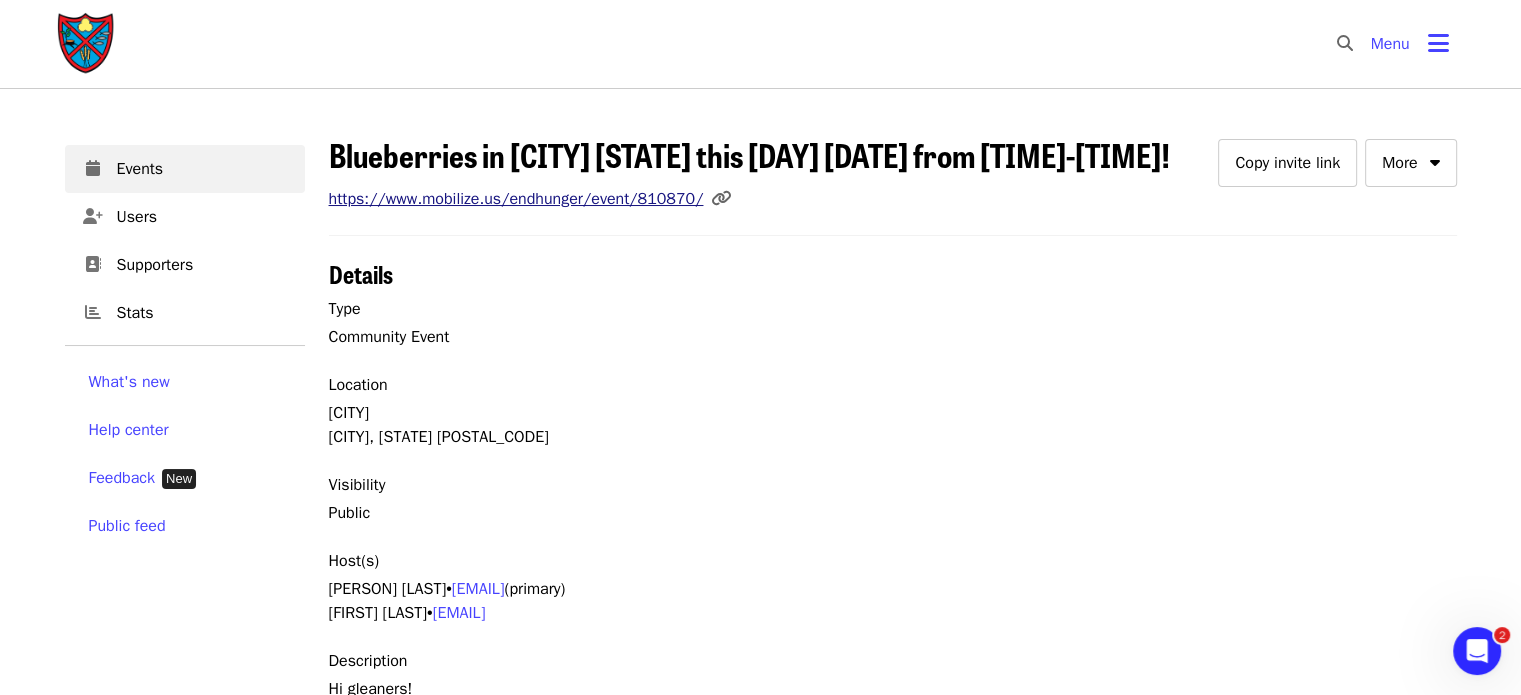 click on "https://www.mobilize.us/endhunger/event/810870/" at bounding box center (516, 199) 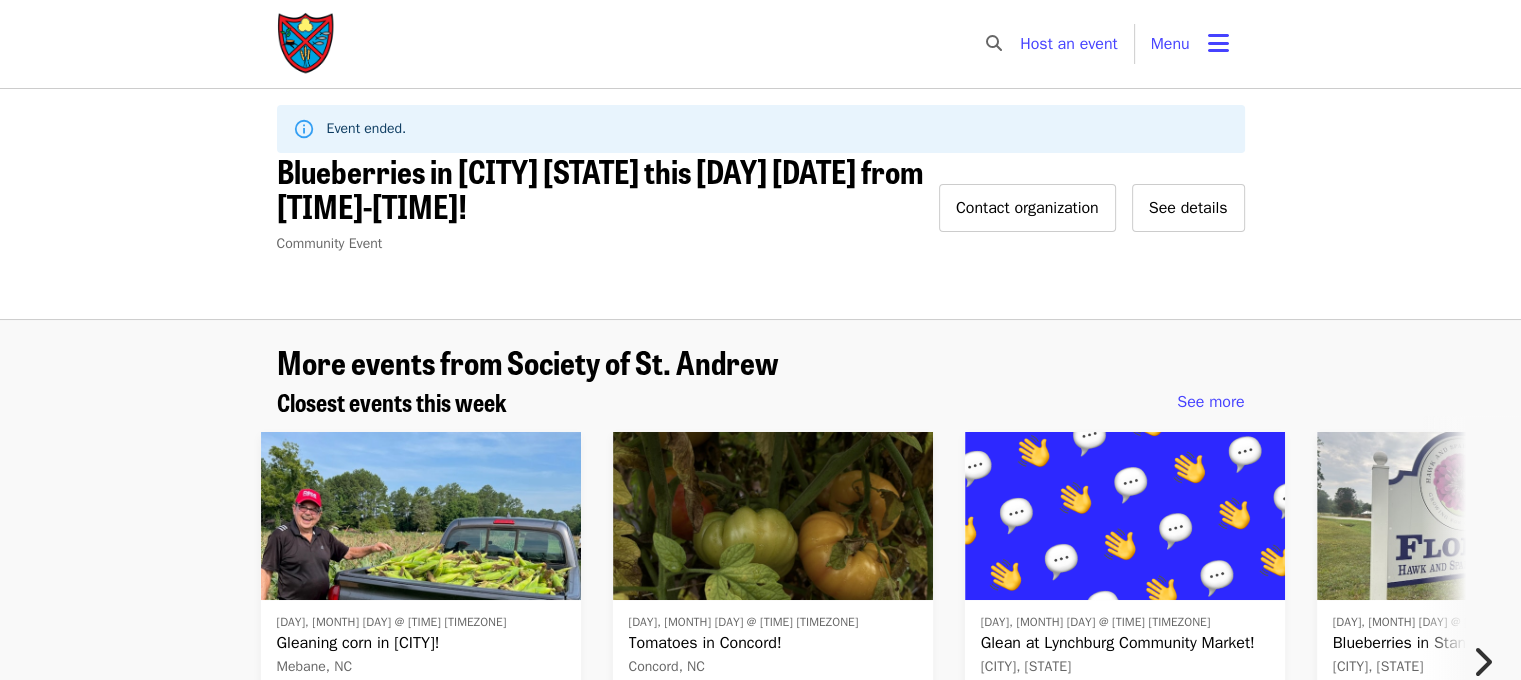 click on "Event ended. Blueberries in Dunn NC this Monday 7/7/25 from 8-10am! Community Event Contact organization See details" at bounding box center [761, 188] 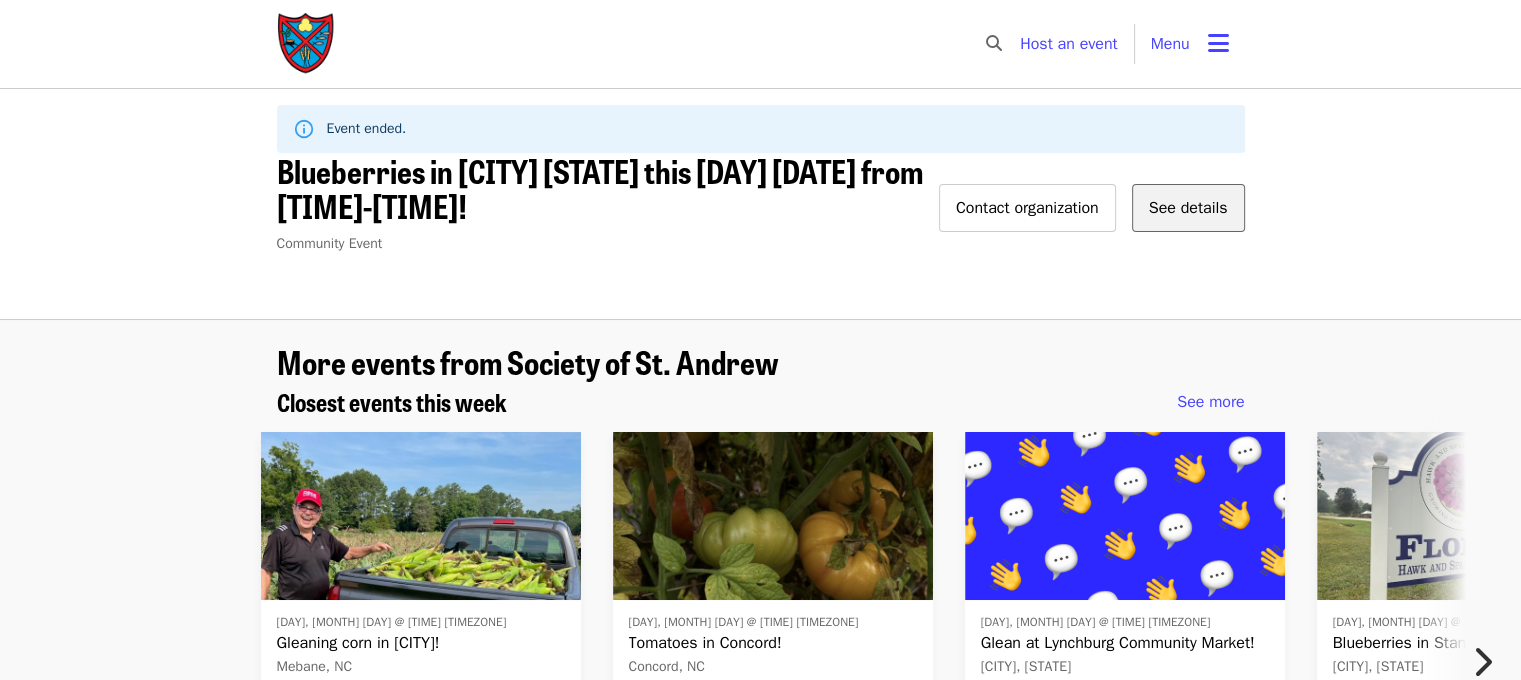click on "See details" at bounding box center [1188, 208] 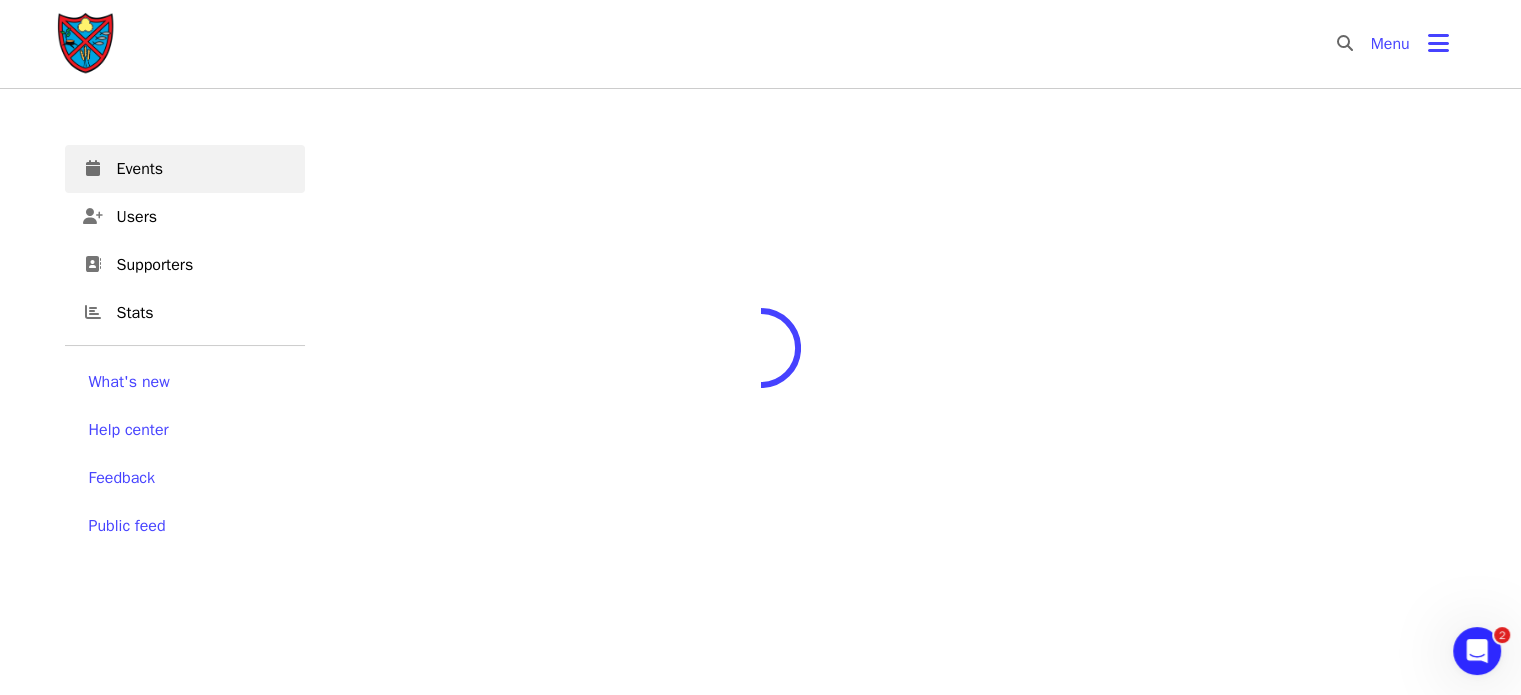scroll, scrollTop: 172, scrollLeft: 0, axis: vertical 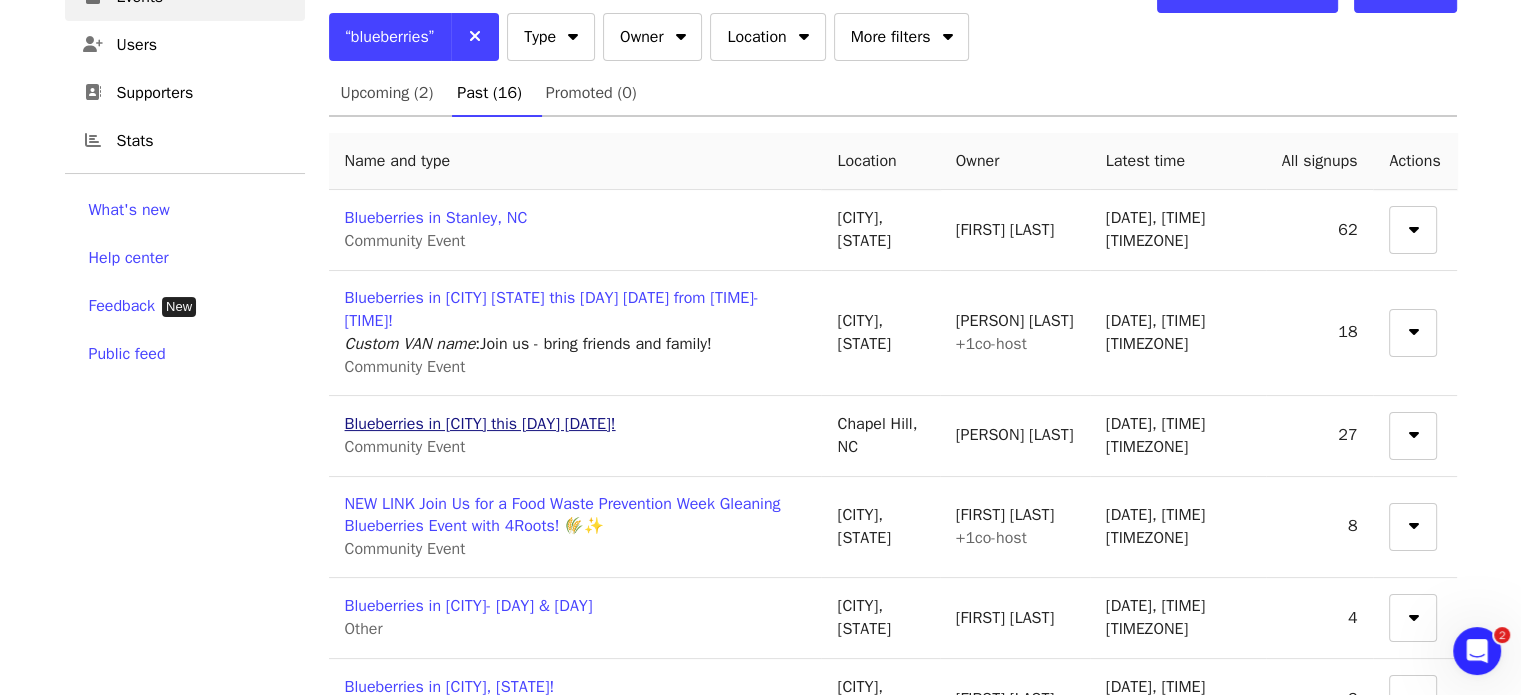 click on "Blueberries in Chapel Hill this Thursday 7/3/2025!" at bounding box center [480, 424] 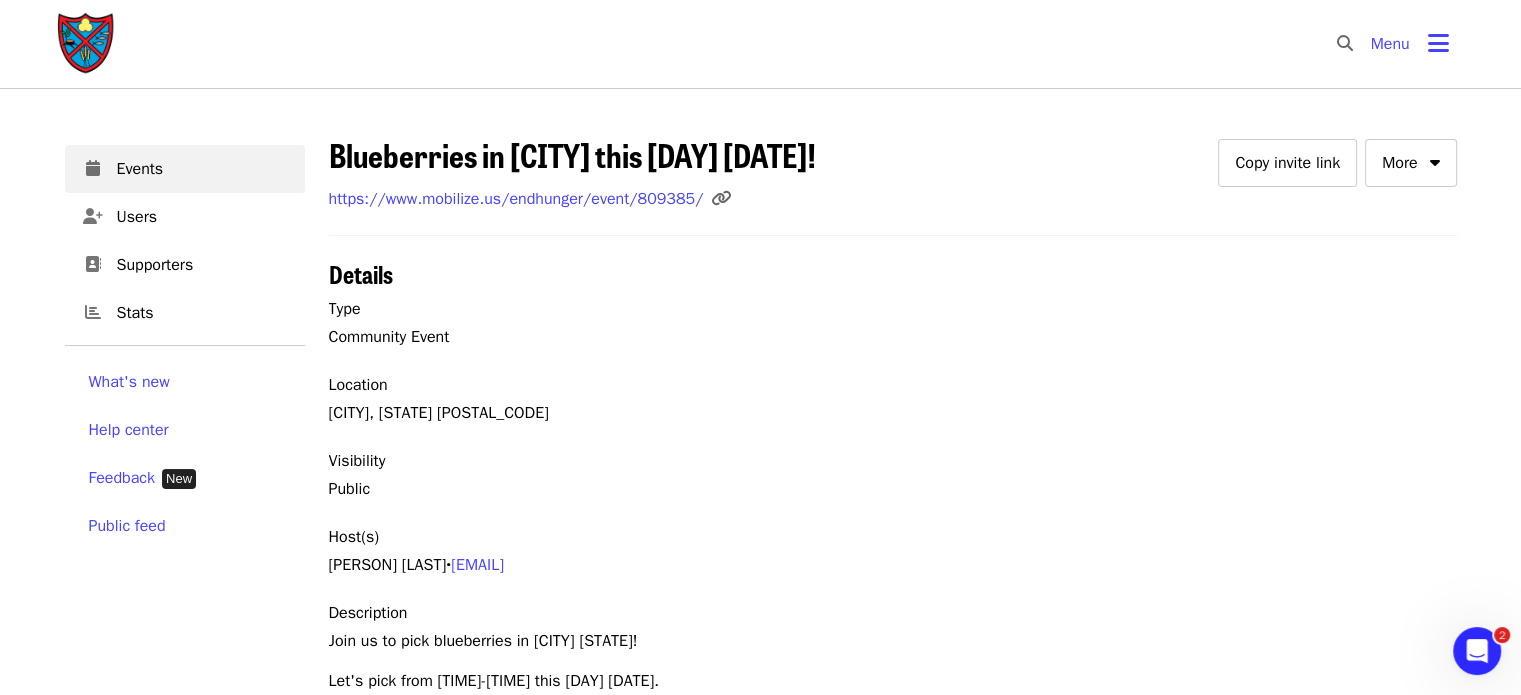 click on "Blueberries in Chapel Hill this Thursday 7/3/2025! Copy invite link   More" at bounding box center [893, 162] 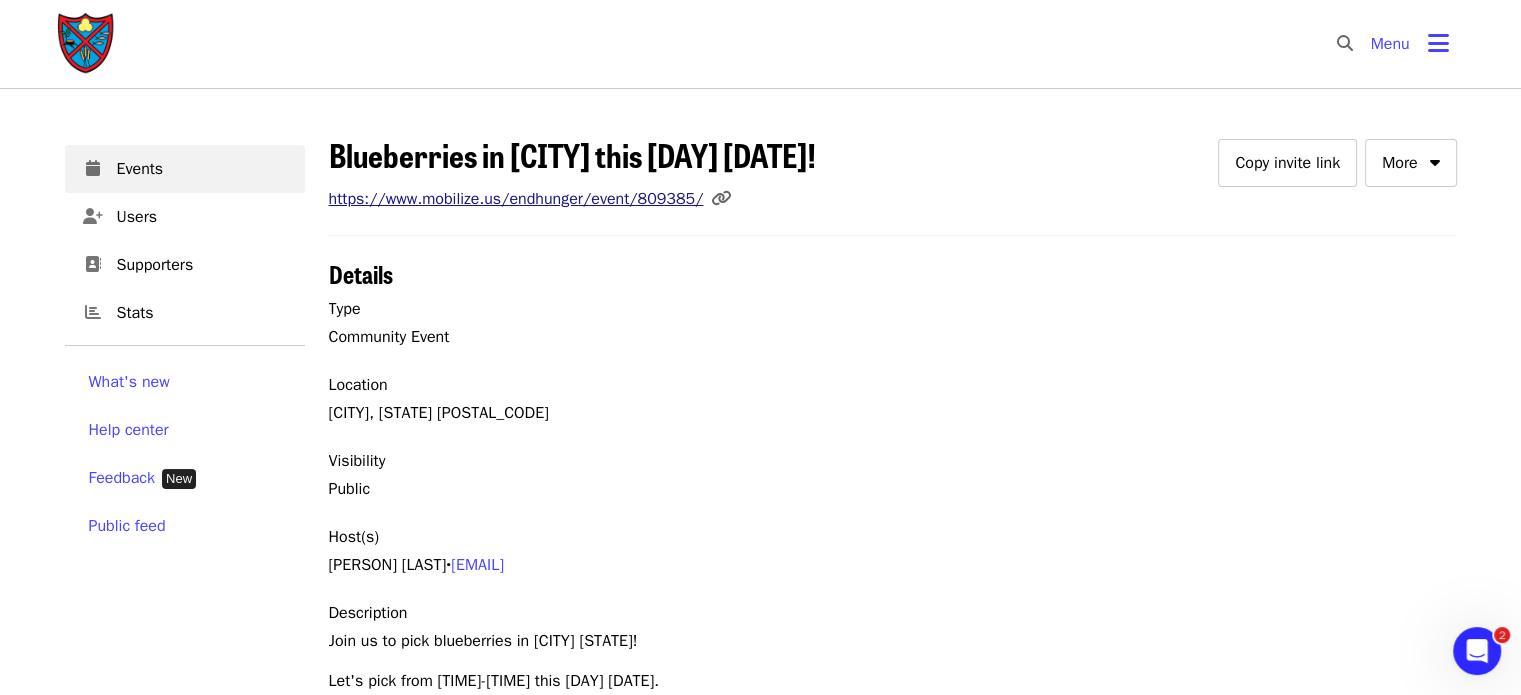 click on "https://www.mobilize.us/endhunger/event/809385/" at bounding box center (516, 199) 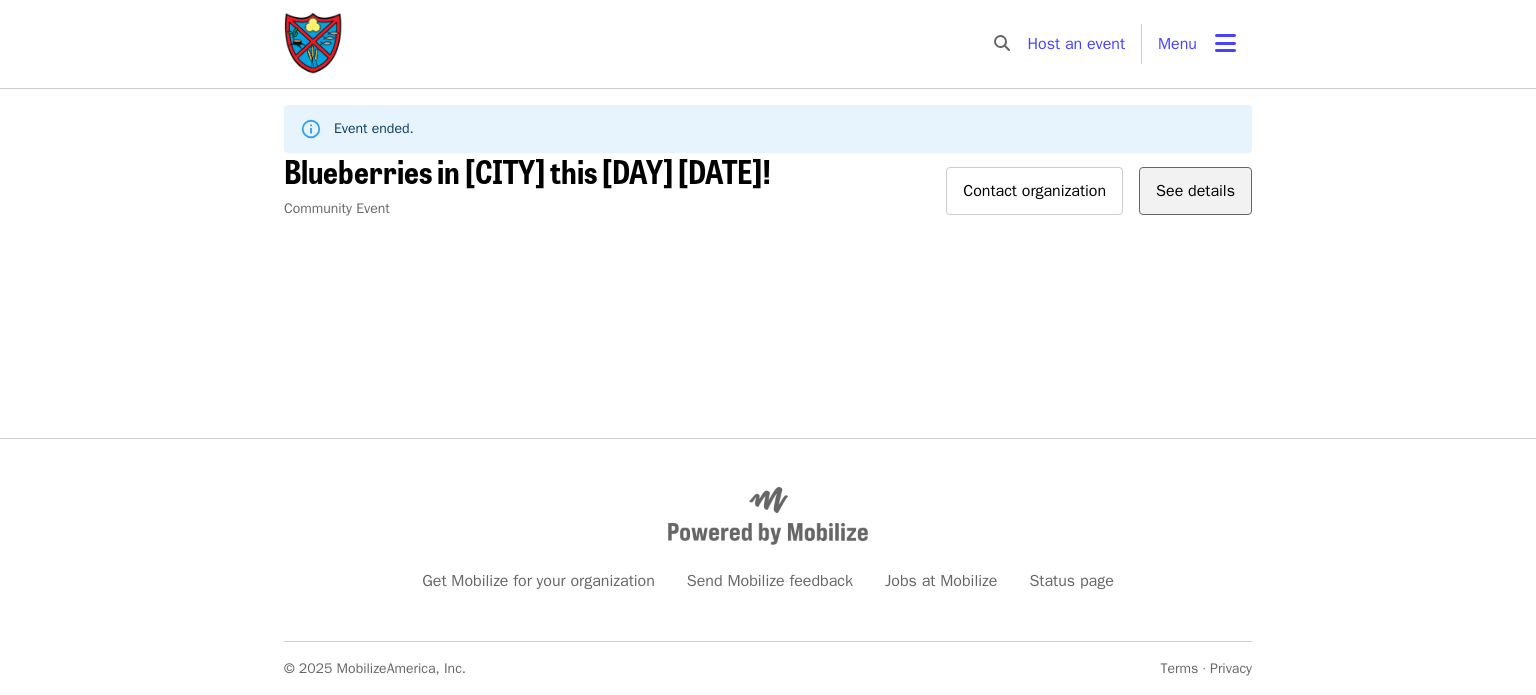 click on "See details" at bounding box center [1195, 191] 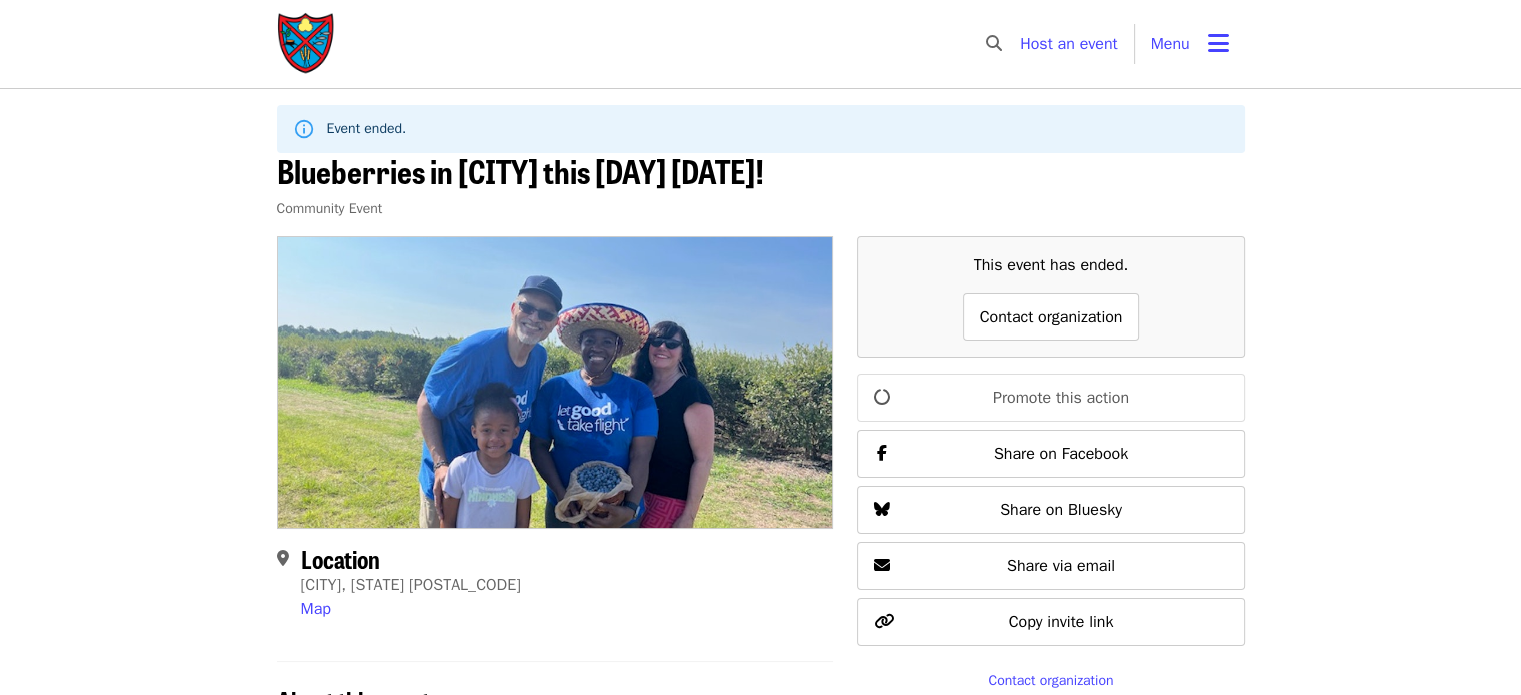 click on "Blueberries in Chapel Hill this Thursday 7/3/2025! Community Event" at bounding box center [761, 194] 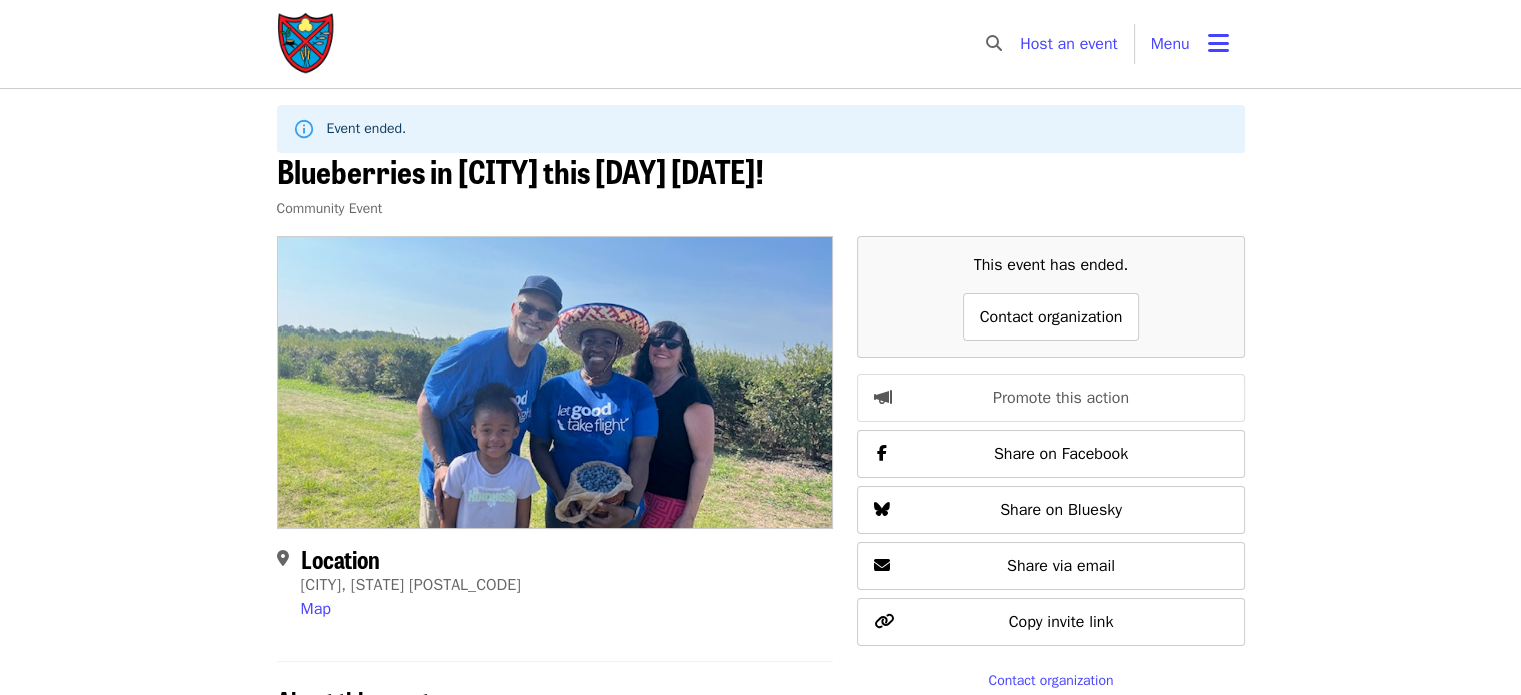 click at bounding box center (555, 382) 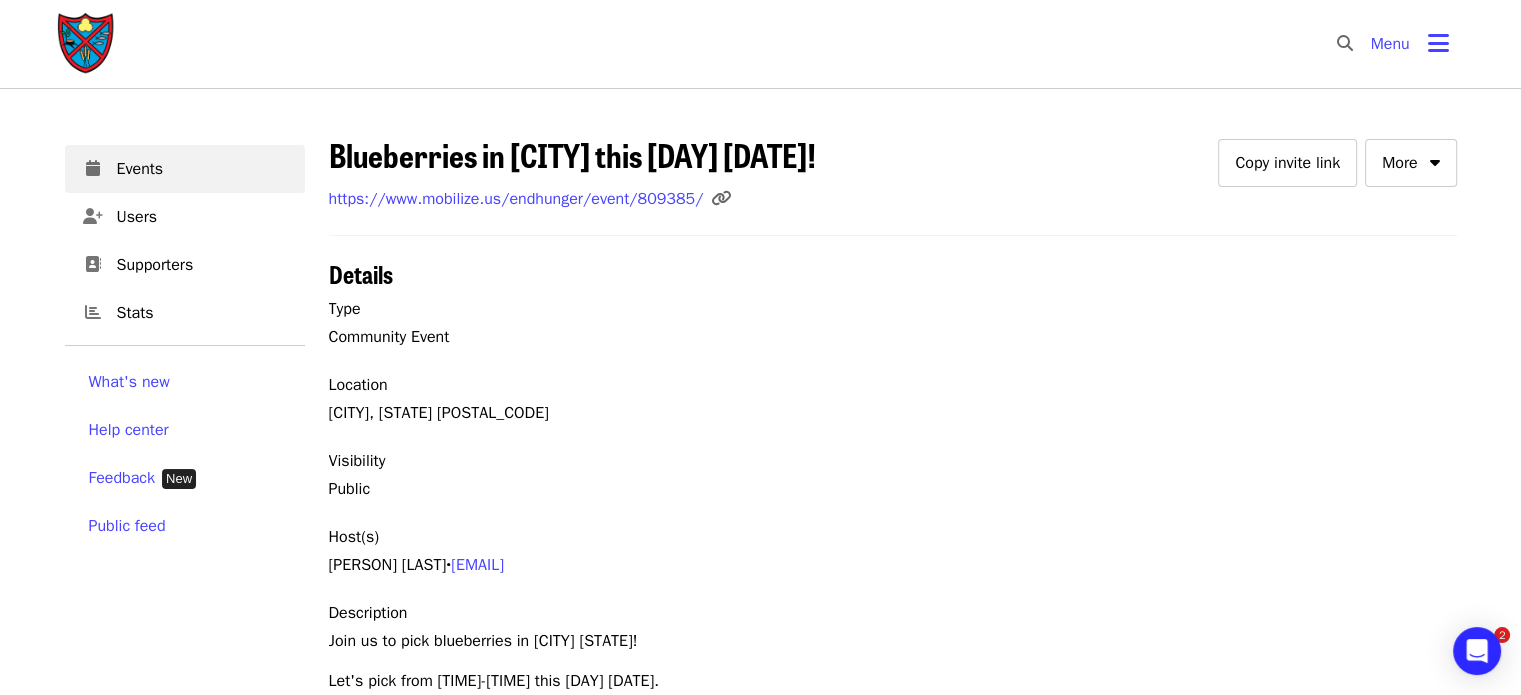 scroll, scrollTop: 172, scrollLeft: 0, axis: vertical 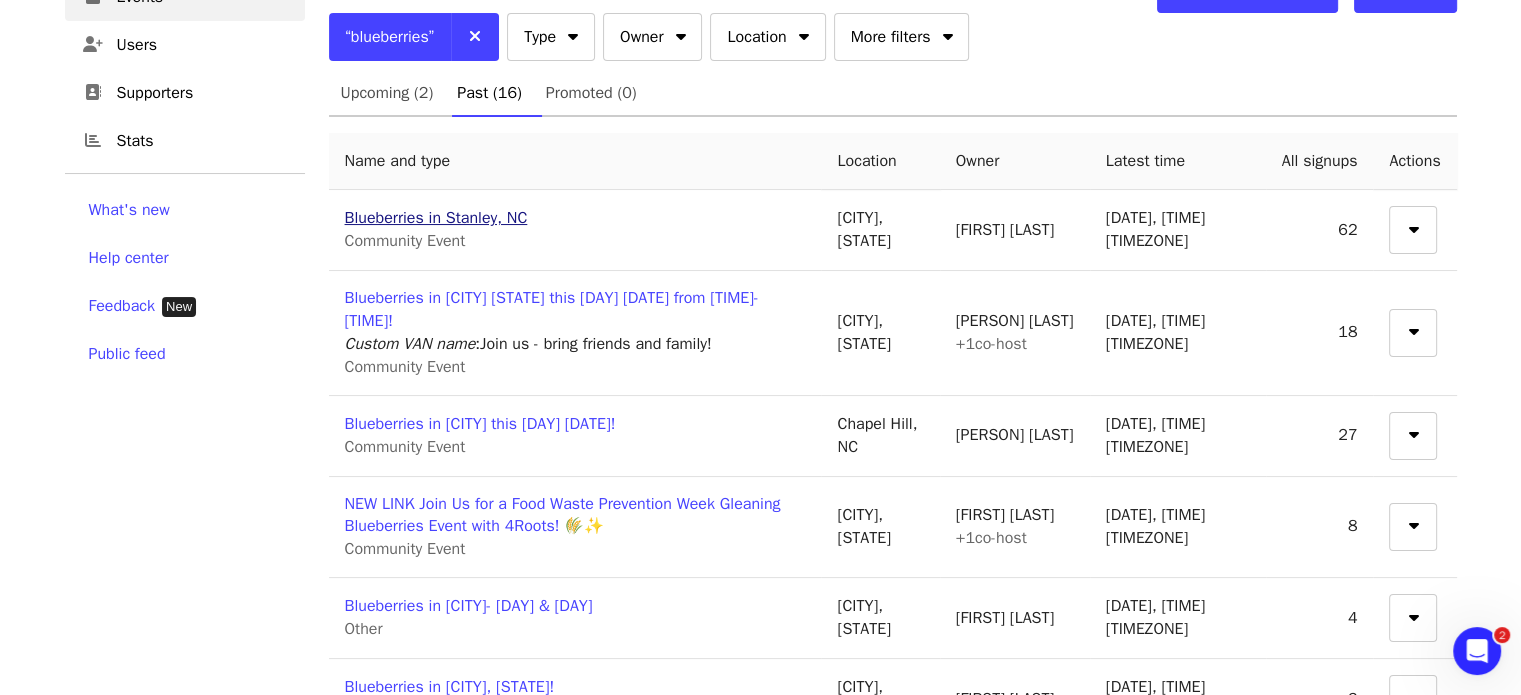 click on "Blueberries in Stanley, NC" at bounding box center (436, 218) 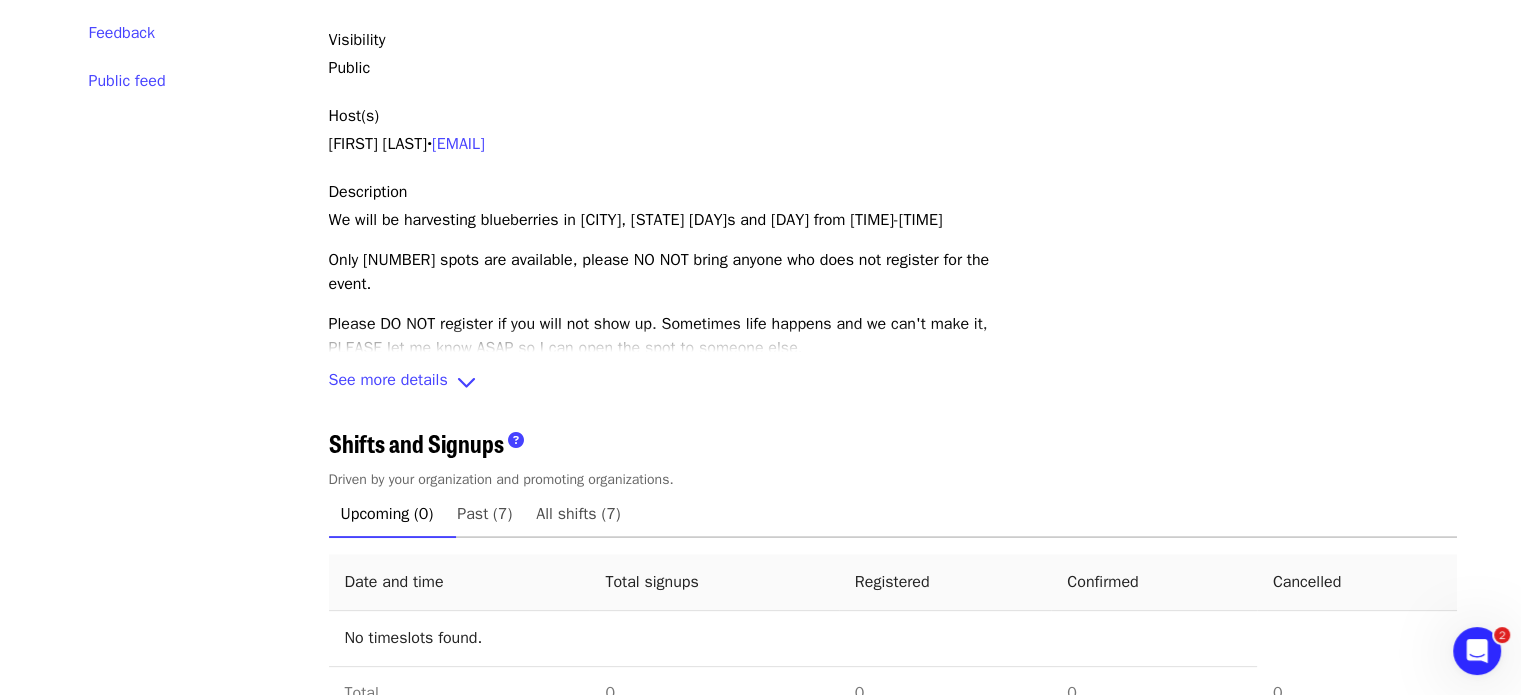 scroll, scrollTop: 496, scrollLeft: 0, axis: vertical 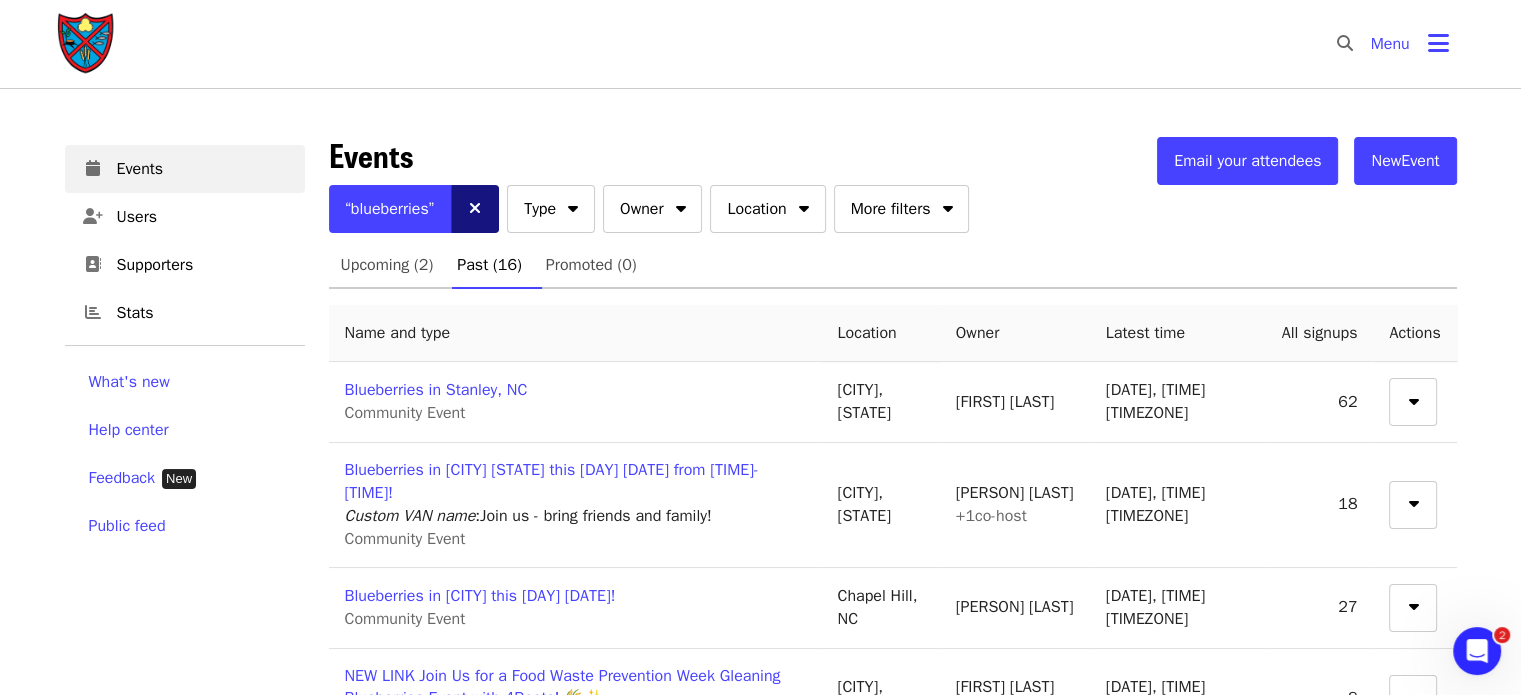click at bounding box center [475, 209] 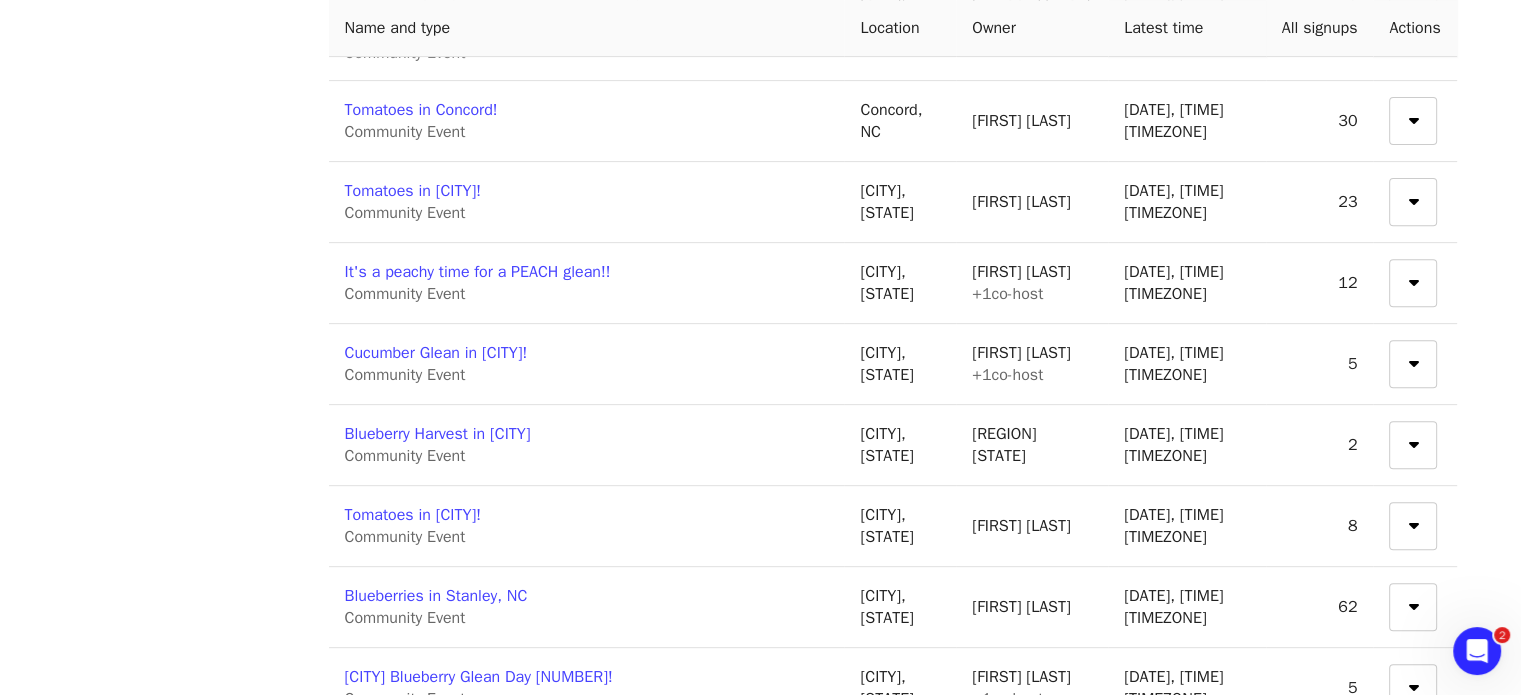scroll, scrollTop: 800, scrollLeft: 0, axis: vertical 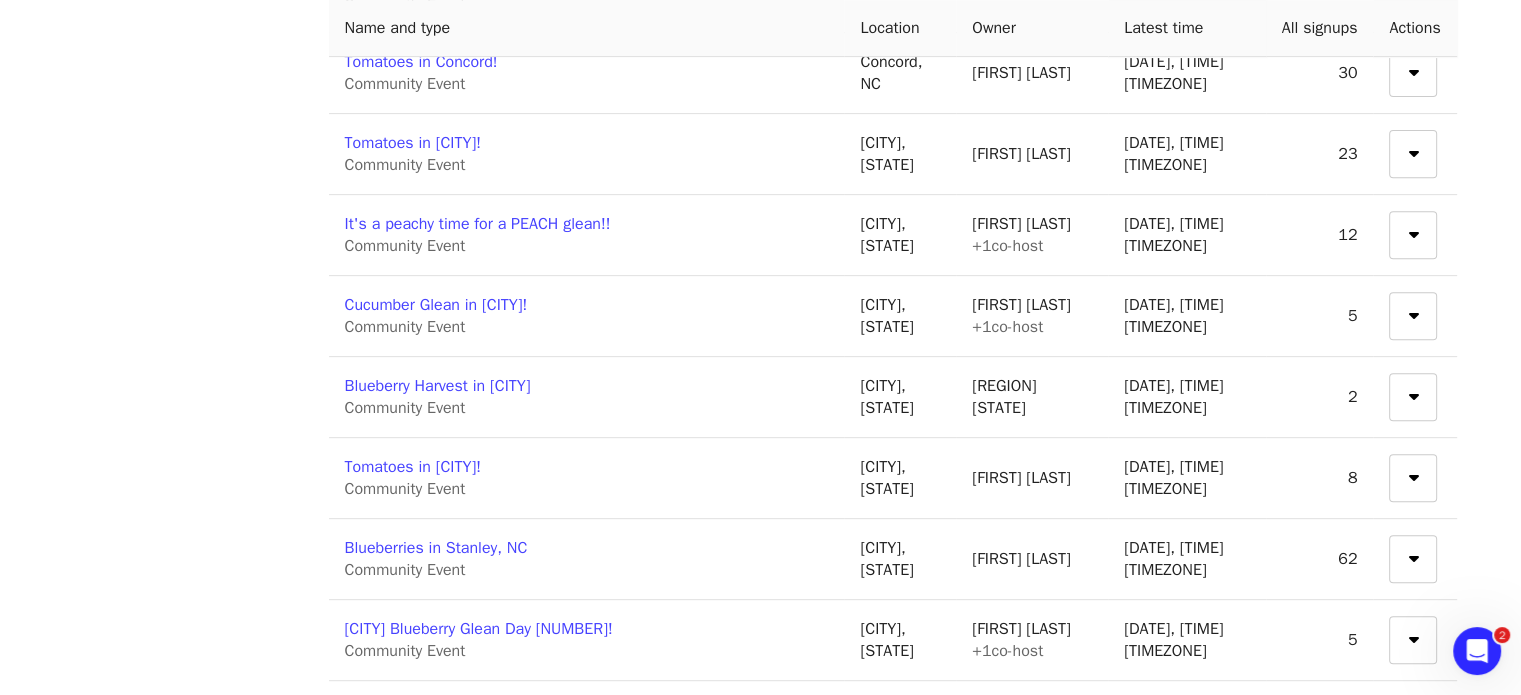 click on "Cucumber Glean in Cedar Grove! Community Event" at bounding box center (587, 316) 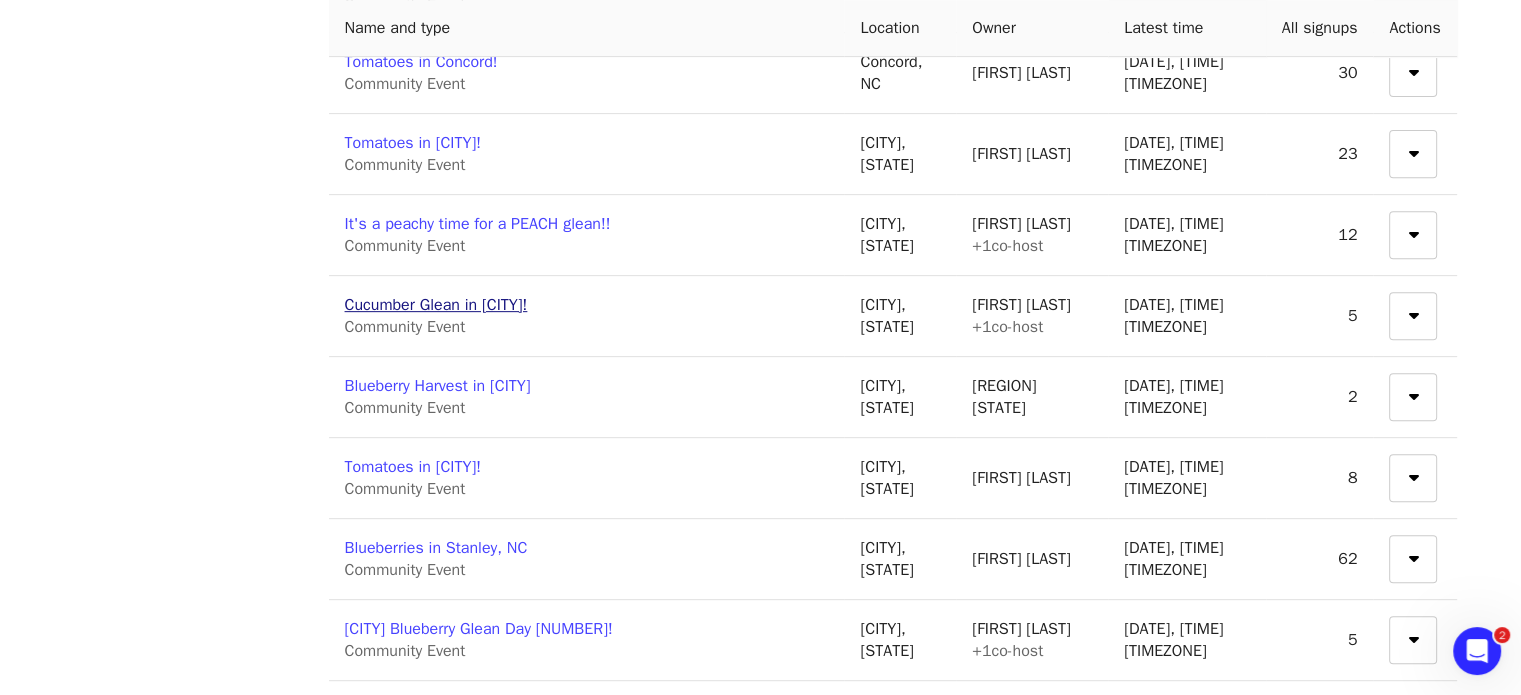 click on "Cucumber Glean in Cedar Grove!" at bounding box center [436, 305] 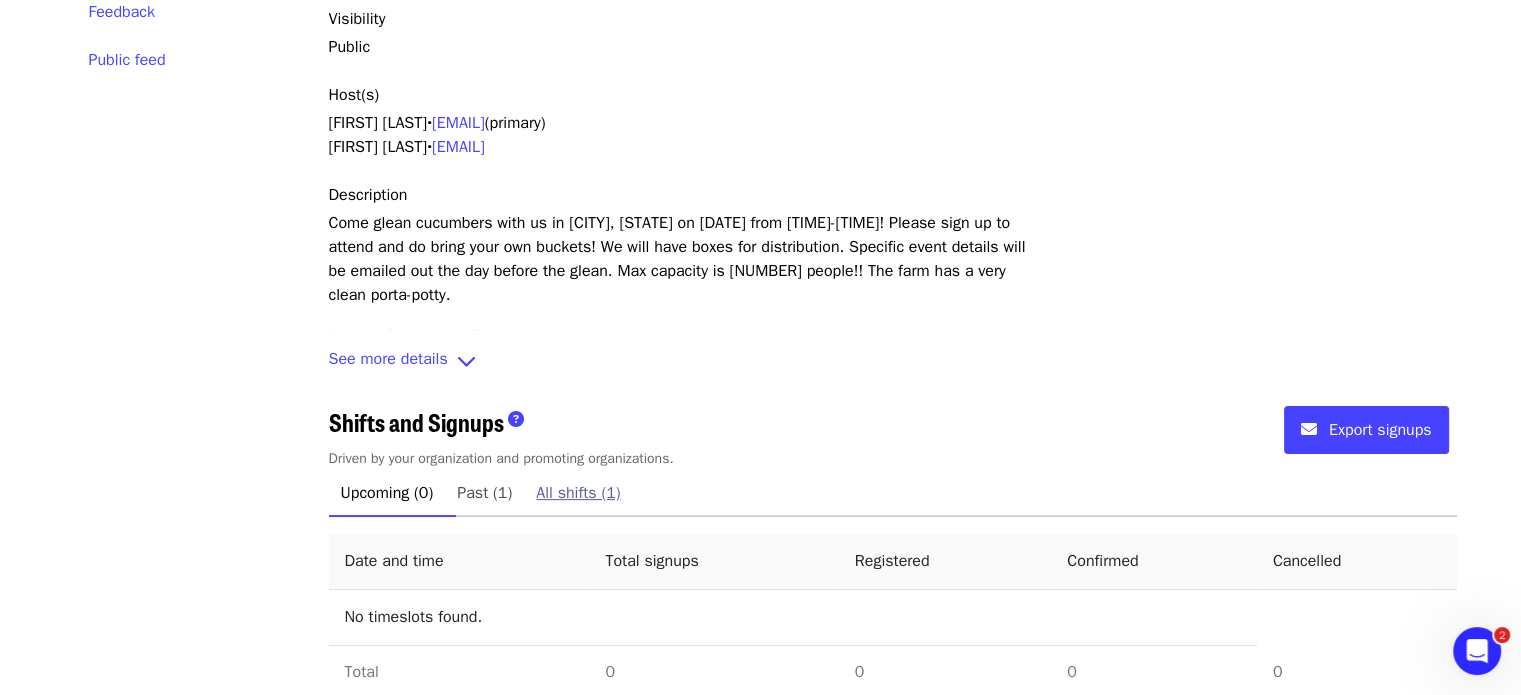 scroll, scrollTop: 496, scrollLeft: 0, axis: vertical 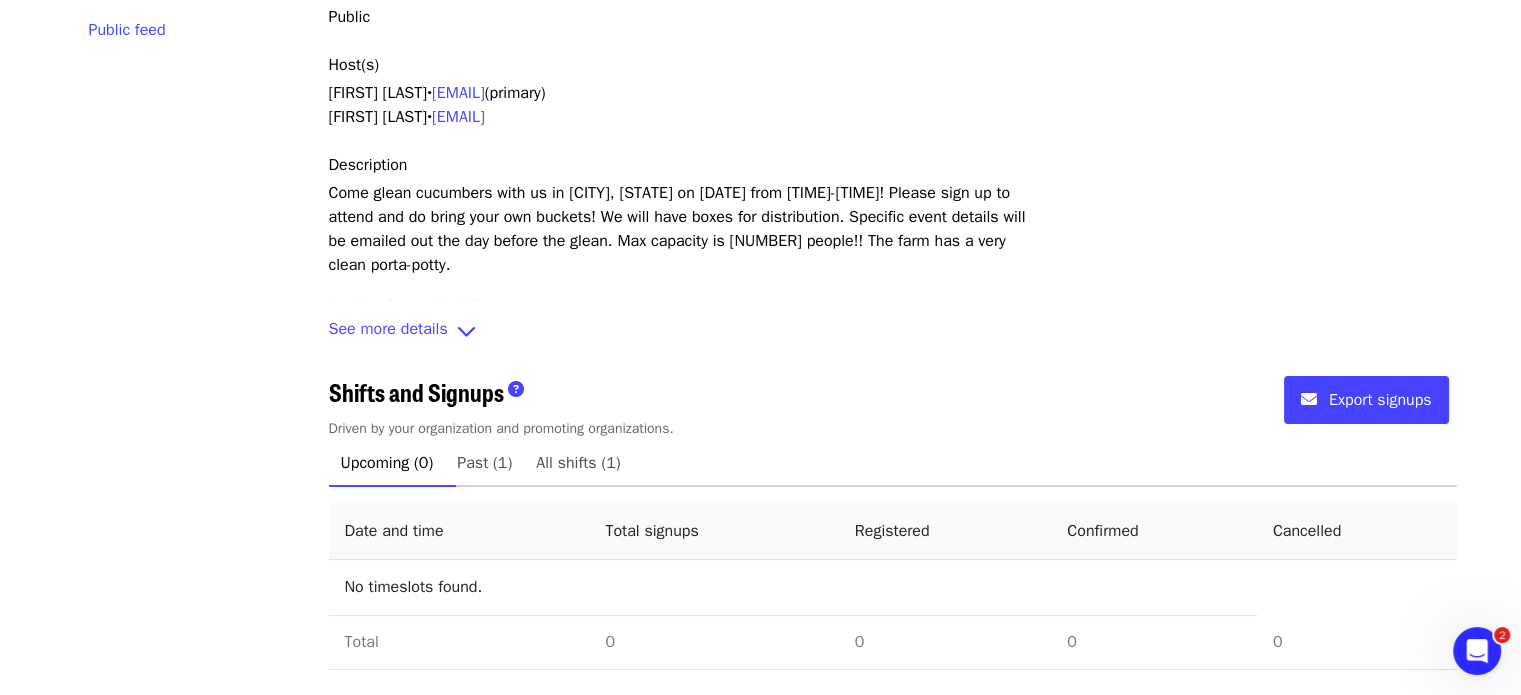click on "See more details" at bounding box center (388, 331) 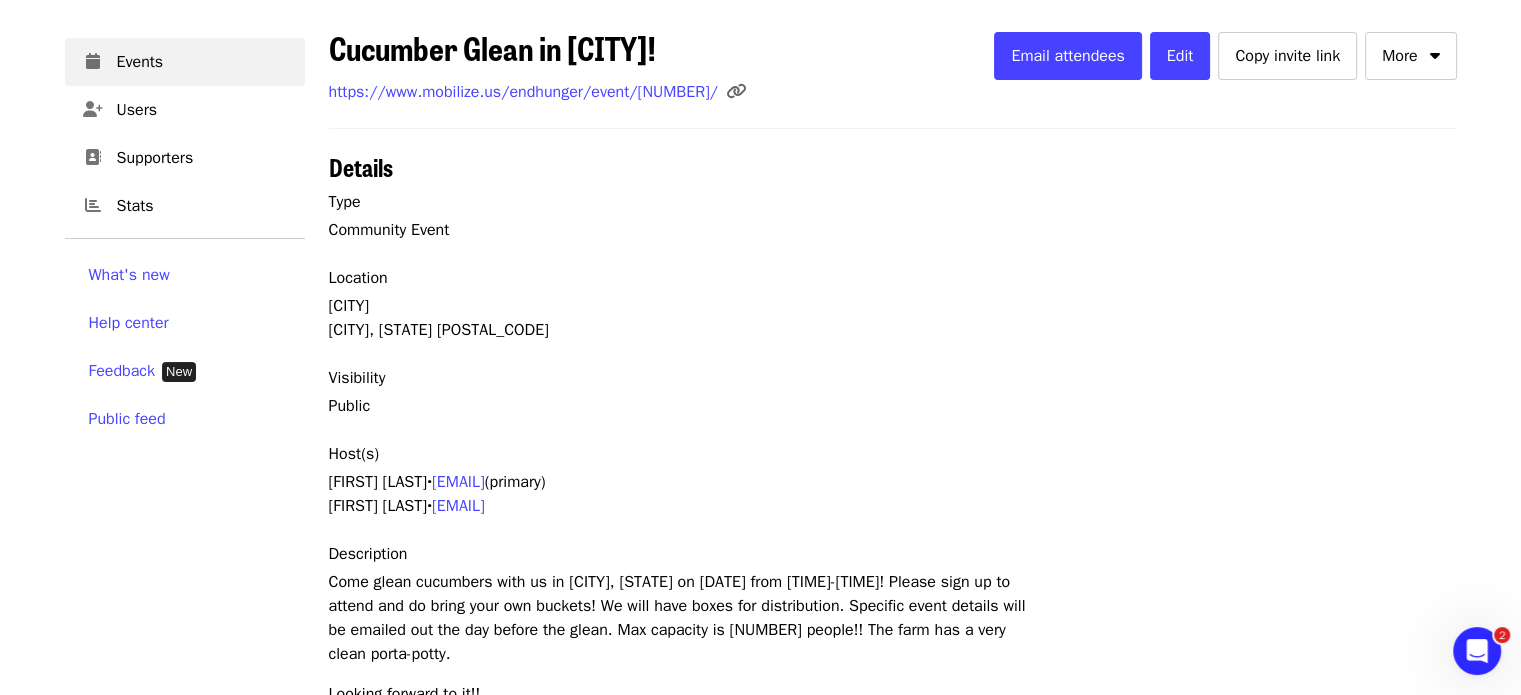scroll, scrollTop: 0, scrollLeft: 0, axis: both 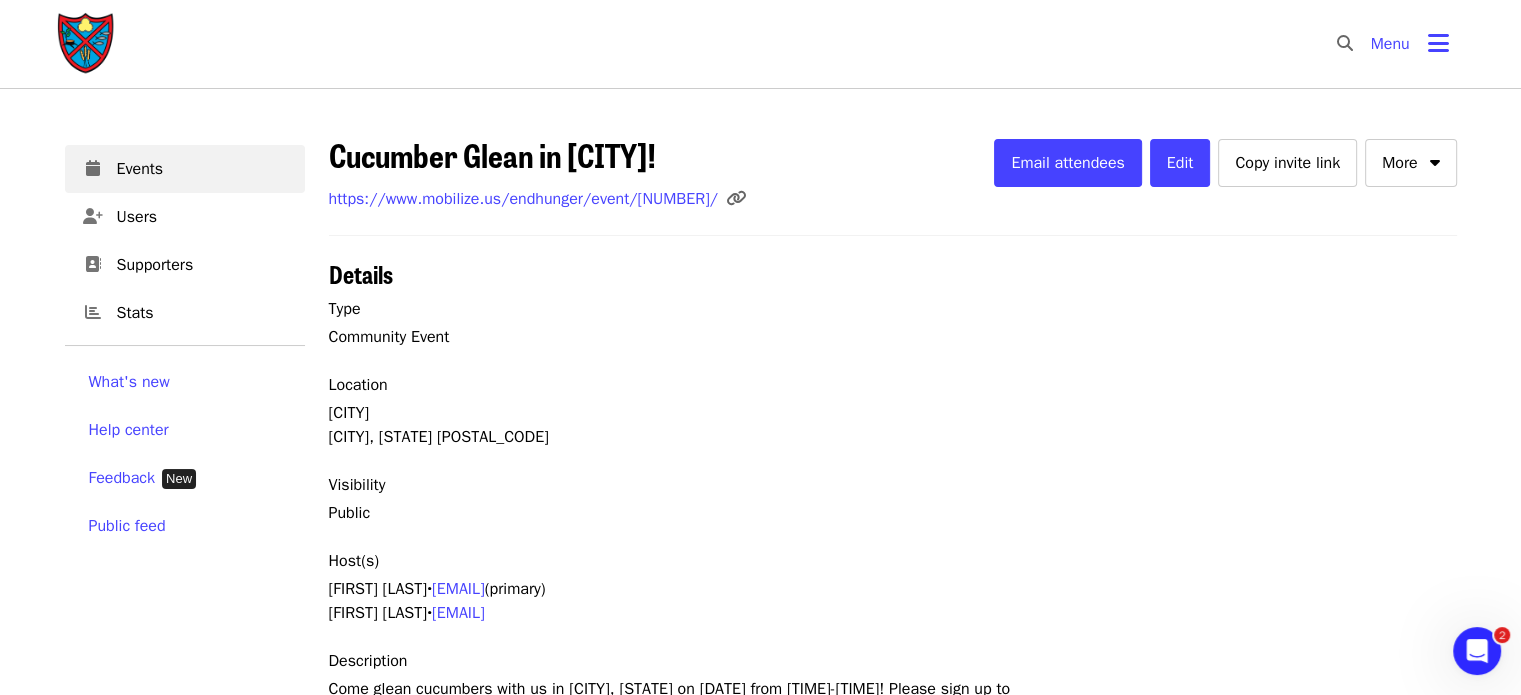 click at bounding box center [87, 44] 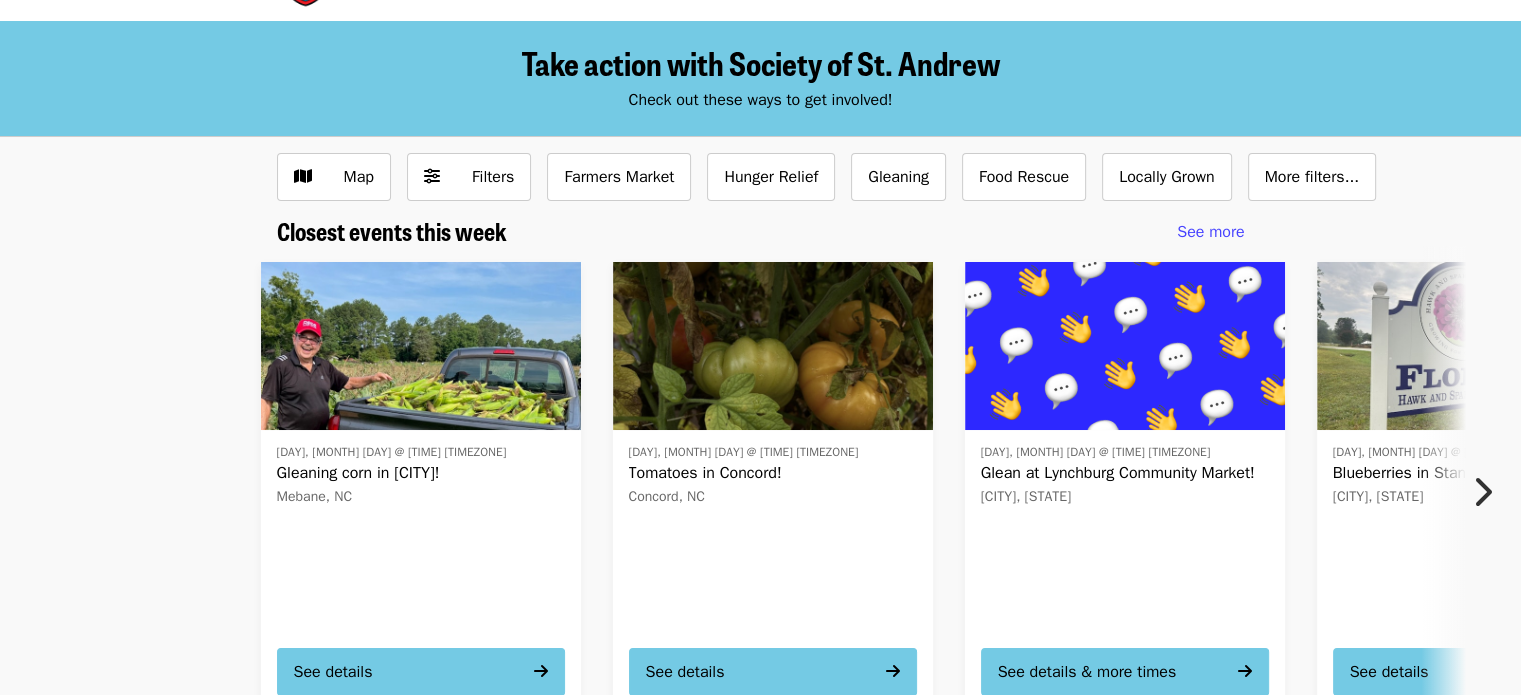 scroll, scrollTop: 200, scrollLeft: 0, axis: vertical 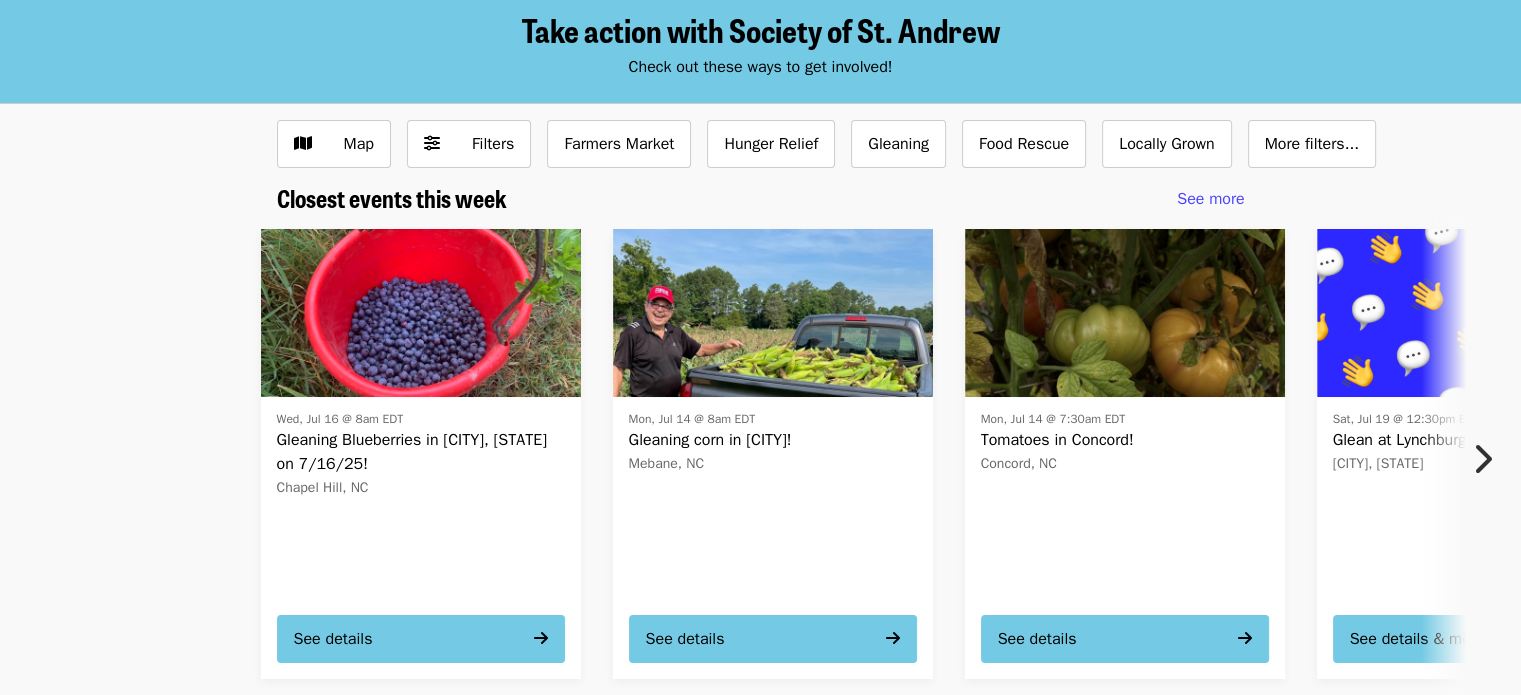 click at bounding box center (421, 313) 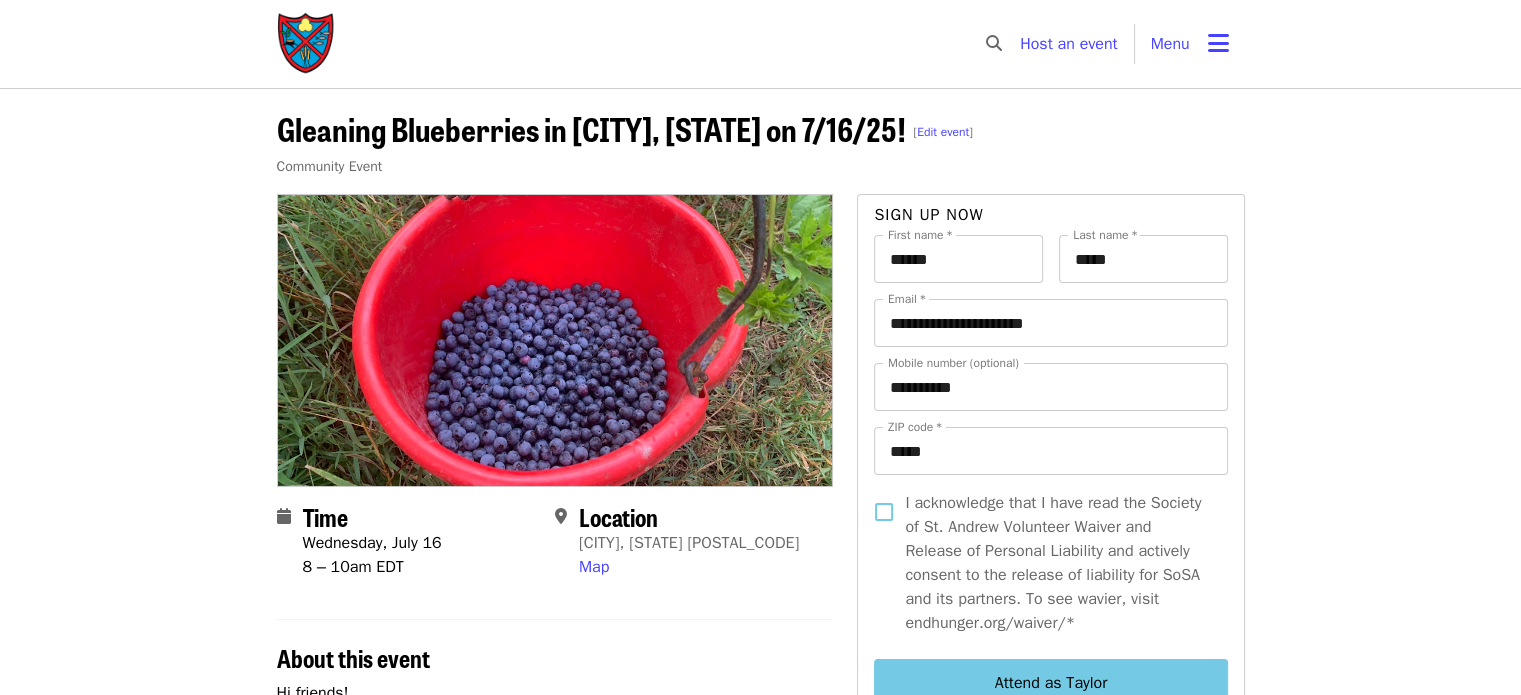 click on "Gleaning Blueberries in Chapel Hill, NC on 7/16/25! [ Edit event ] Community Event" at bounding box center [760, 141] 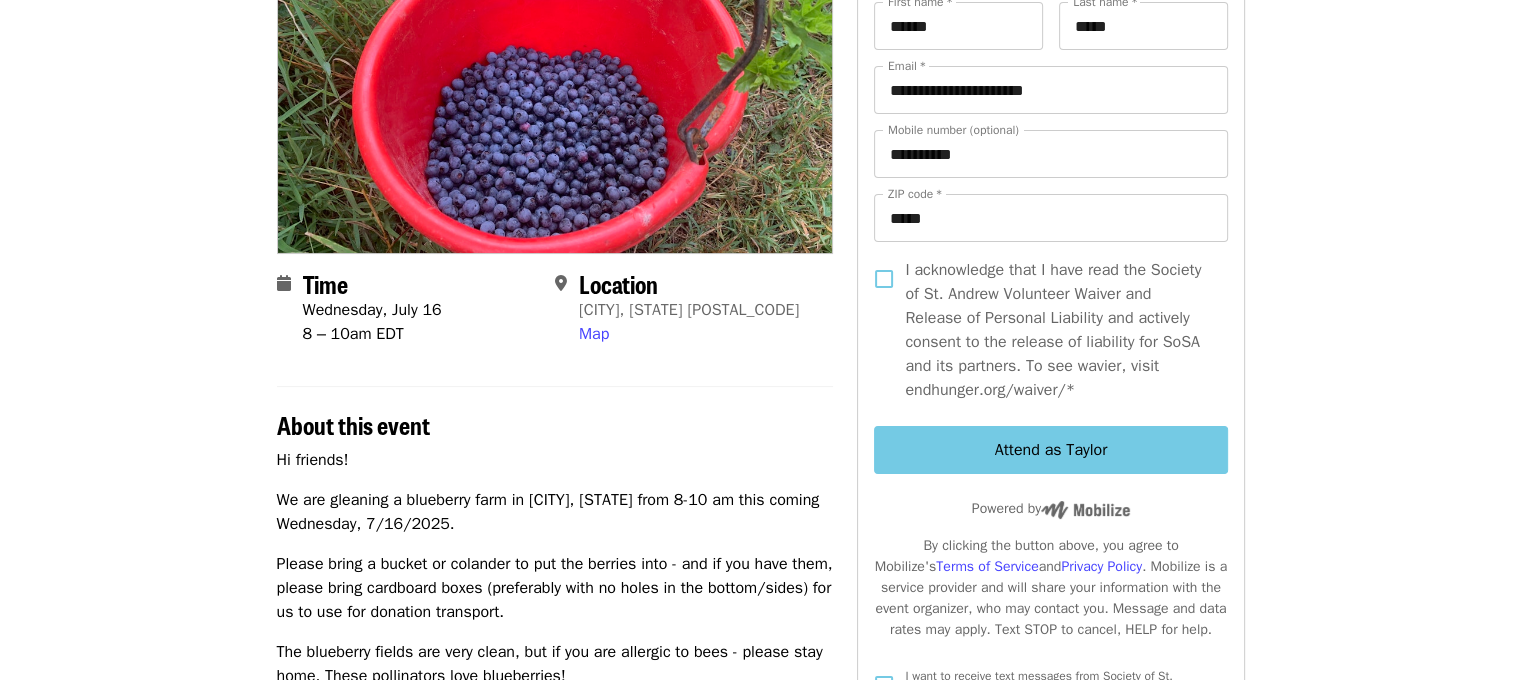 scroll, scrollTop: 200, scrollLeft: 0, axis: vertical 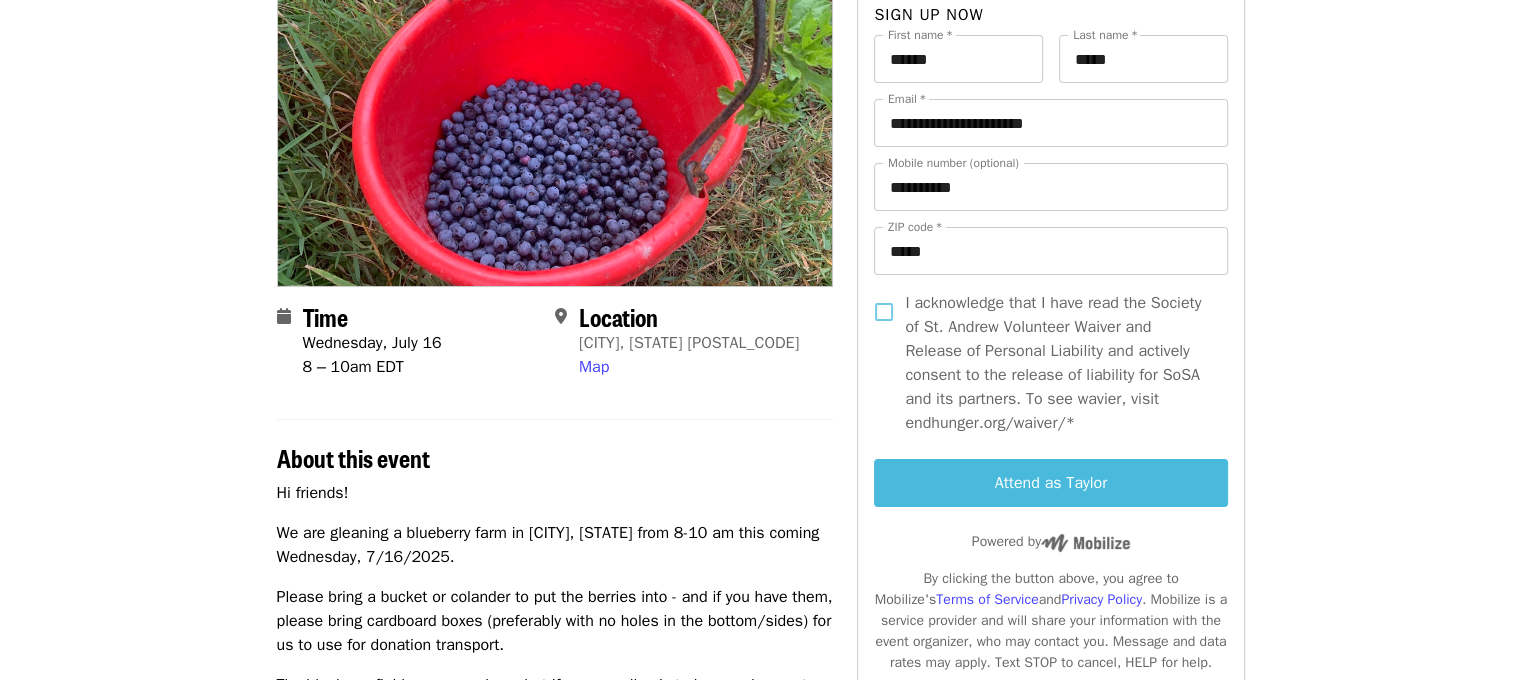 click on "Attend as Taylor" at bounding box center [1050, 483] 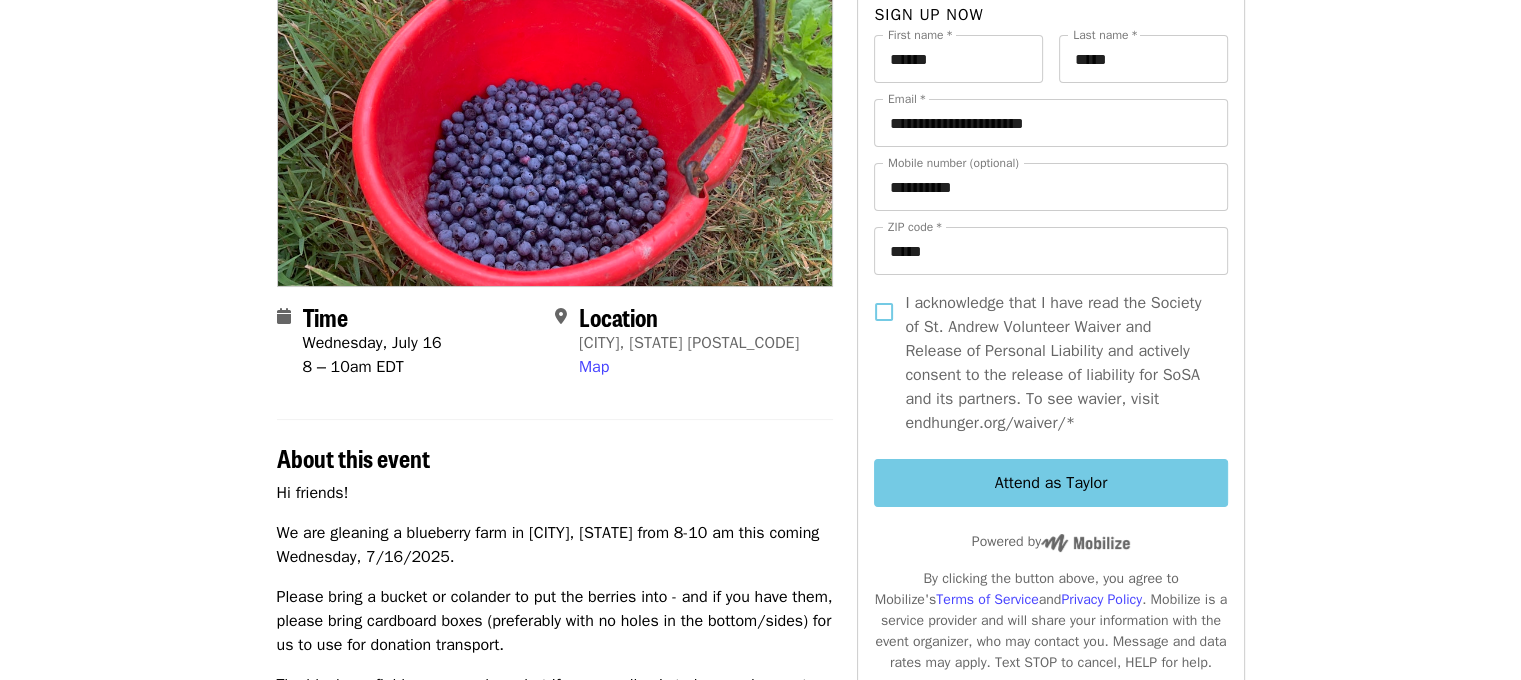 click on "I acknowledge that I have read the Society of St. Andrew Volunteer Waiver and Release of Personal Liability and actively consent to the release of liability for SoSA and its partners. To see wavier, visit endhunger.org/waiver/*" at bounding box center (1058, 363) 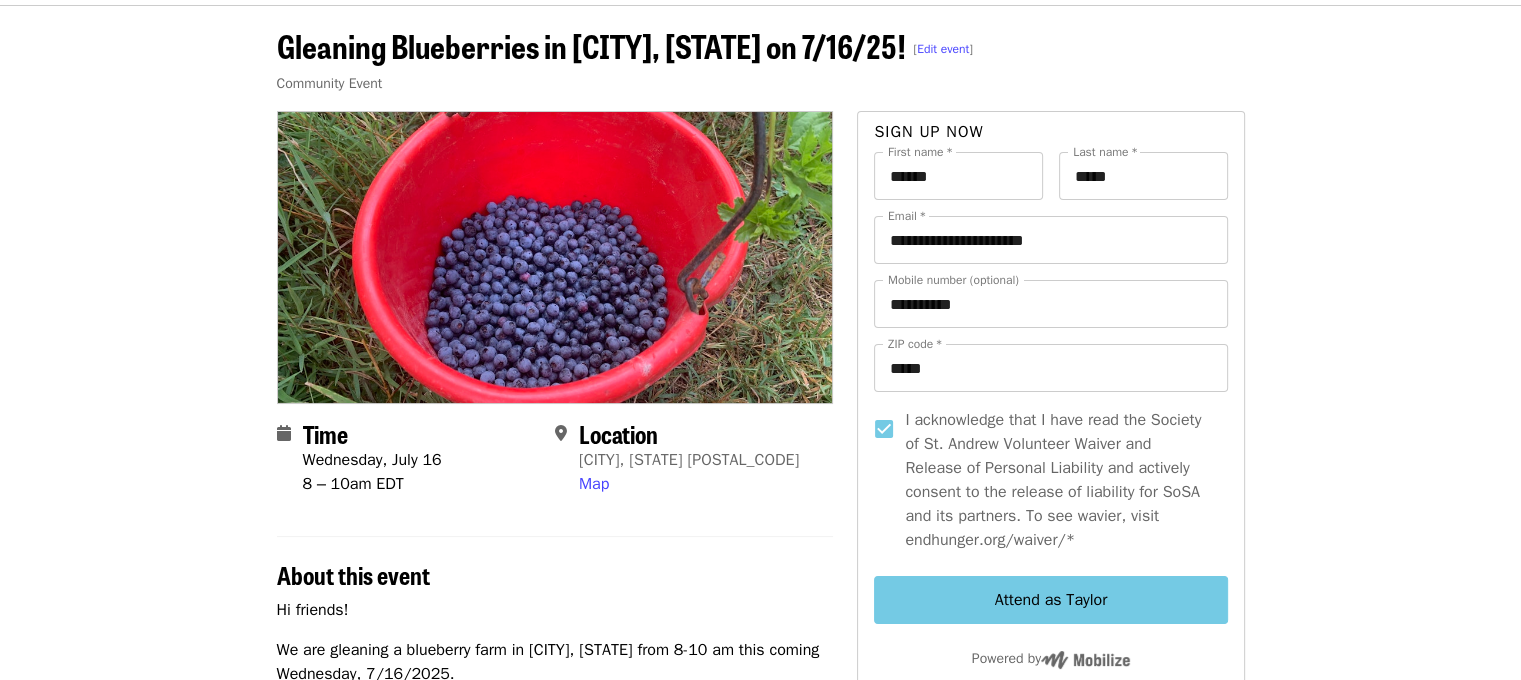 scroll, scrollTop: 0, scrollLeft: 0, axis: both 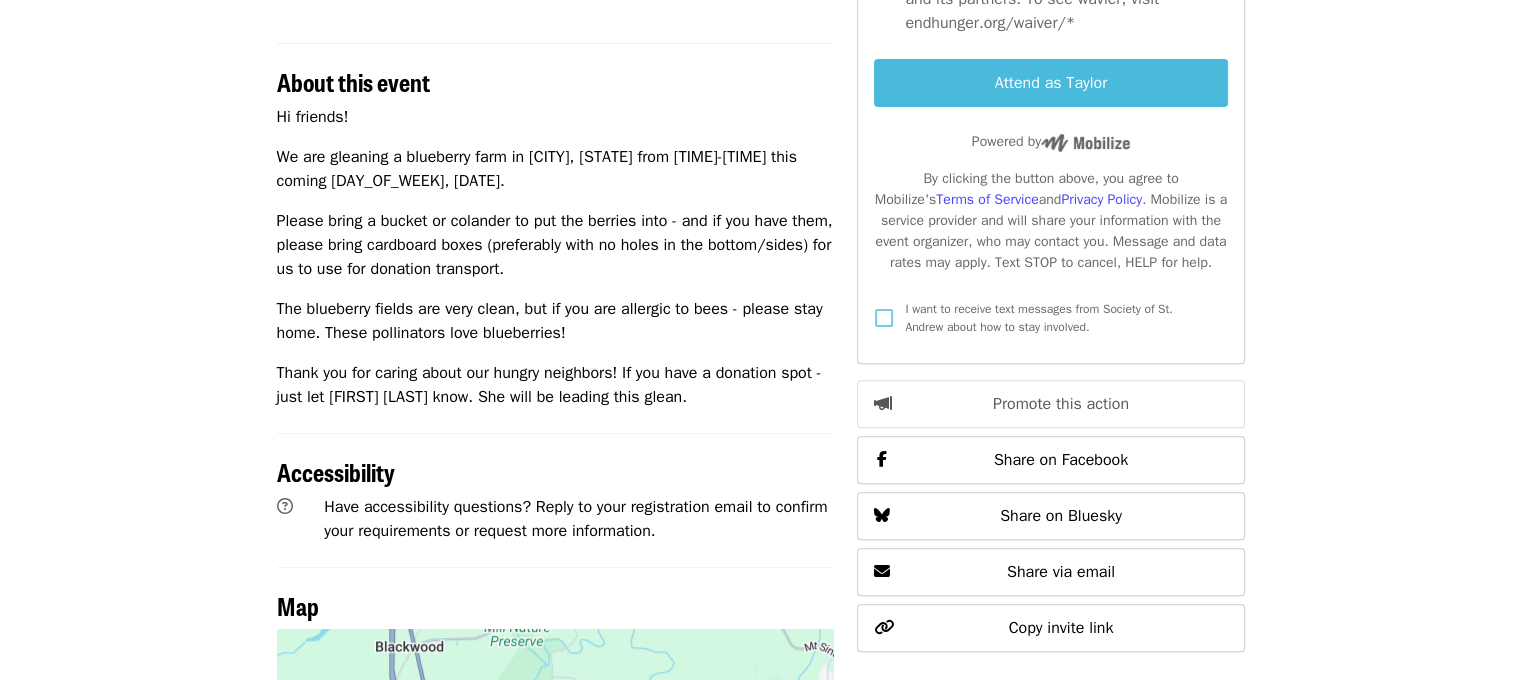 click on "Attend as Taylor" at bounding box center [1050, 83] 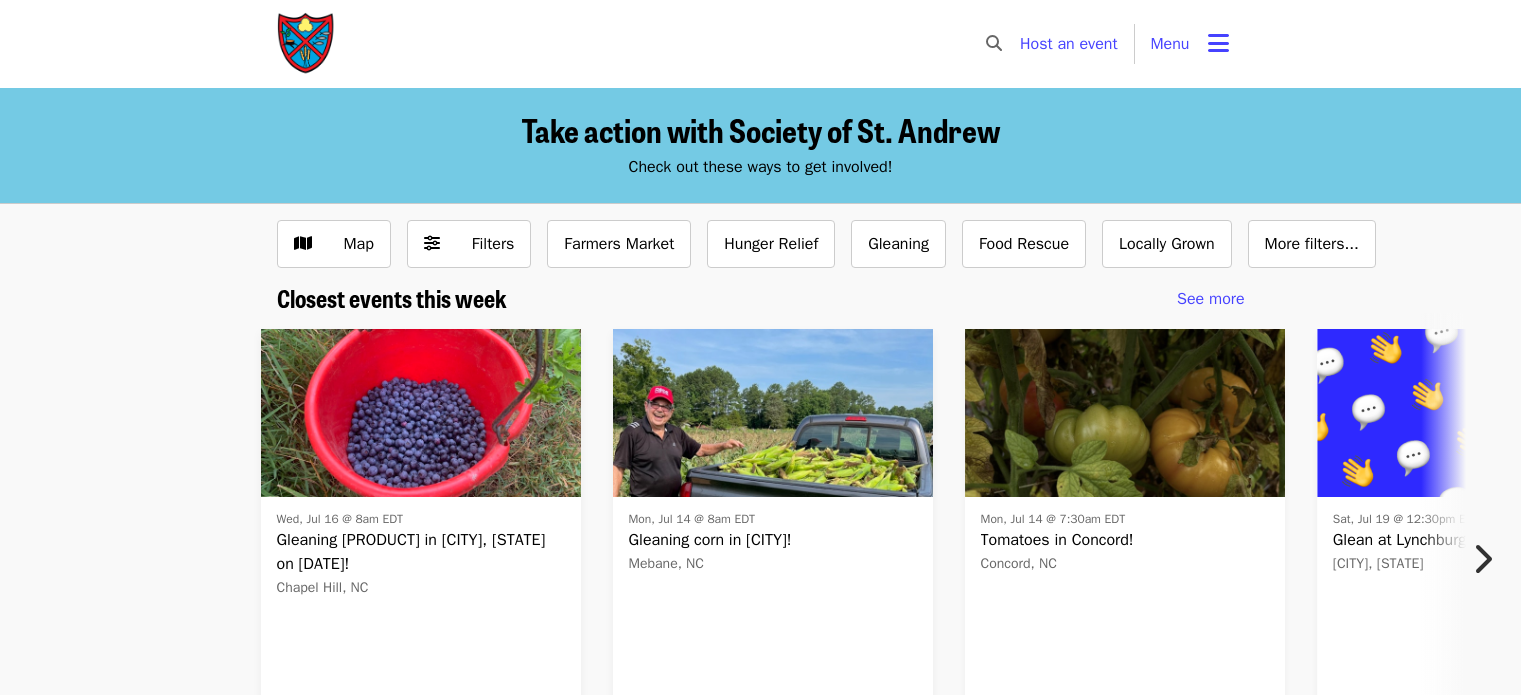 scroll, scrollTop: 200, scrollLeft: 0, axis: vertical 